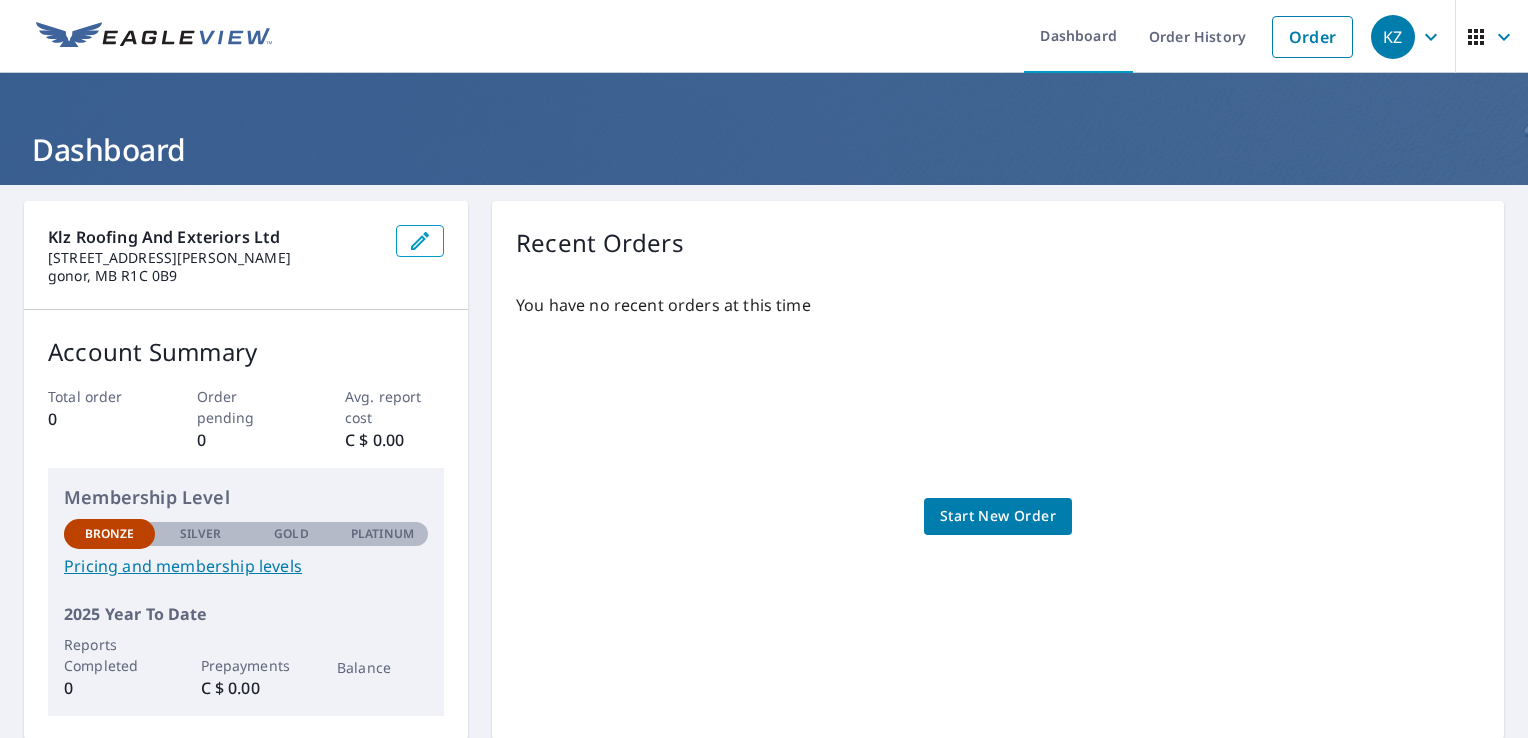 scroll, scrollTop: 0, scrollLeft: 0, axis: both 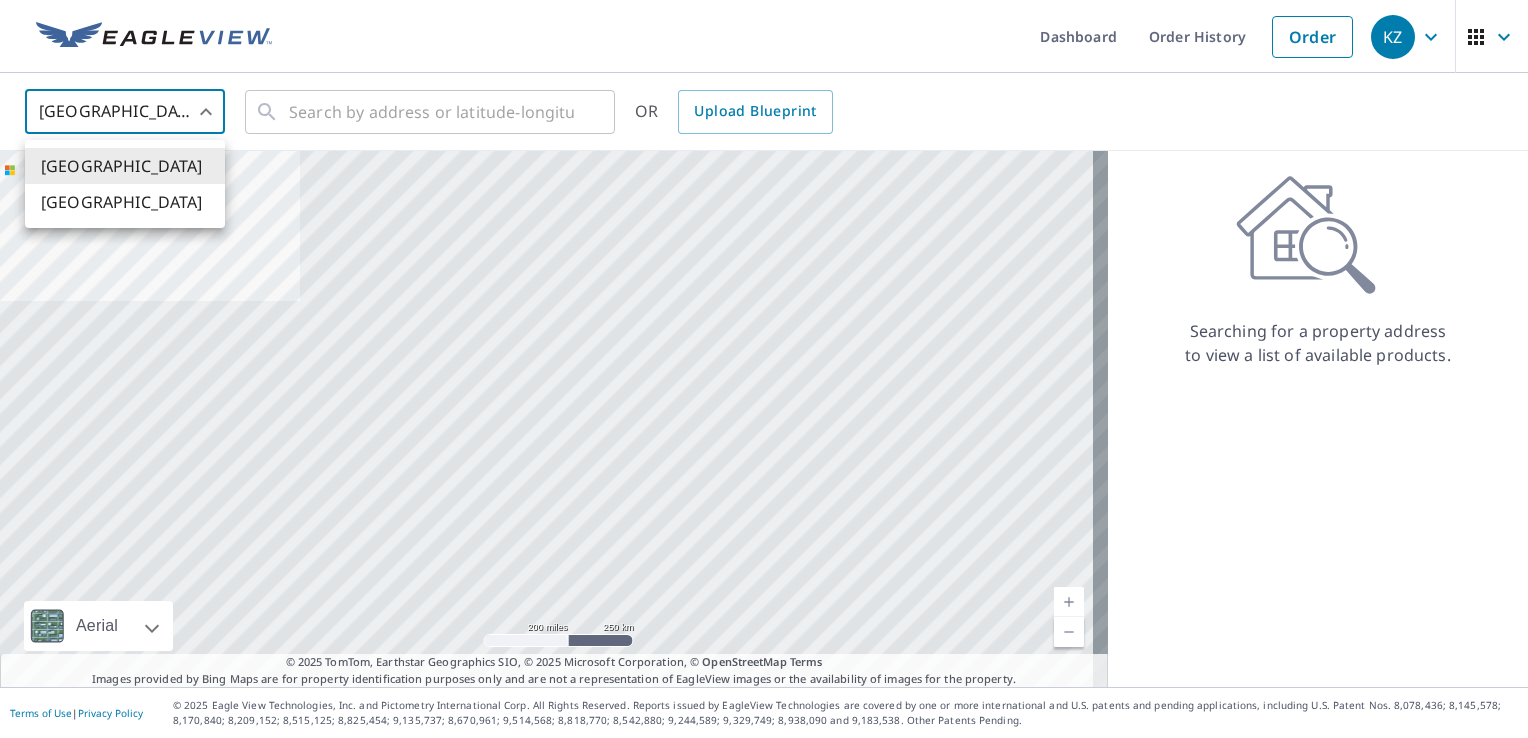 click on "KZ KZ
Dashboard Order History Order KZ United States US ​ ​ OR Upload Blueprint Aerial Road A standard road map Aerial A detailed look from above Labels Labels 200 miles 250 km © 2025 TomTom, Earthstar Geographics  SIO, © 2025 Microsoft Corporation Terms © 2025 TomTom, Earthstar Geographics SIO, © 2025 Microsoft Corporation, ©   OpenStreetMap   Terms Images provided by Bing Maps are for property identification purposes only and are not a representation of EagleView images or the availability of images for the property. Searching for a property address to view a list of available products. Terms of Use  |  Privacy Policy © 2025 Eagle View Technologies, Inc. and Pictometry International Corp. All Rights Reserved. Reports issued by EagleView Technologies are covered by   one or more international and U.S. patents and pending applications, including U.S. Patent Nos. 8,078,436; 8,145,578; 8,170,840; 8,209,152;
United States Canada" at bounding box center [764, 369] 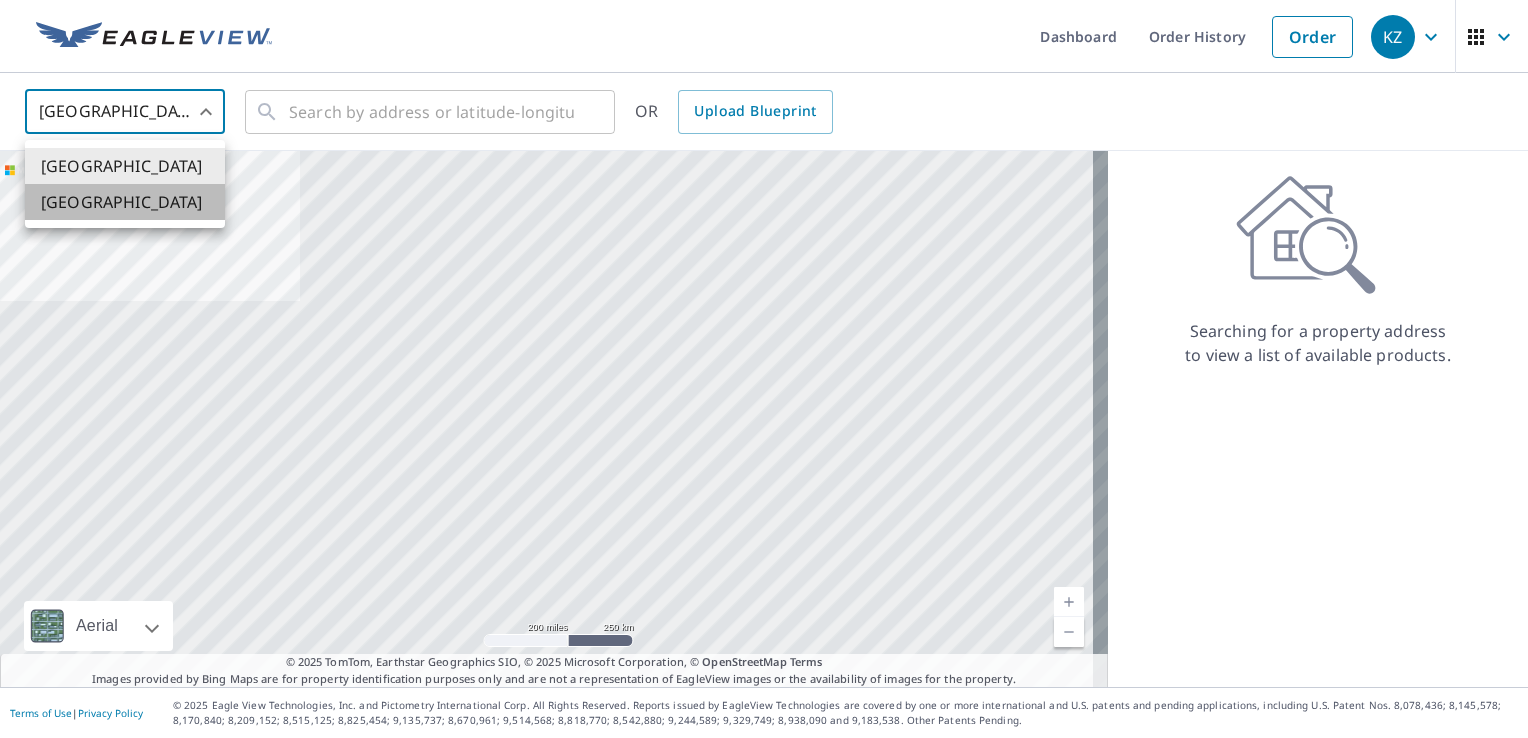 click on "[GEOGRAPHIC_DATA]" at bounding box center (125, 202) 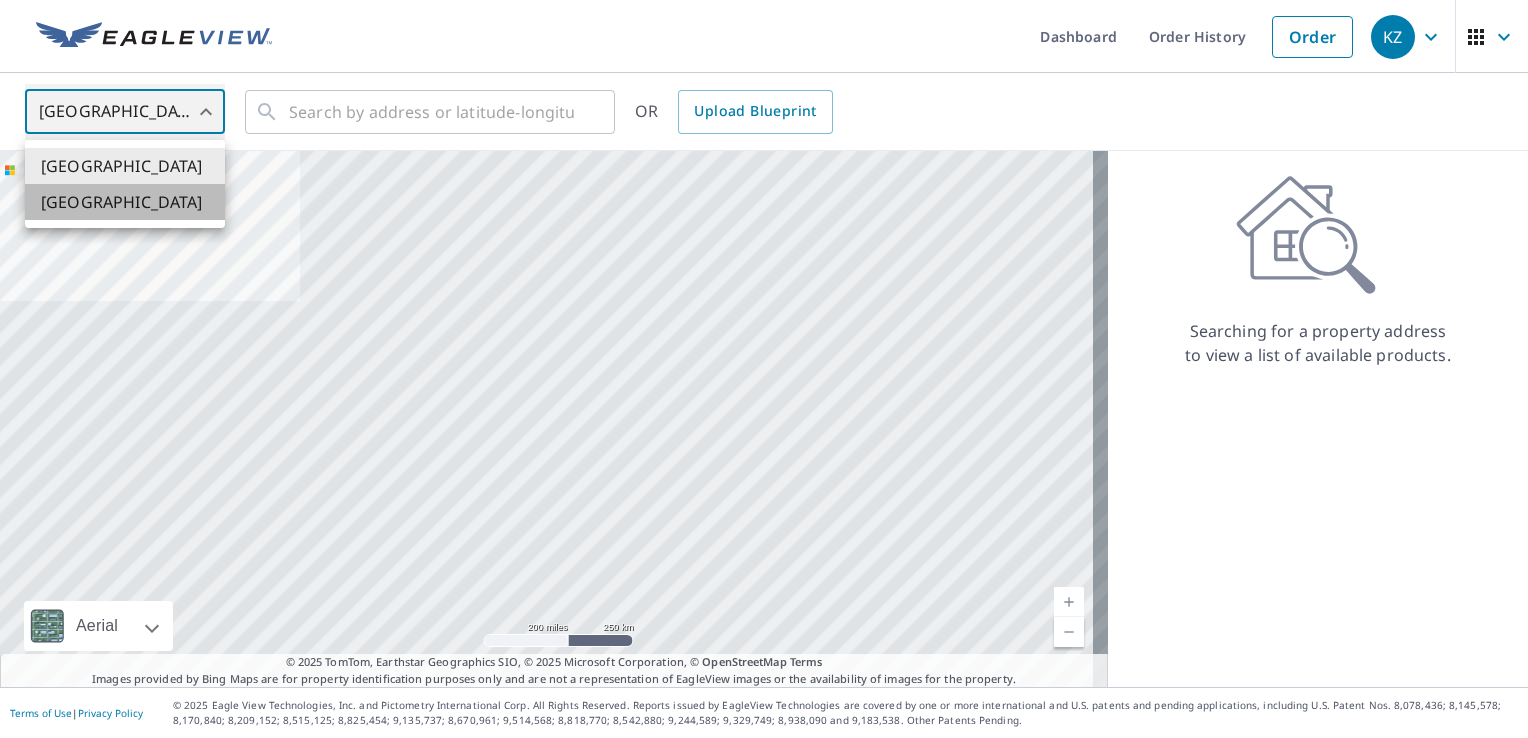type on "CA" 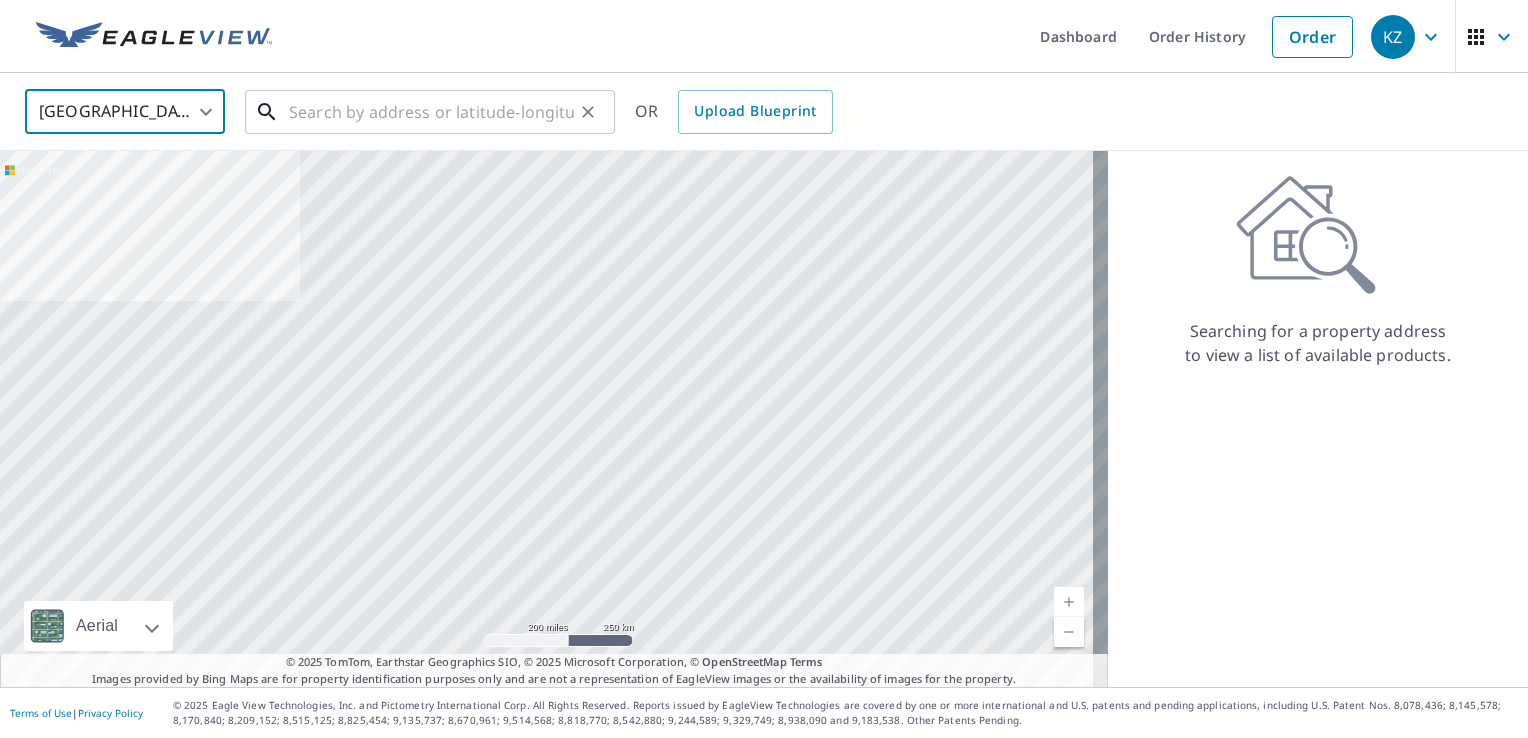 click at bounding box center (431, 112) 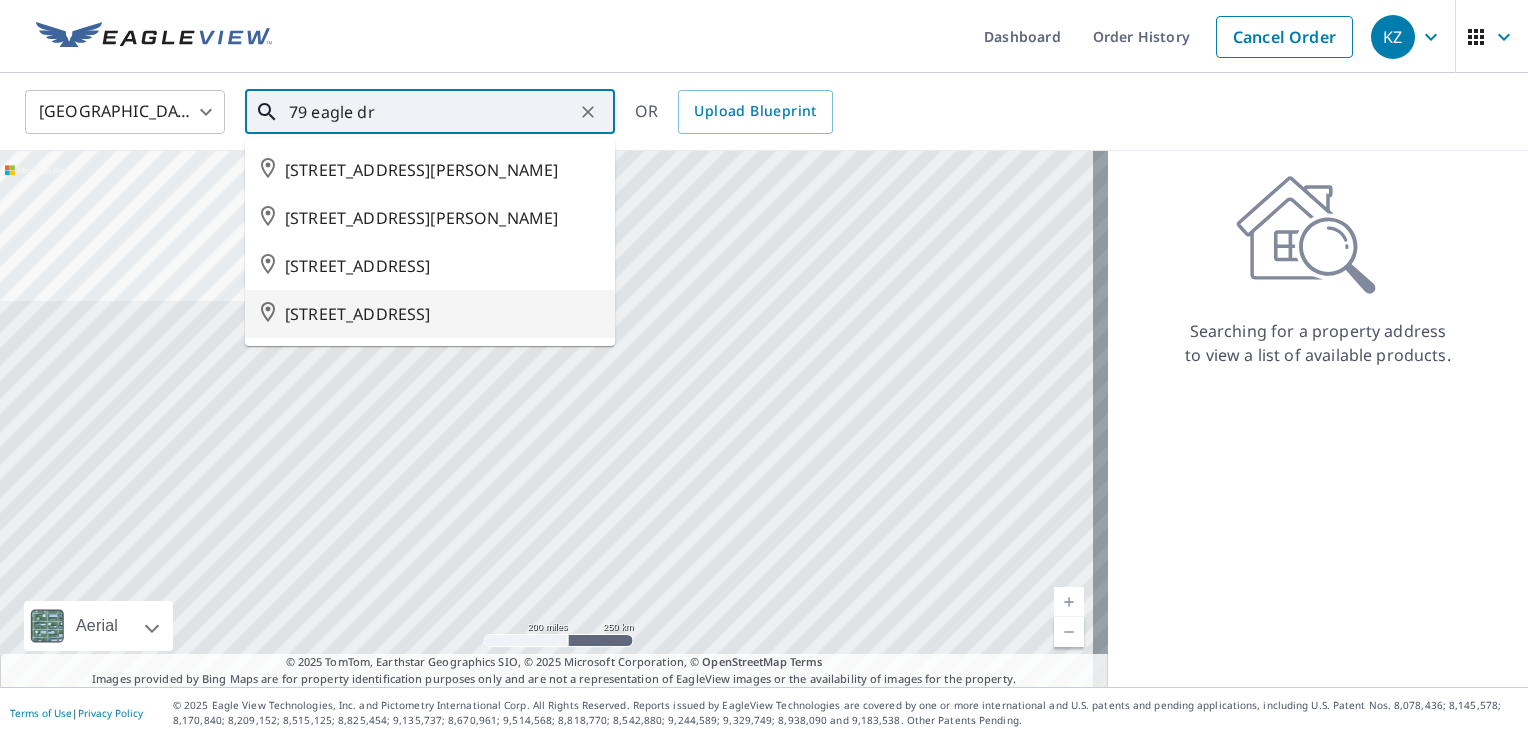 click on "79 EAGLE DR WINNIPEG MB R2R1V4" at bounding box center (442, 314) 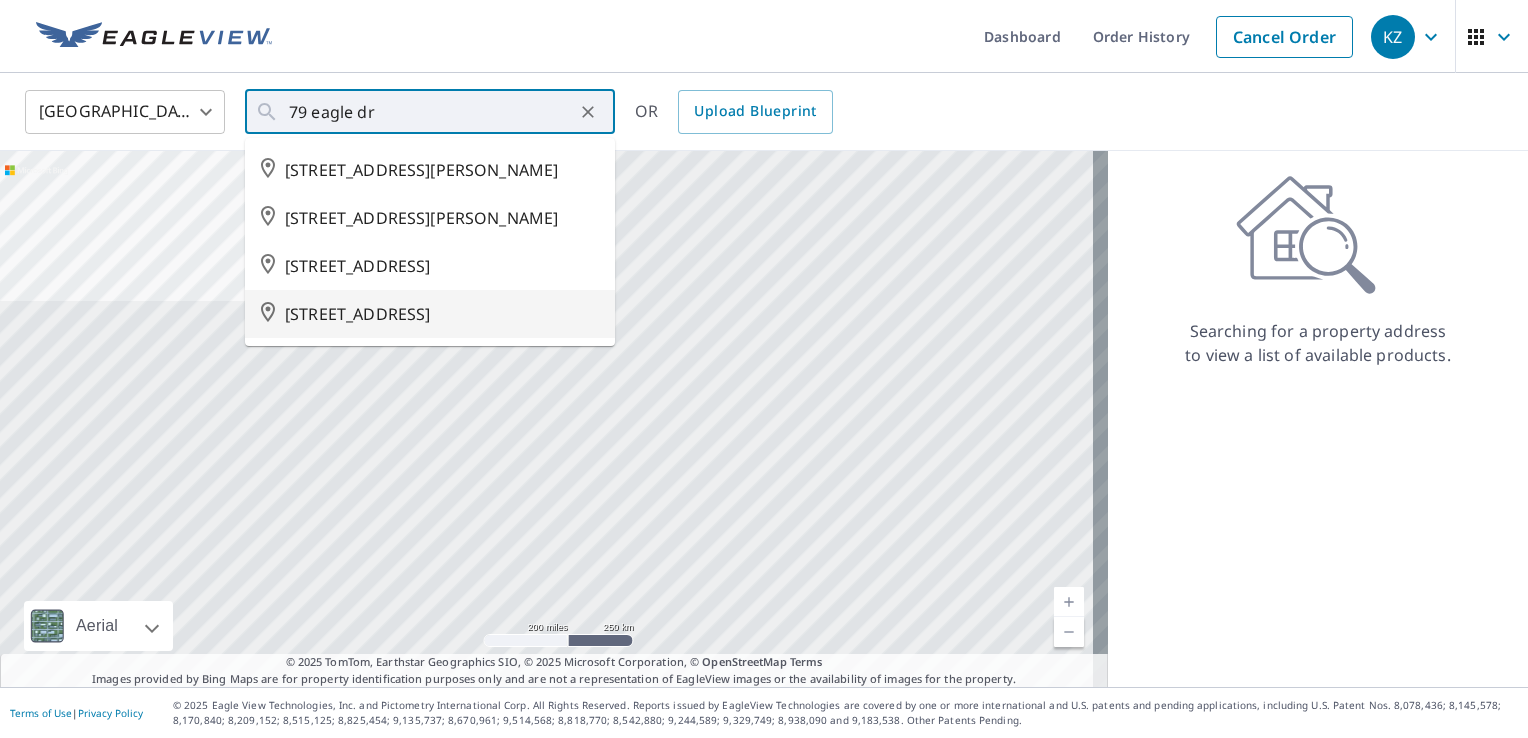 type on "79 EAGLE DR WINNIPEG MB R2R1V4" 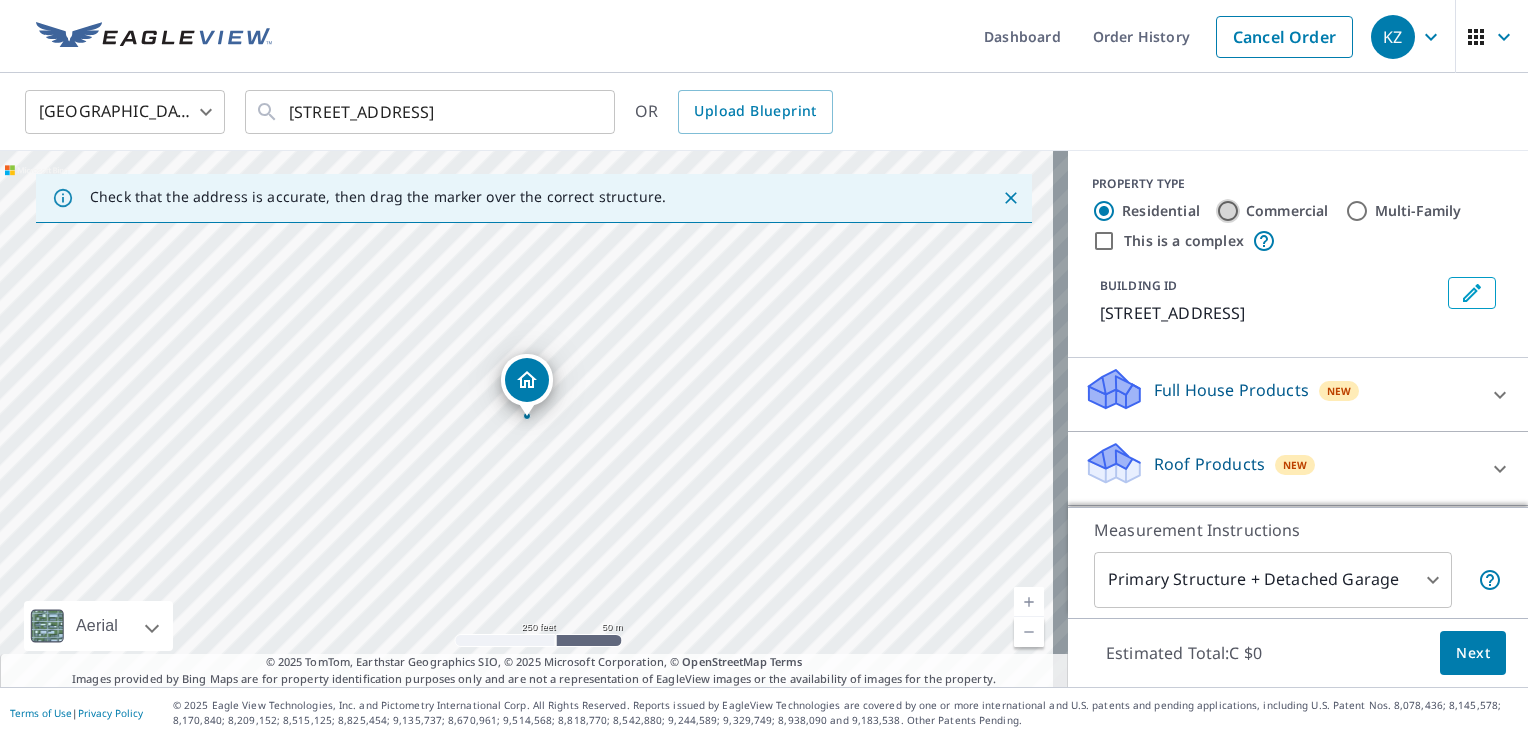 click on "Commercial" at bounding box center [1228, 211] 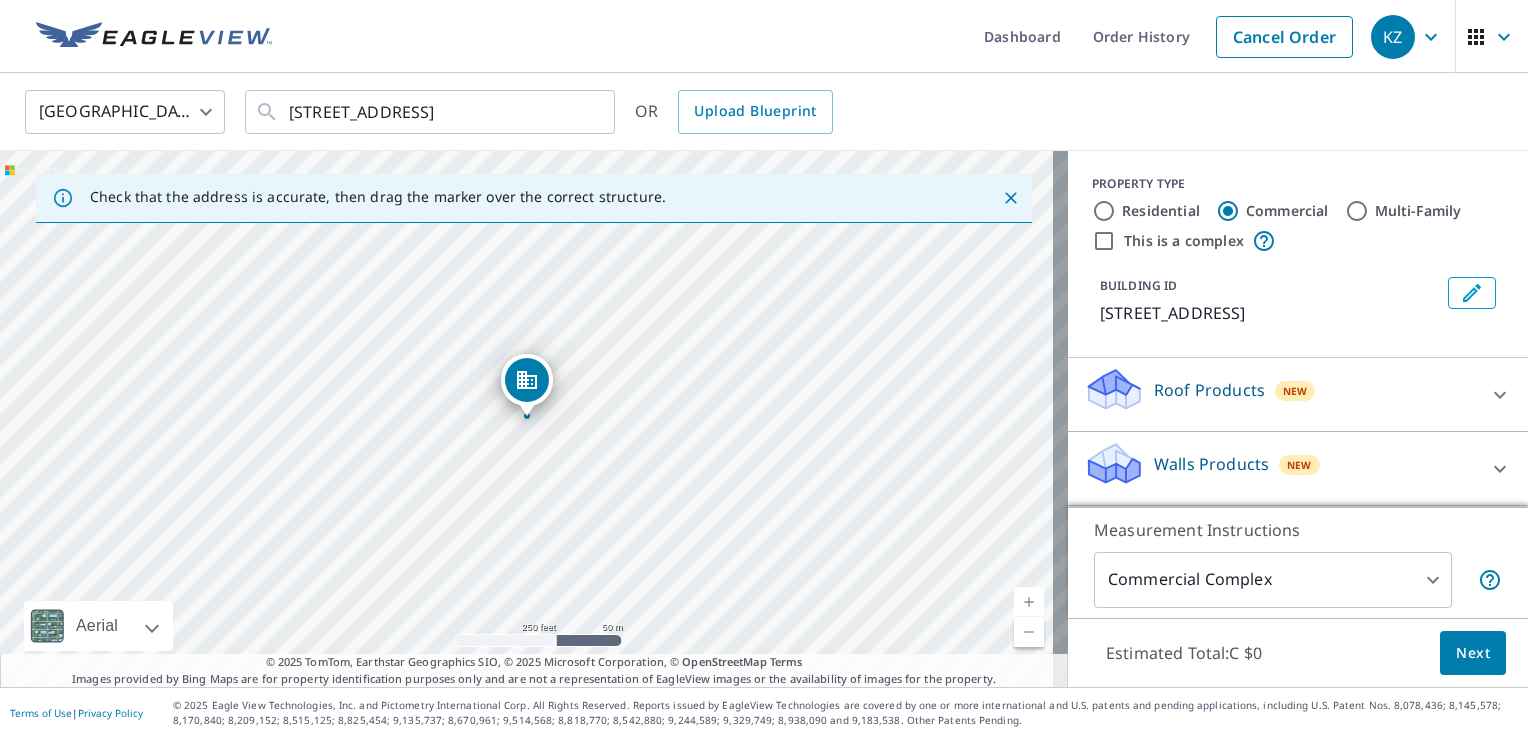 click 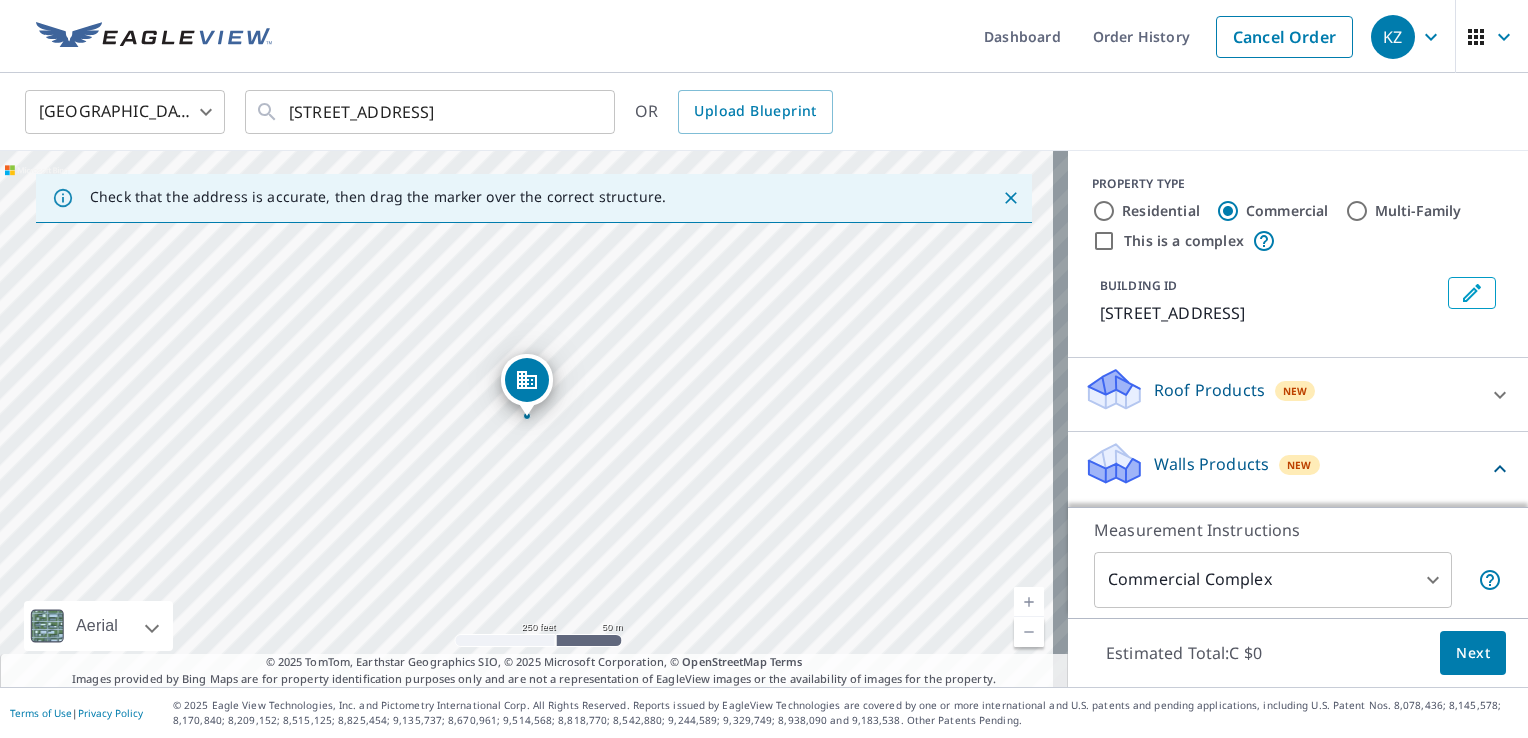 click on "KZ KZ
Dashboard Order History Cancel Order KZ Canada CA ​ 79 EAGLE DR WINNIPEG MB R2R1V4 ​ OR Upload Blueprint Check that the address is accurate, then drag the marker over the correct structure. 79 EAGLE DR WINNIPEG MB R2R1V4 Aerial Road A standard road map Aerial A detailed look from above Labels Labels 250 feet 50 m © 2025 TomTom, © 2025 Maxar, © 2025 Microsoft Corporation,  © OpenStreetMap Terms © 2025 TomTom, Earthstar Geographics SIO, © 2025 Microsoft Corporation, ©   OpenStreetMap   Terms Images provided by Bing Maps are for property identification purposes only and are not a representation of EagleView images or the availability of images for the property. PROPERTY TYPE Residential Commercial Multi-Family This is a complex BUILDING ID 79 EAGLE DR, WINNIPEG, MB, R2R1V4 Roof Products New Premium C $120 Gutter C $30 Bid Perfect™ C $65 Walls Products New Walls C $300 Measurement Instructions Commercial Complex 4 ​ Estimated Total:  C $0 Next Terms of Use  |  Privacy Policy" at bounding box center [764, 369] 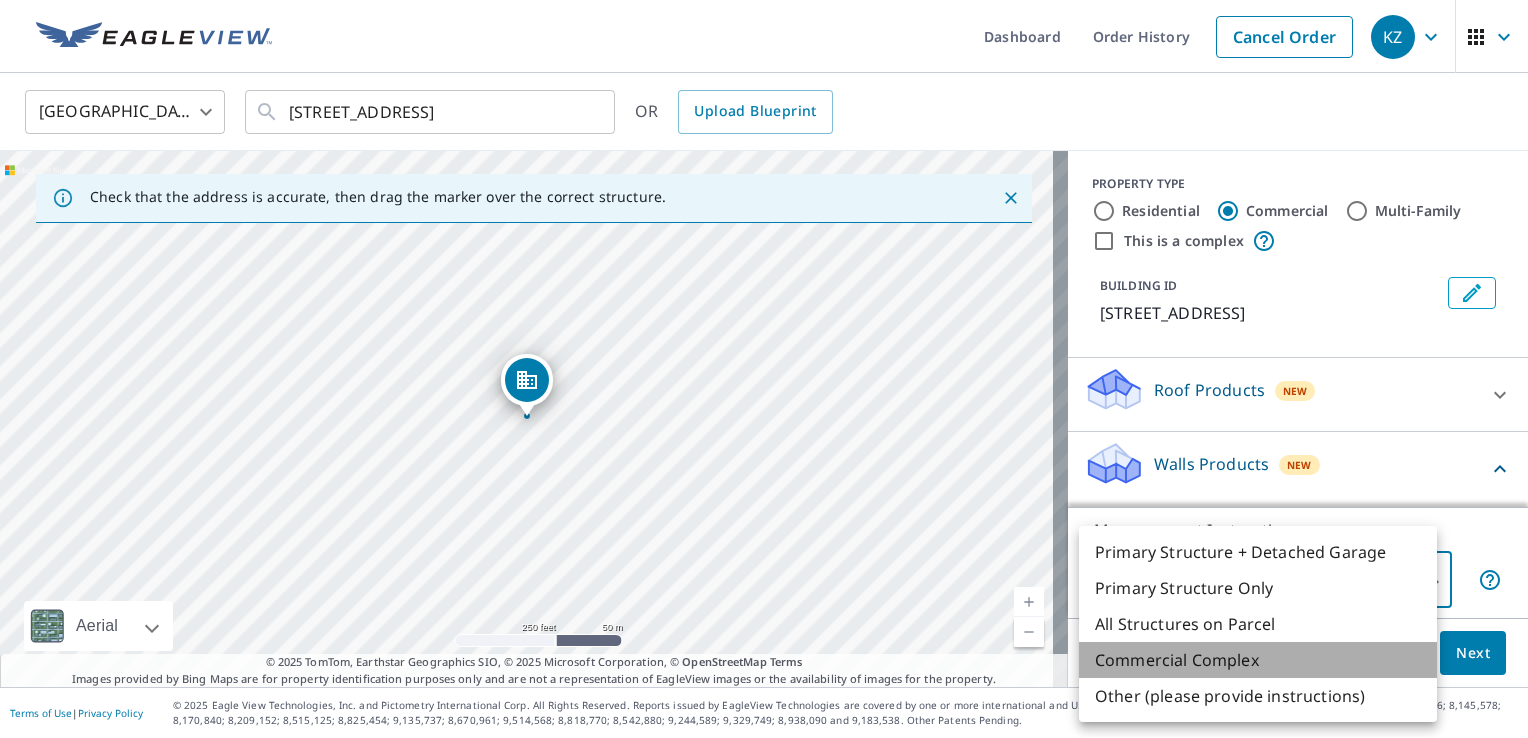 click on "Commercial Complex" at bounding box center (1258, 660) 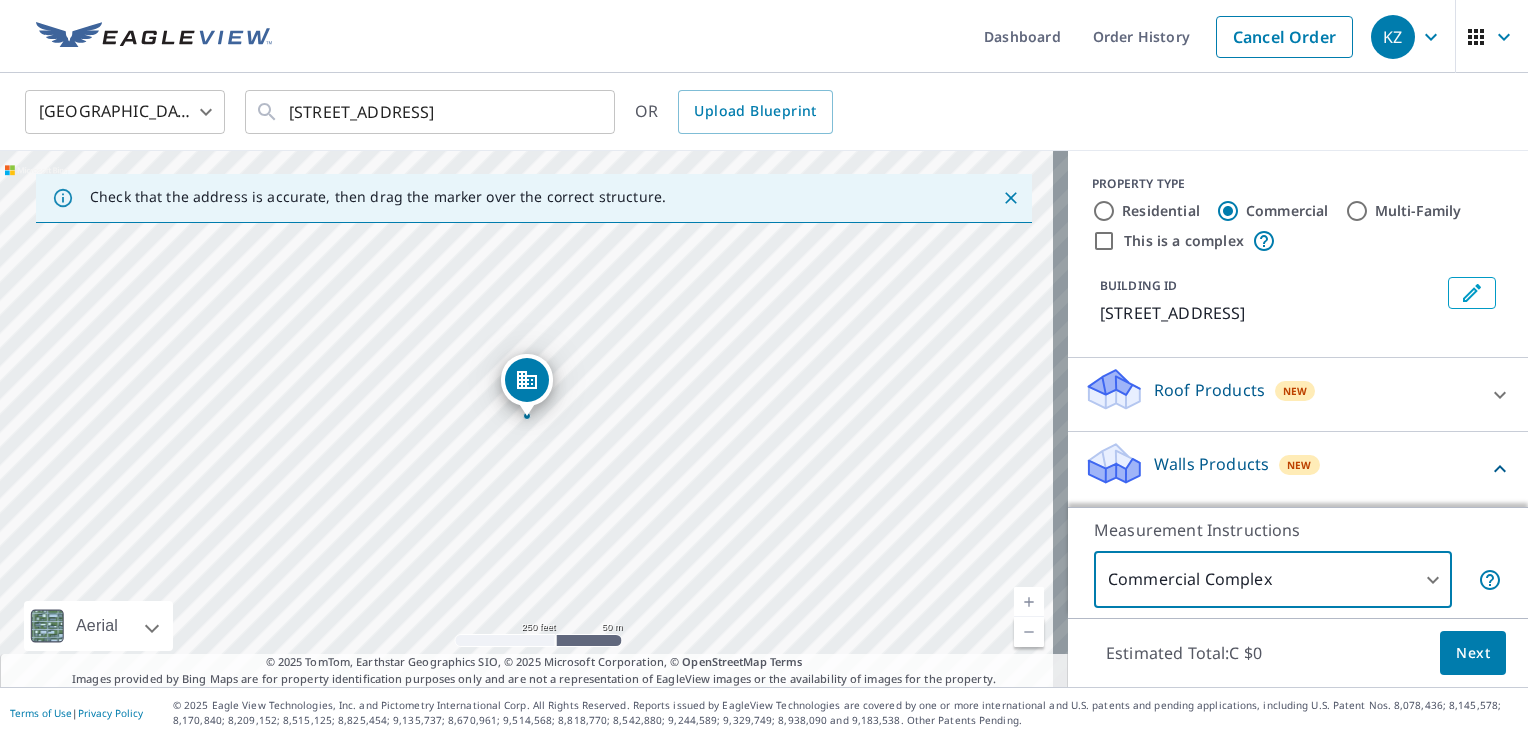 click on "Walls Products" at bounding box center [1211, 464] 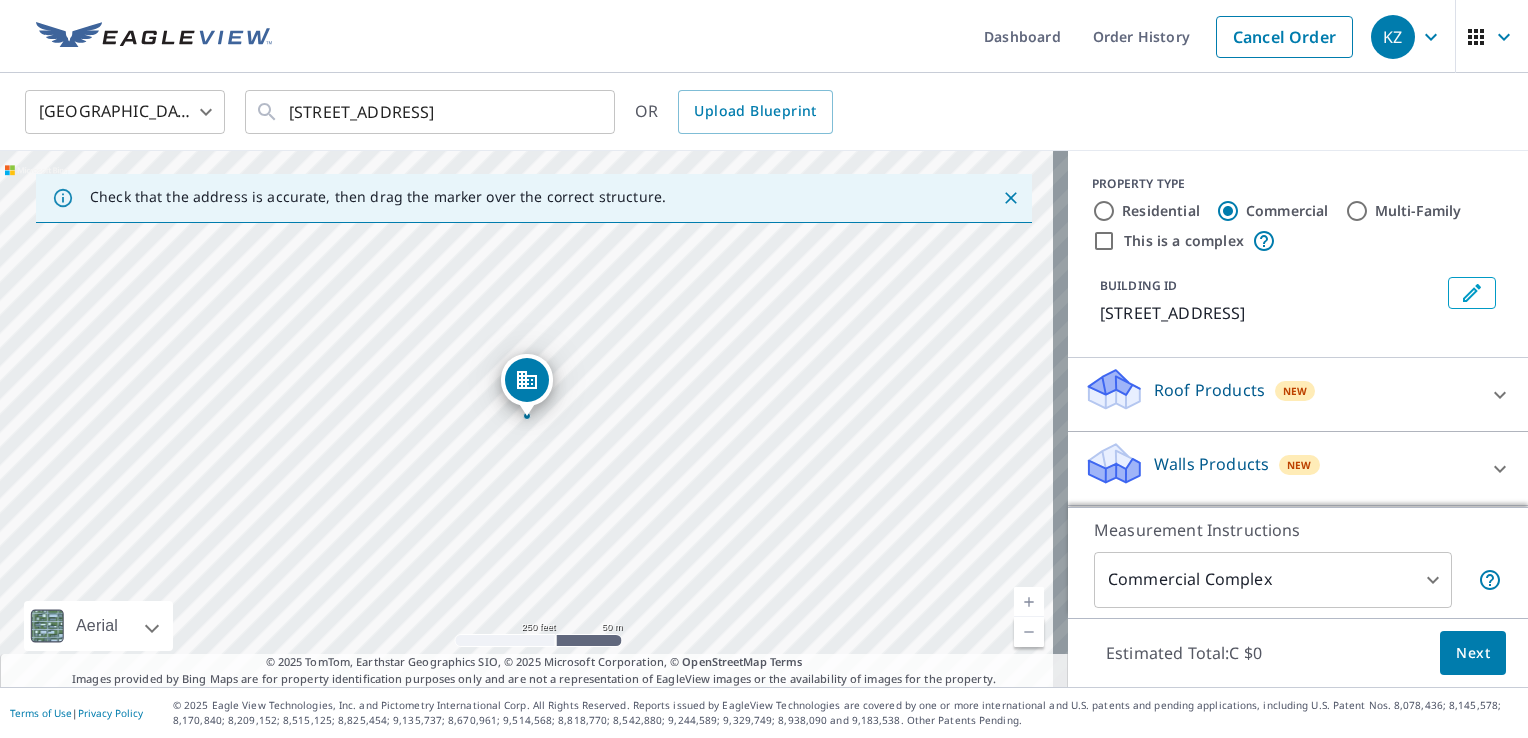 click 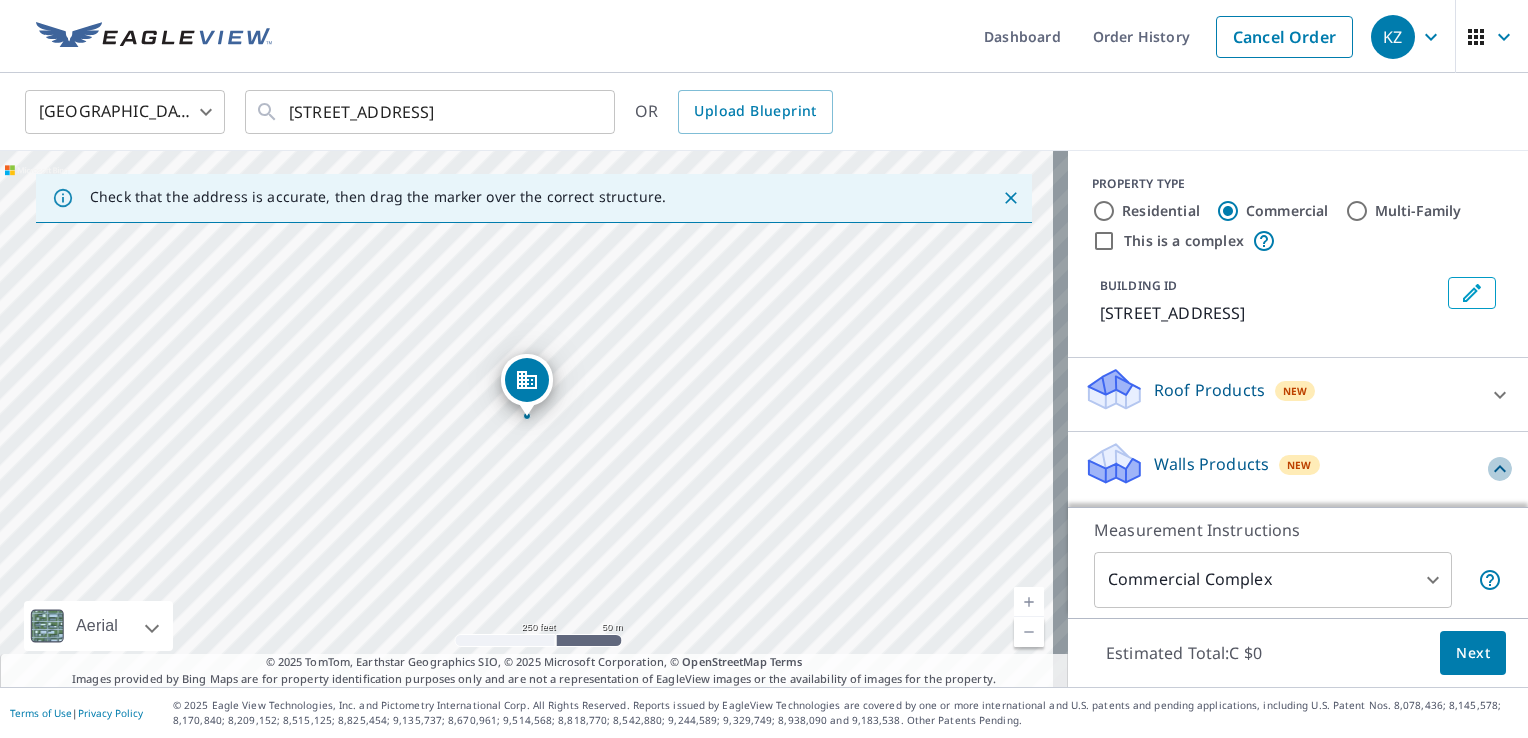 click 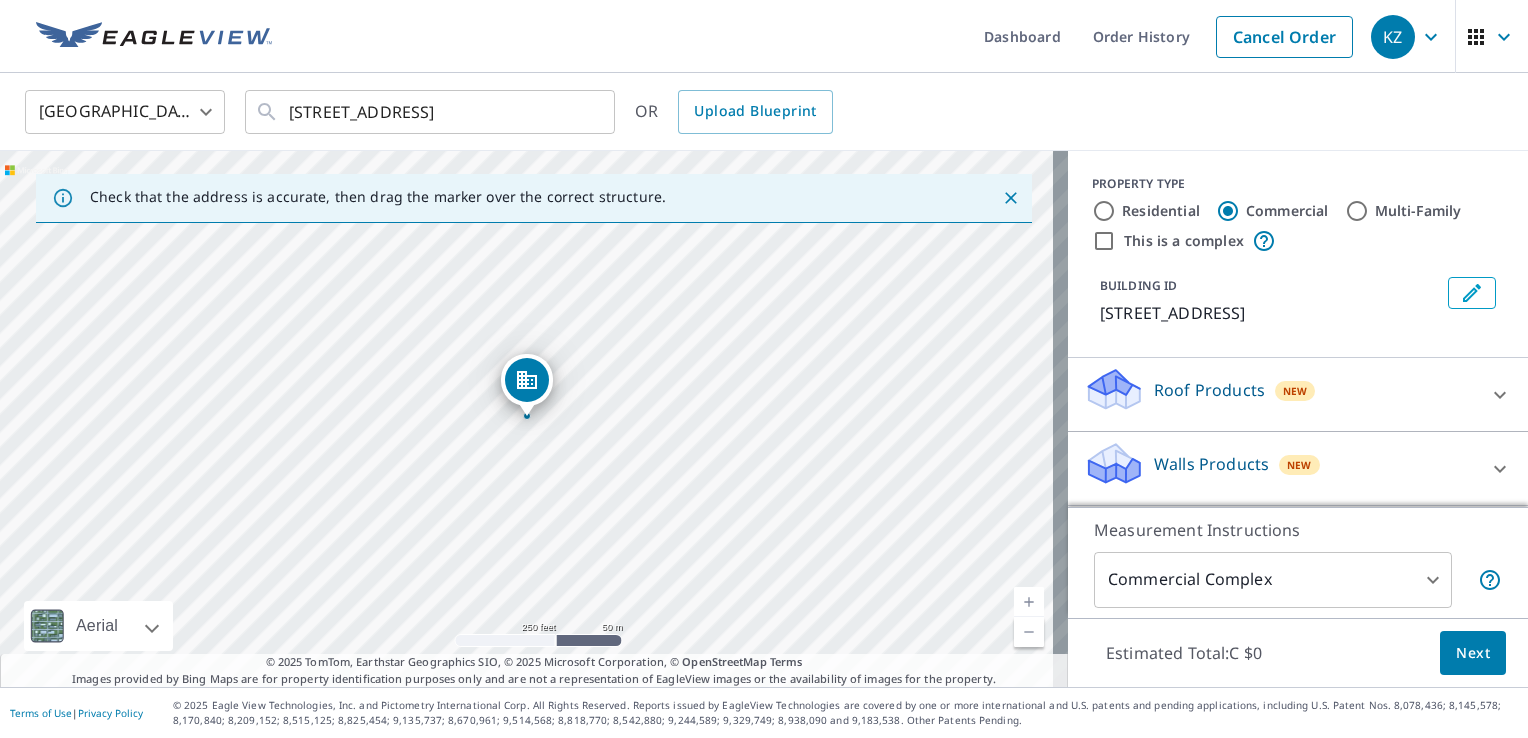 click on "Next" at bounding box center [1473, 653] 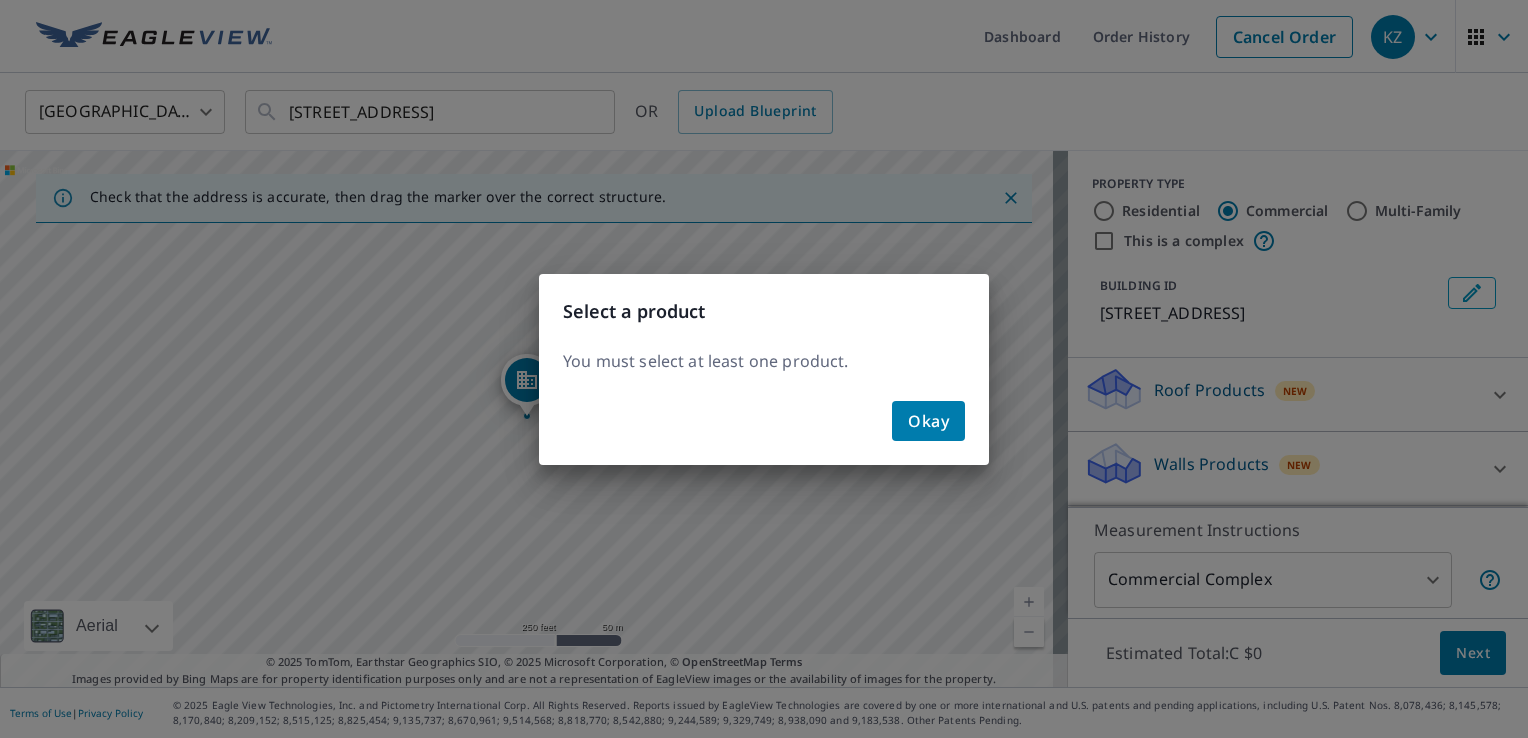 click on "Okay" at bounding box center [928, 421] 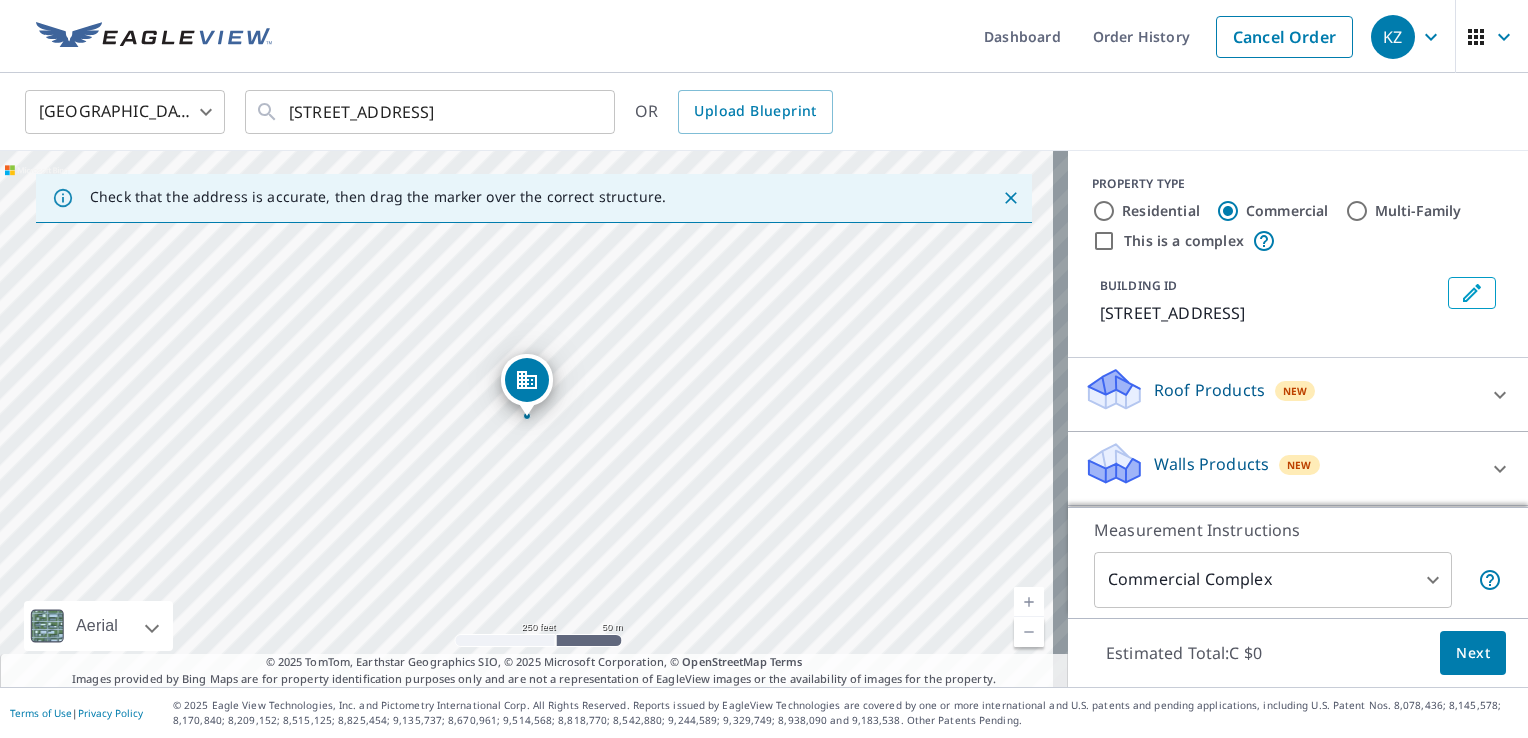 click 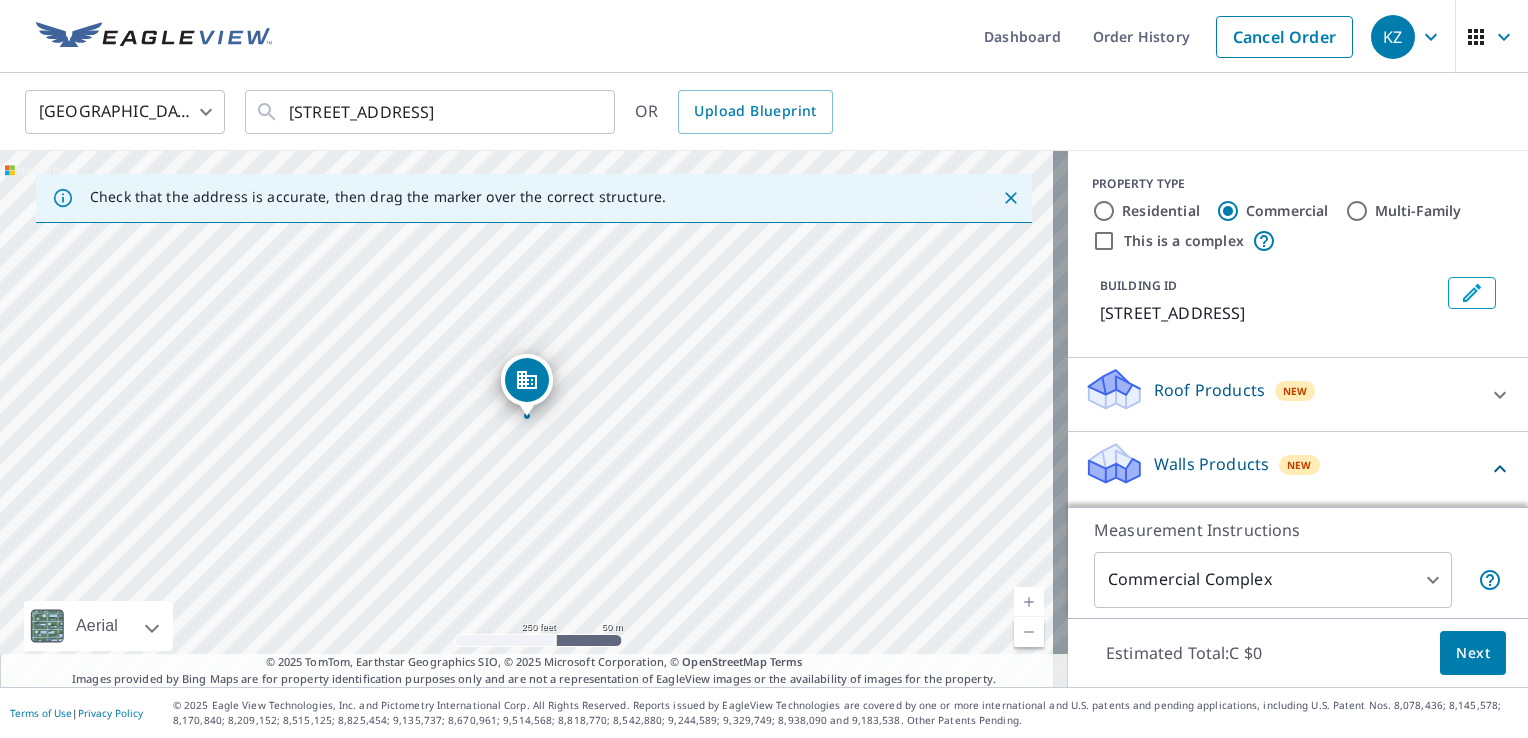 drag, startPoint x: 1100, startPoint y: 466, endPoint x: 1083, endPoint y: 473, distance: 18.384777 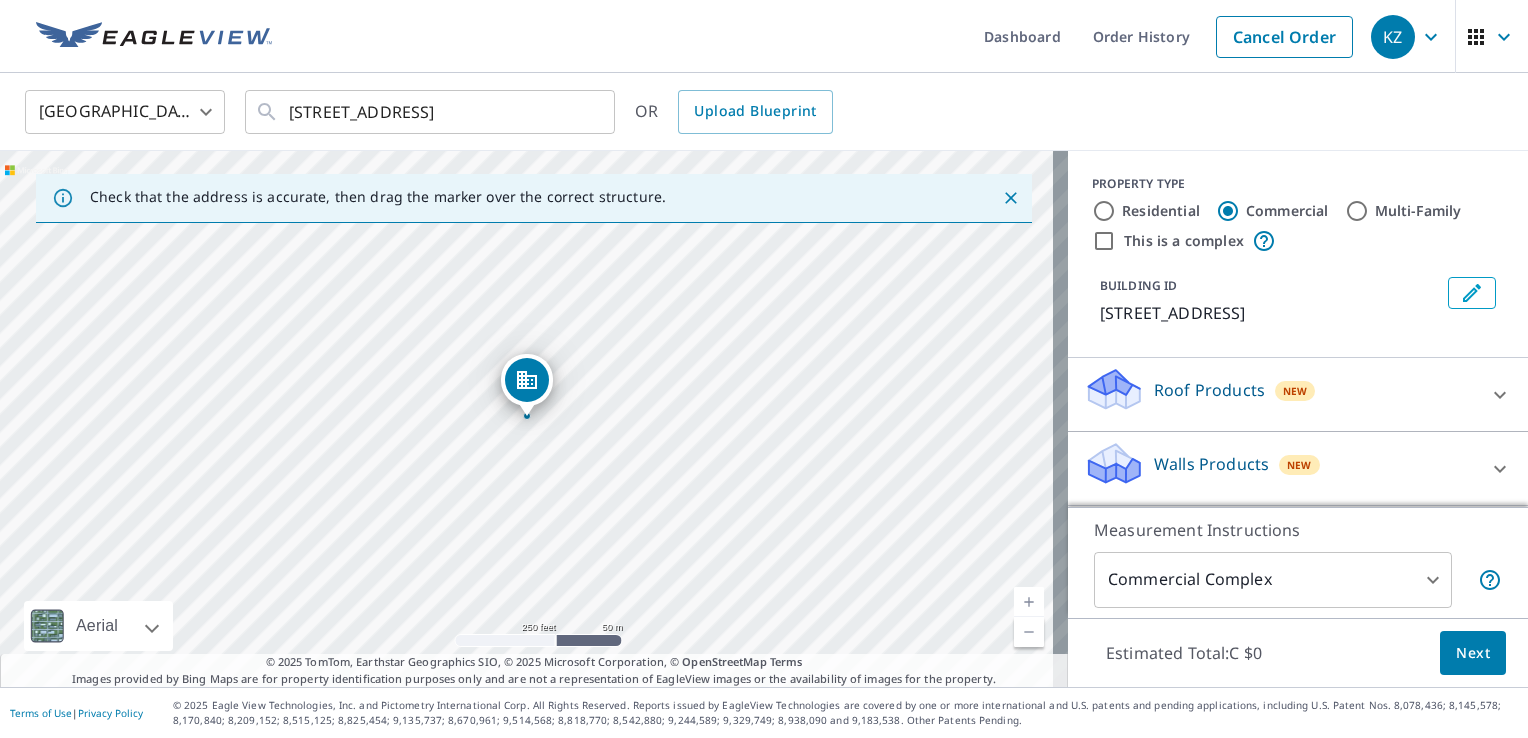 click on "This is a complex" at bounding box center [1104, 241] 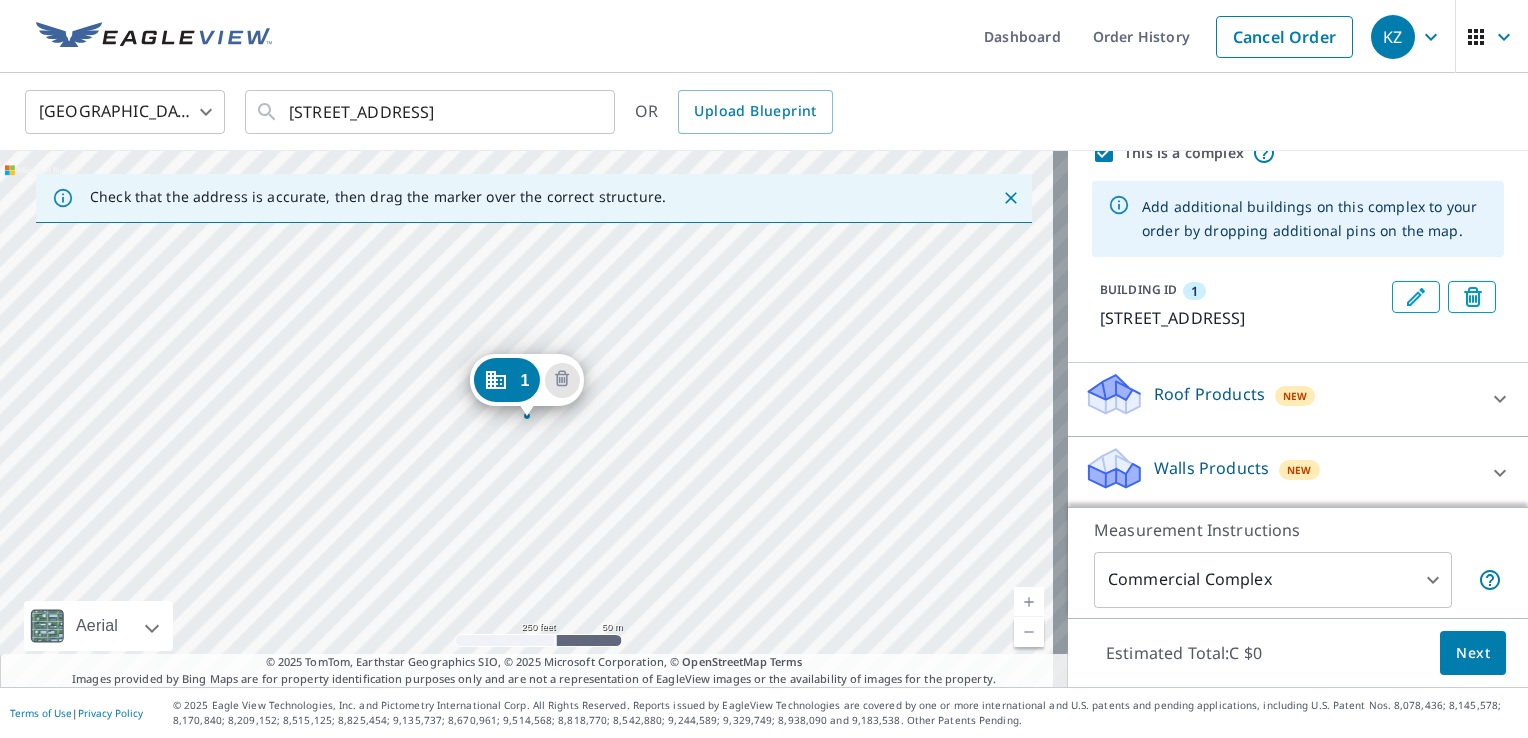 scroll, scrollTop: 115, scrollLeft: 0, axis: vertical 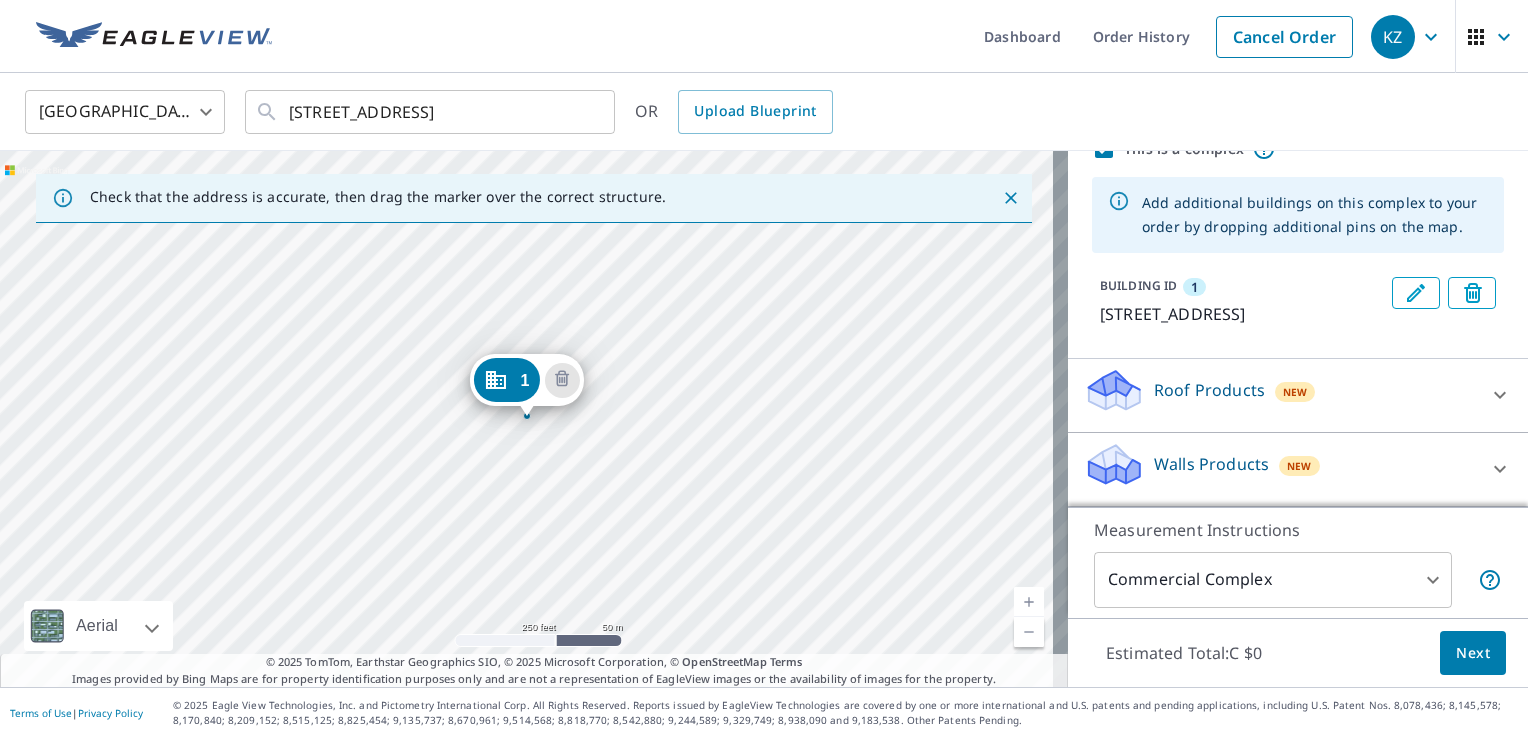 click on "New" at bounding box center (1299, 466) 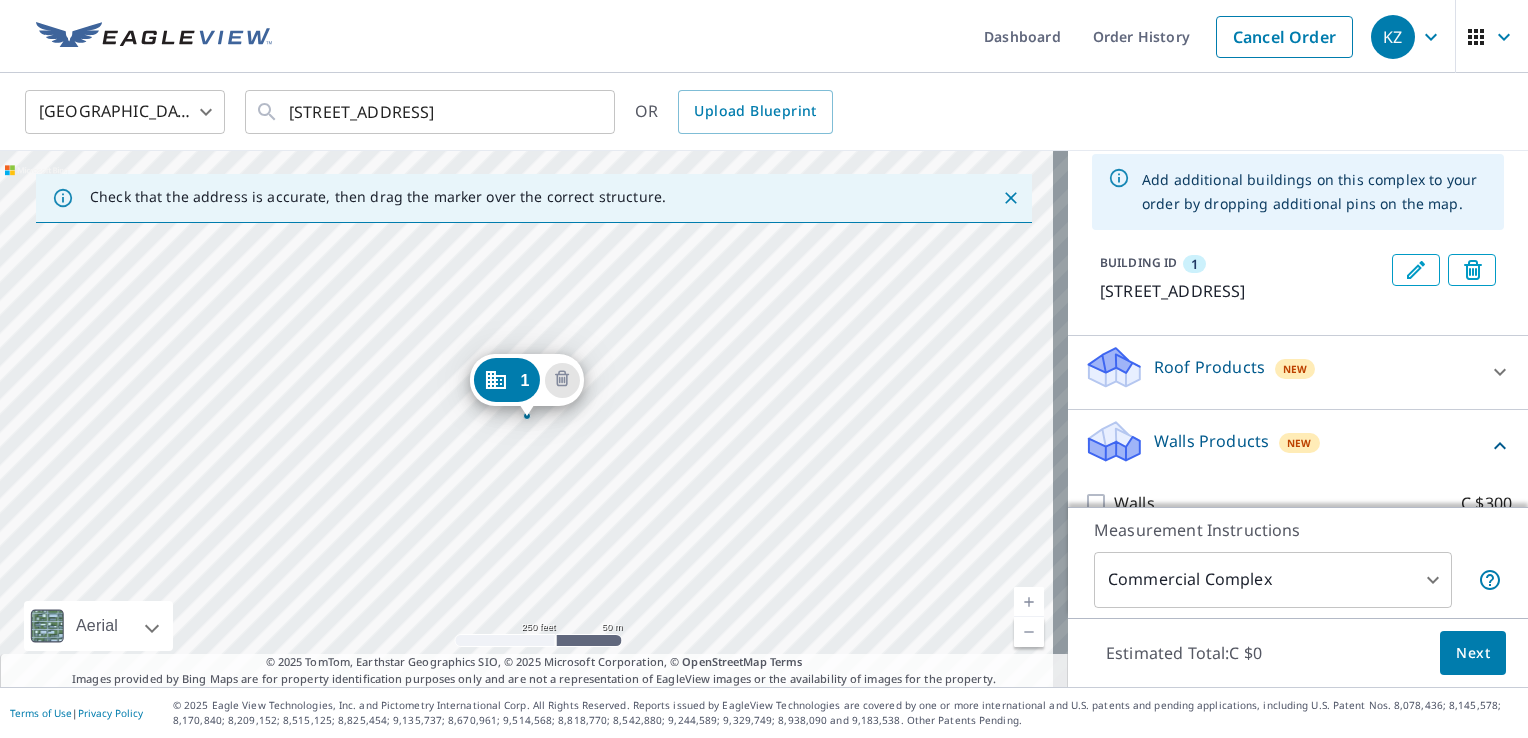 click on "Walls Products New" at bounding box center [1286, 446] 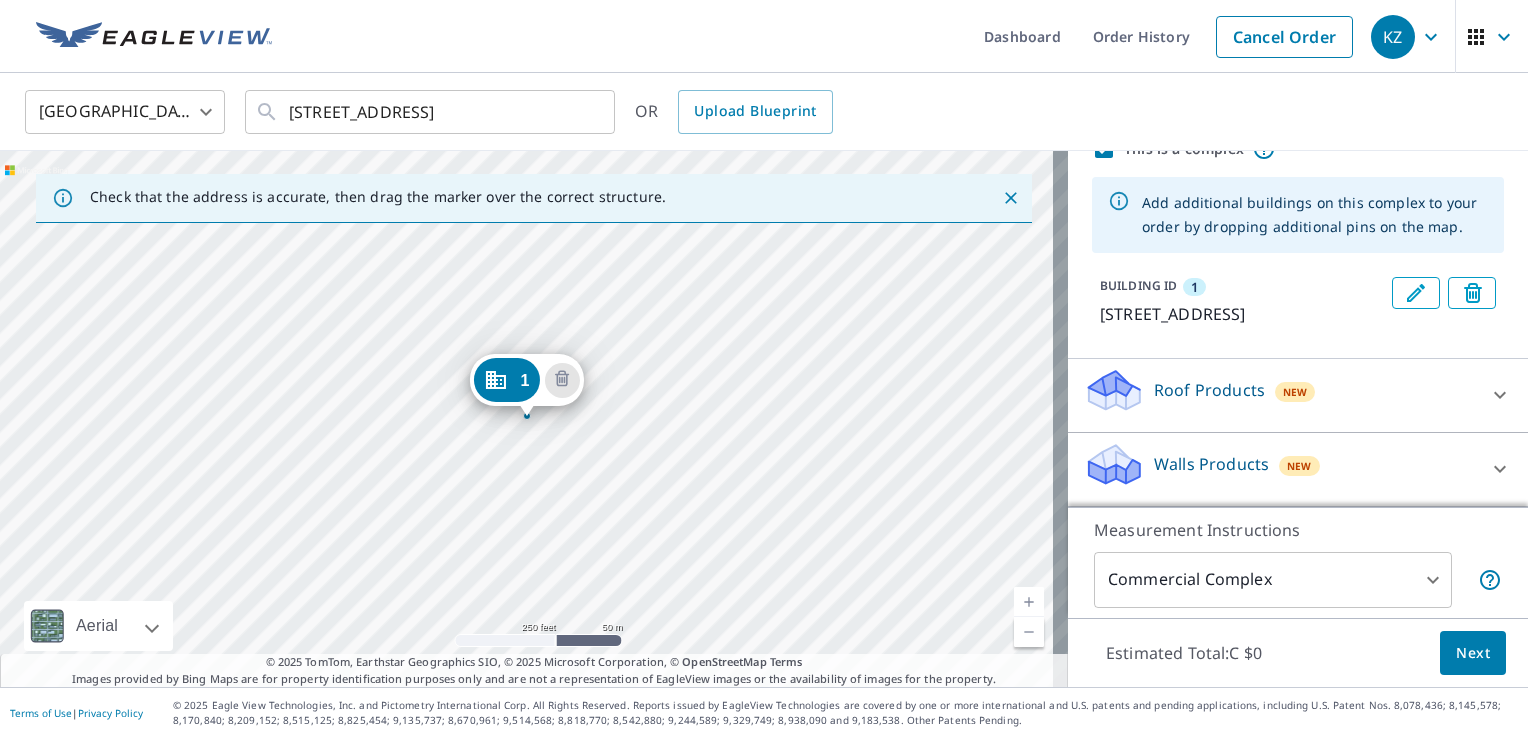 click on "Walls Products New" at bounding box center [1280, 469] 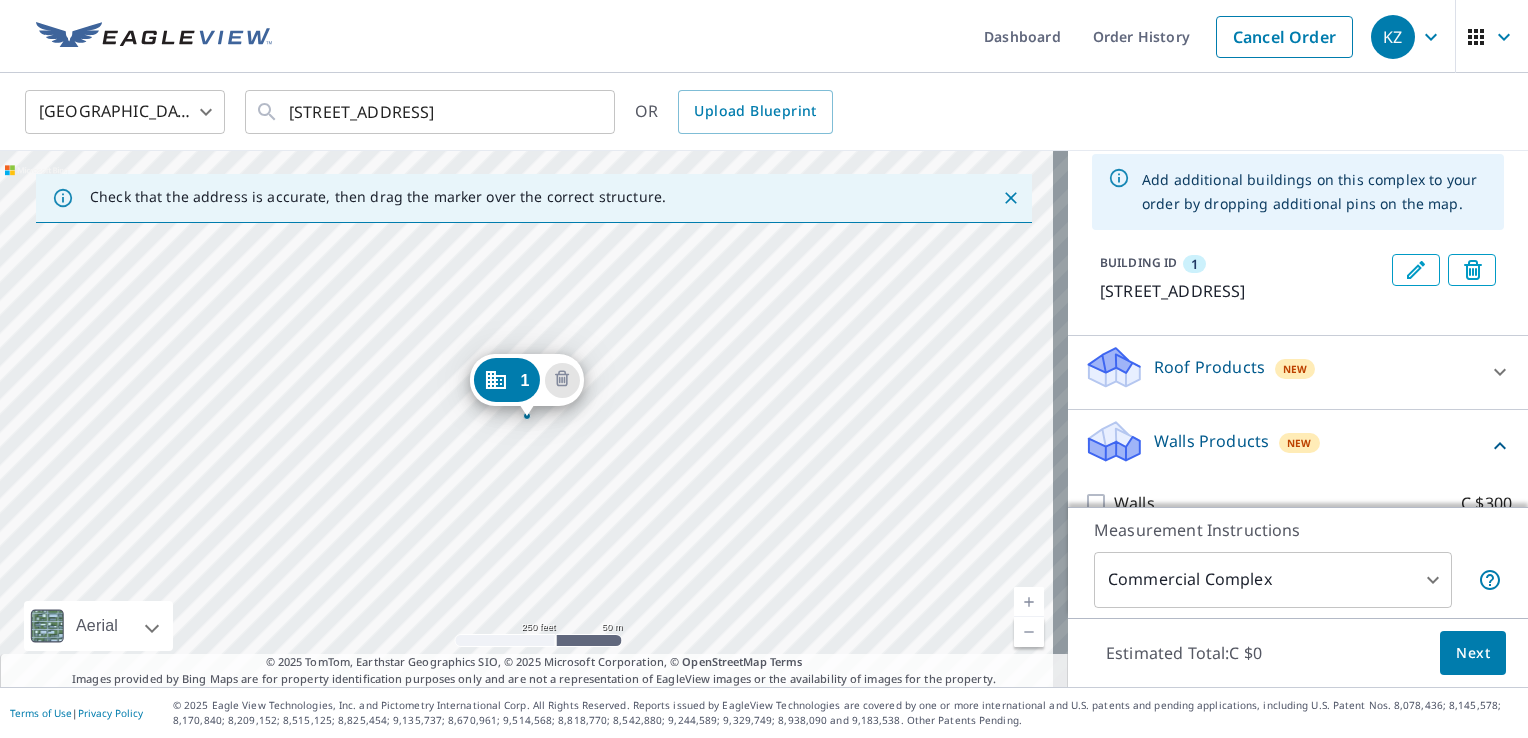 click on "Walls Products New" at bounding box center (1286, 446) 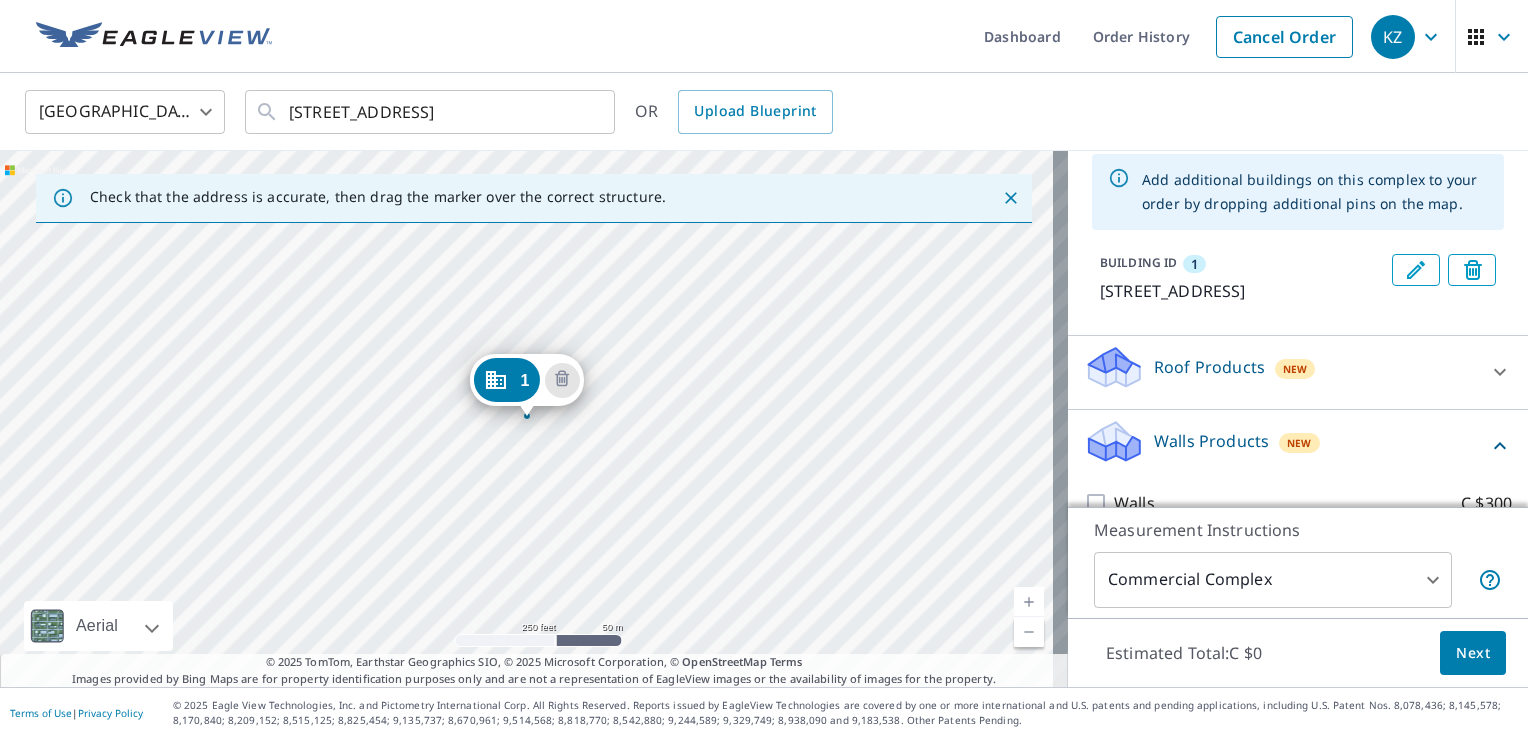 click on "Next" at bounding box center (1473, 653) 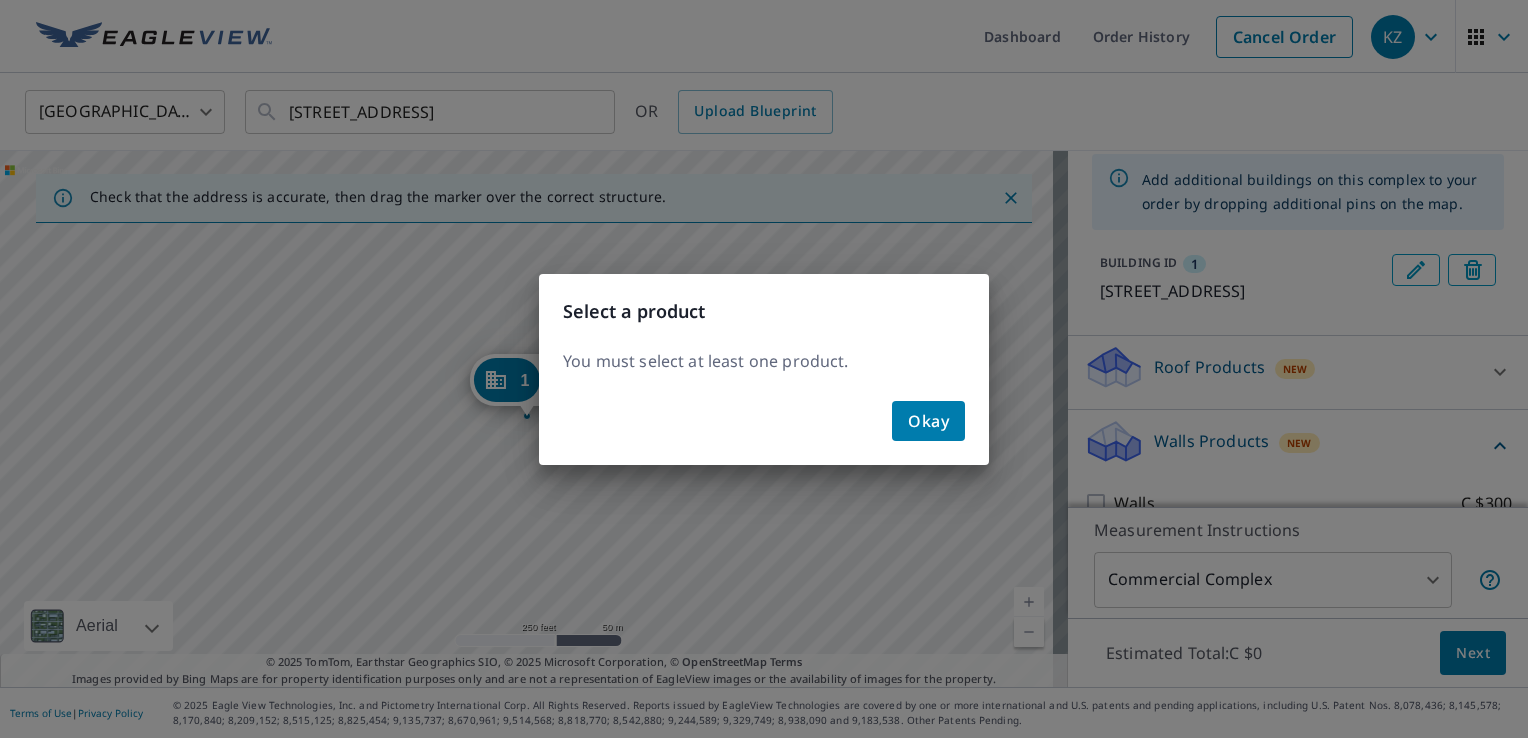 click on "Okay" at bounding box center (928, 421) 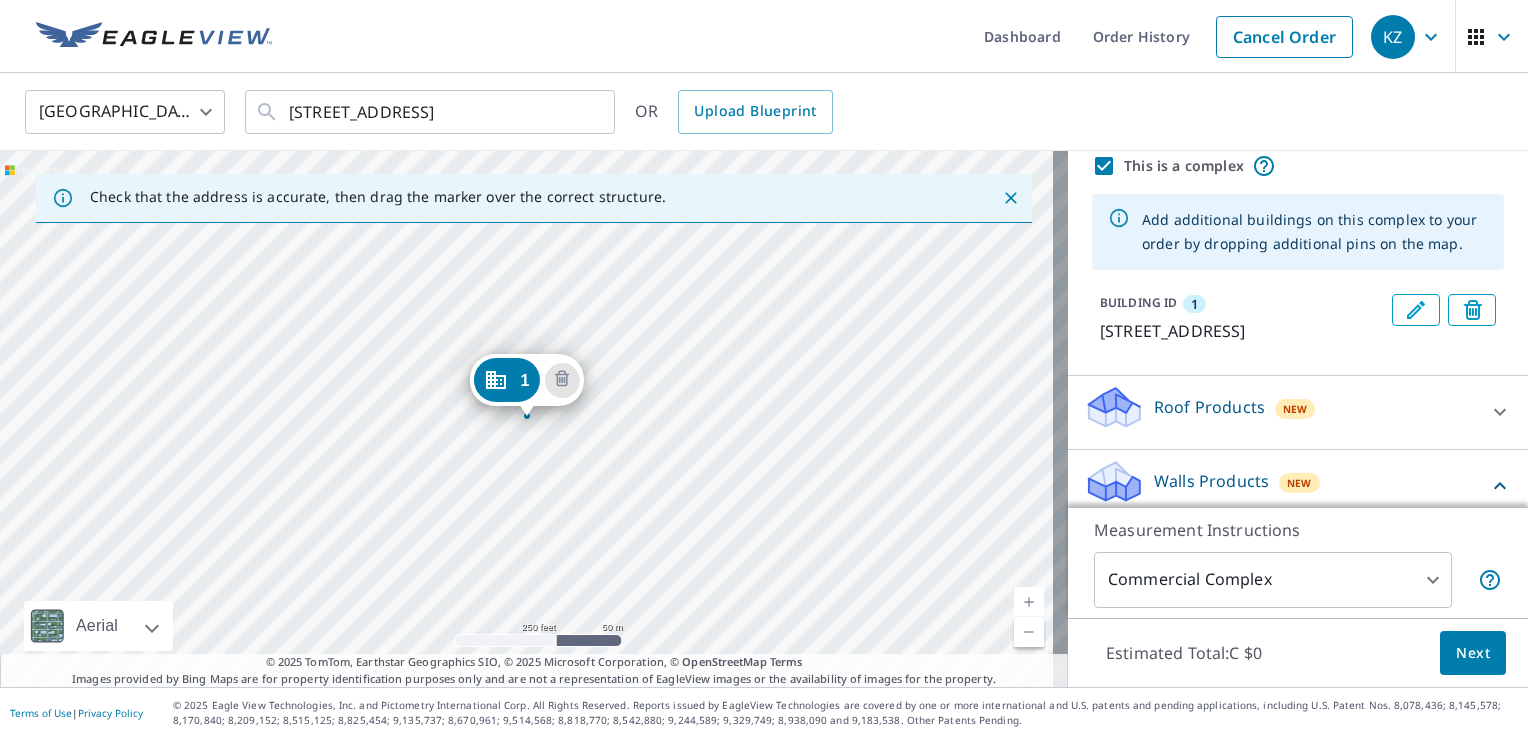 scroll, scrollTop: 0, scrollLeft: 0, axis: both 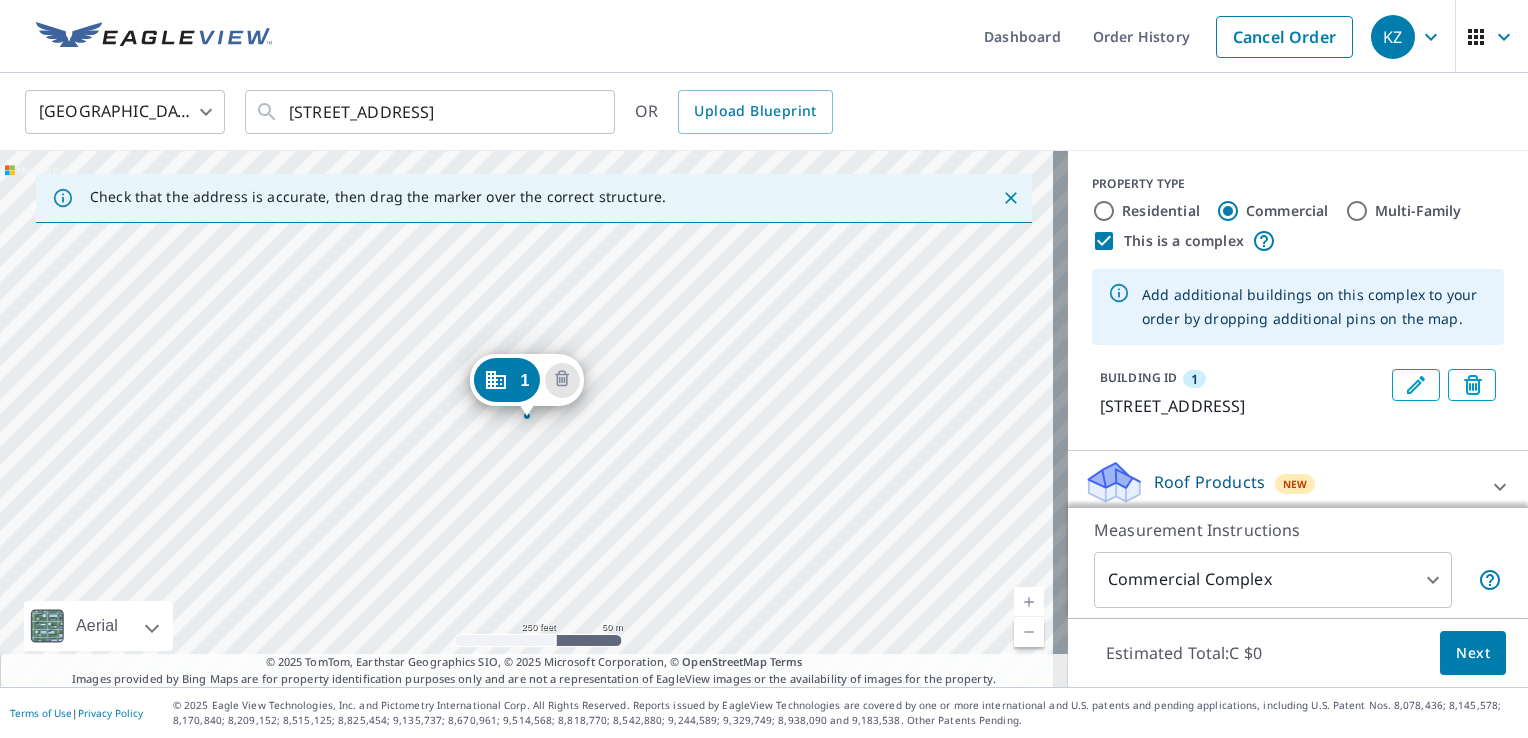 click on "Residential" at bounding box center (1104, 211) 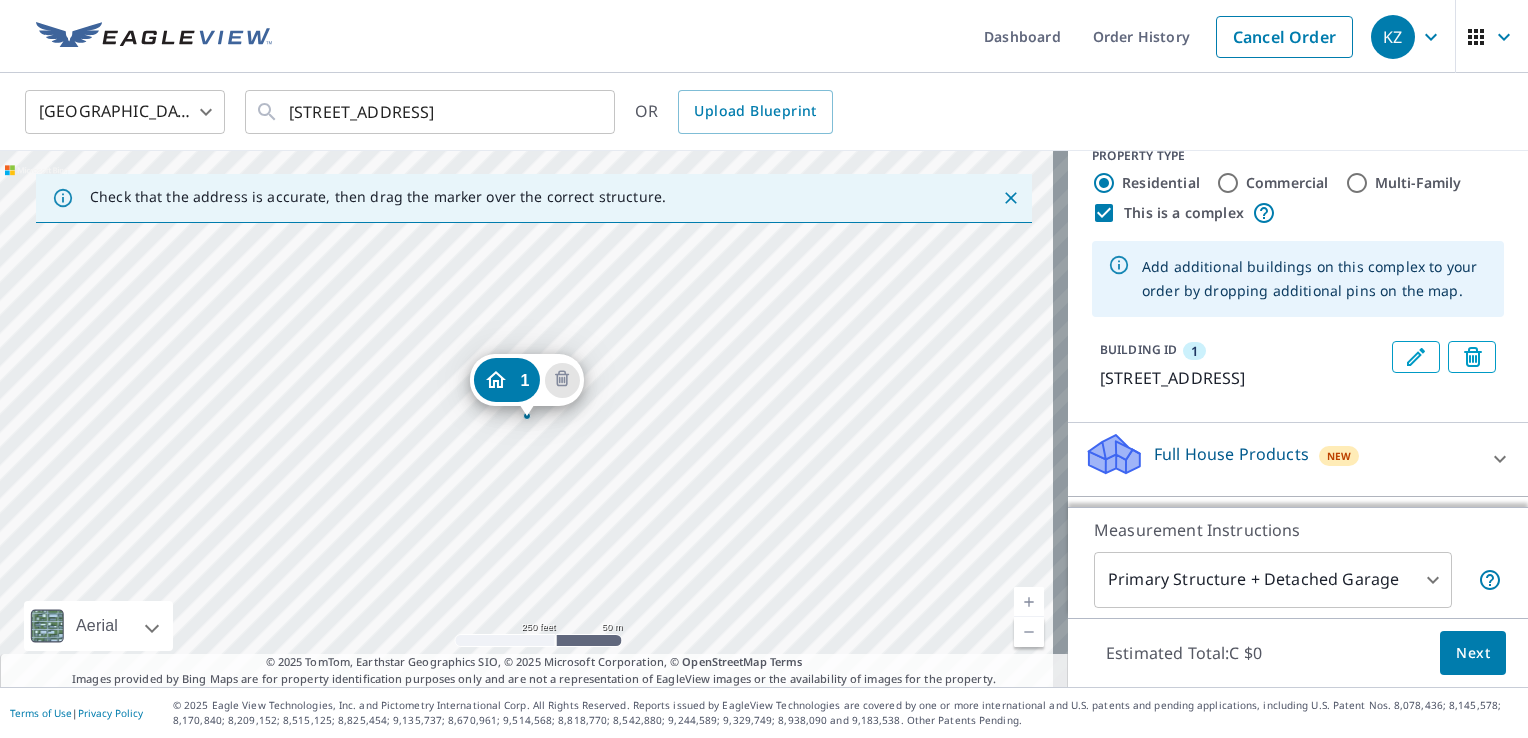 scroll, scrollTop: 0, scrollLeft: 0, axis: both 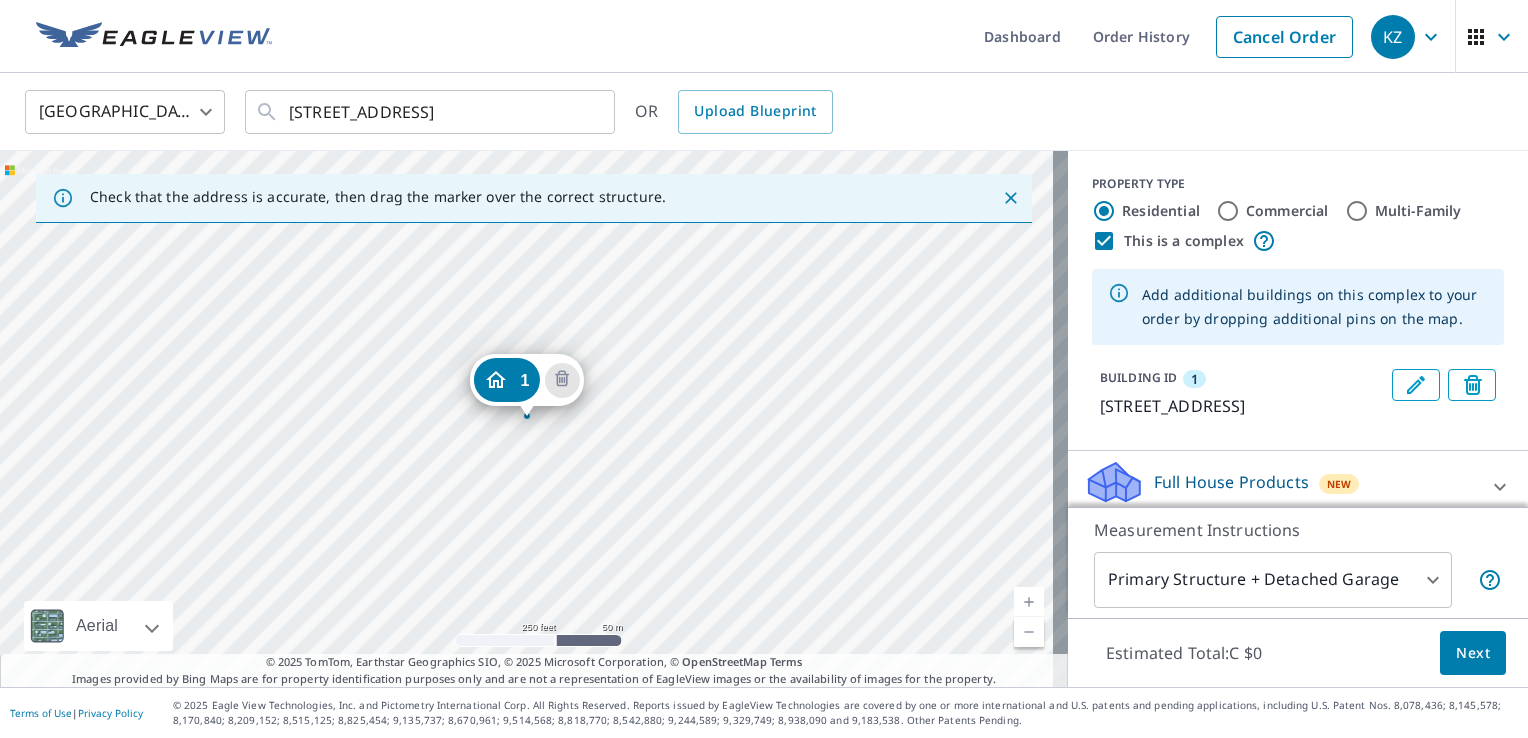 click on "Commercial" at bounding box center (1228, 211) 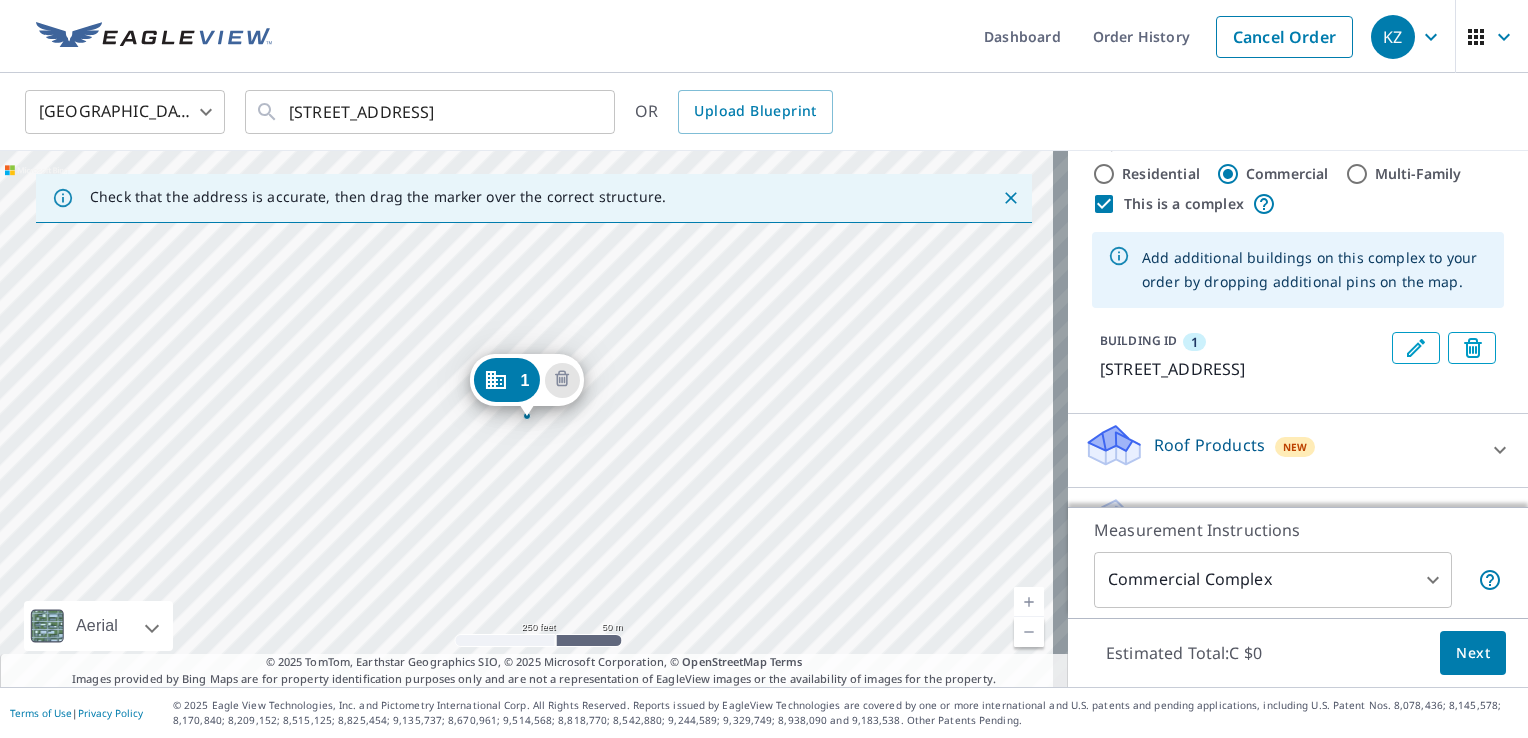 scroll, scrollTop: 11, scrollLeft: 0, axis: vertical 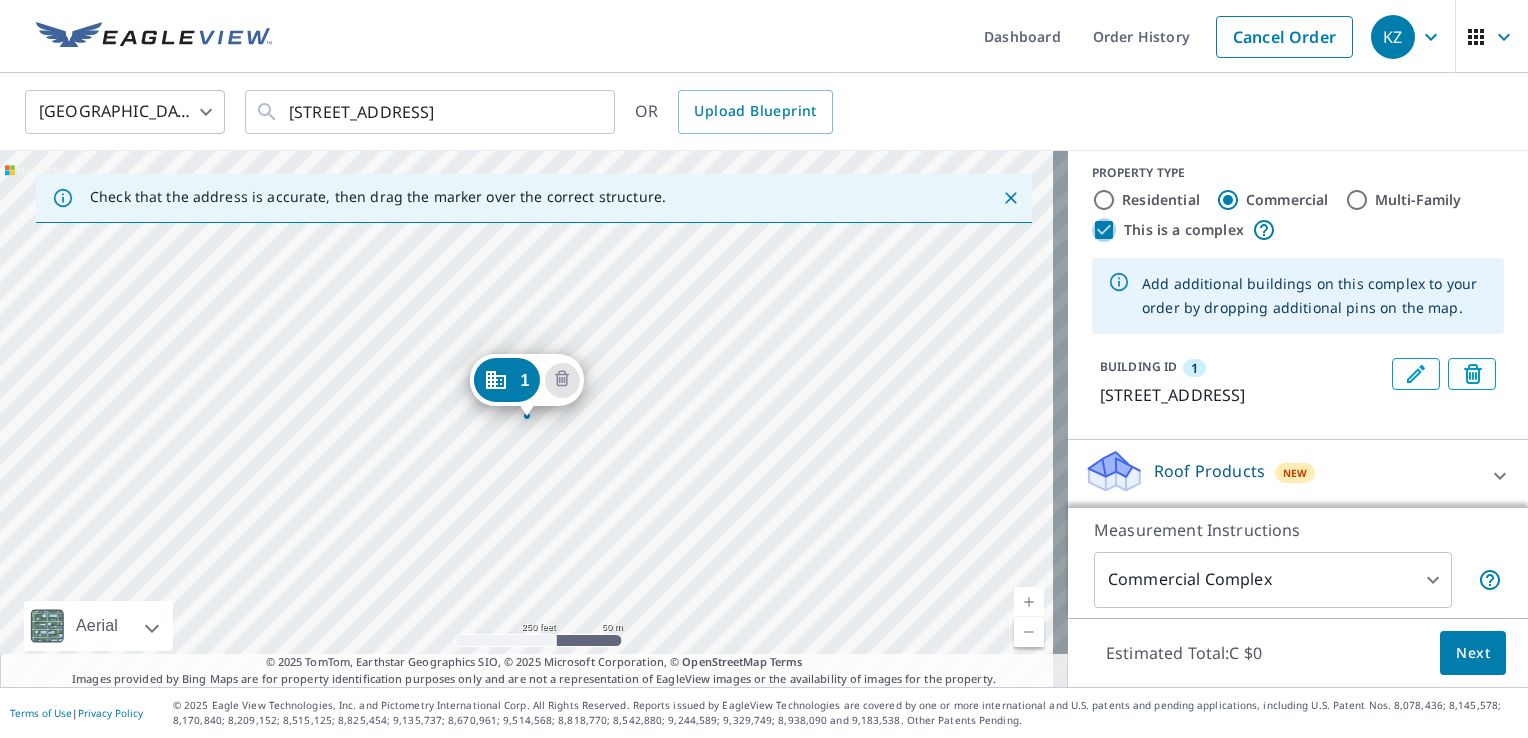 click on "This is a complex" at bounding box center (1104, 230) 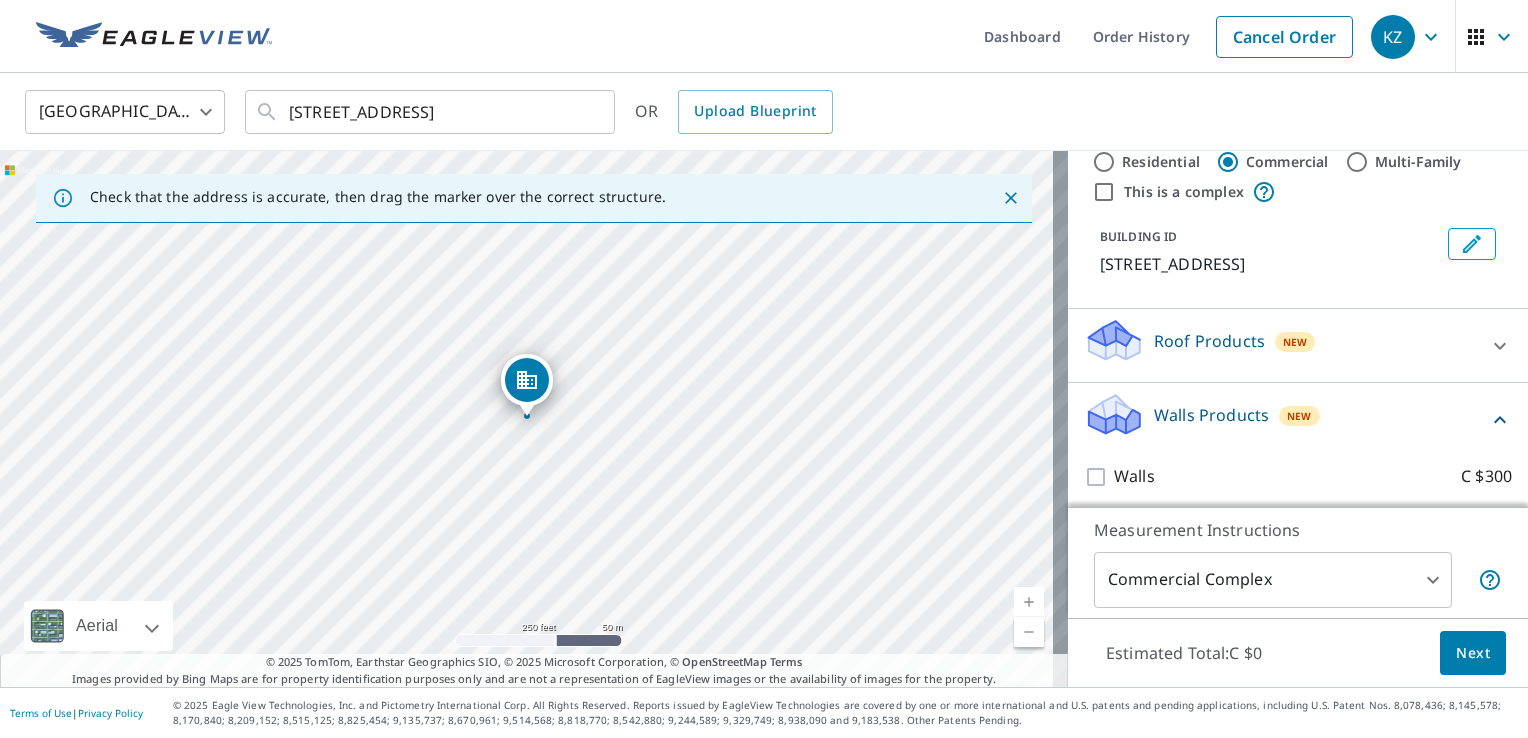scroll, scrollTop: 54, scrollLeft: 0, axis: vertical 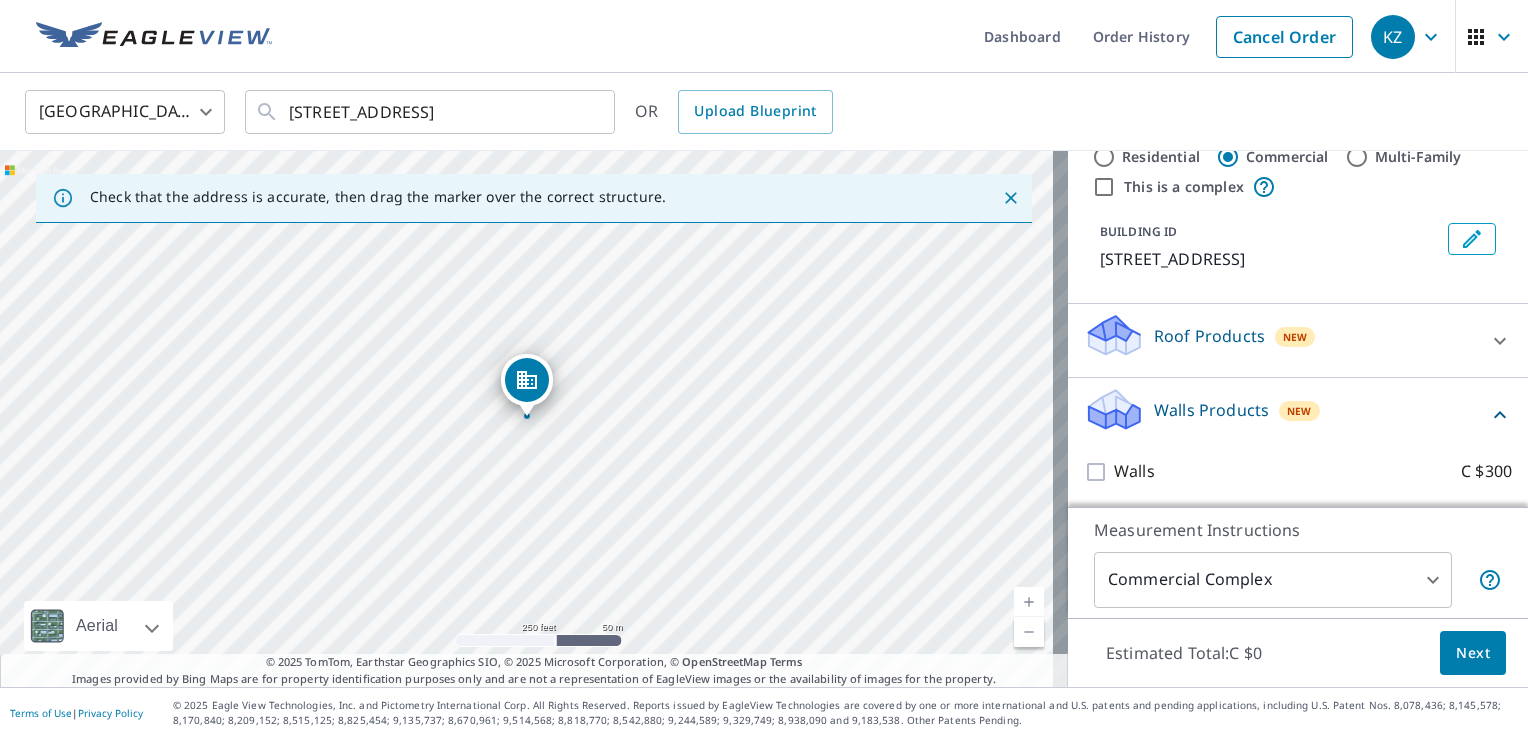click on "Canada CA ​ 79 EAGLE DR WINNIPEG MB R2R1V4 ​ OR Upload Blueprint" at bounding box center [757, 111] 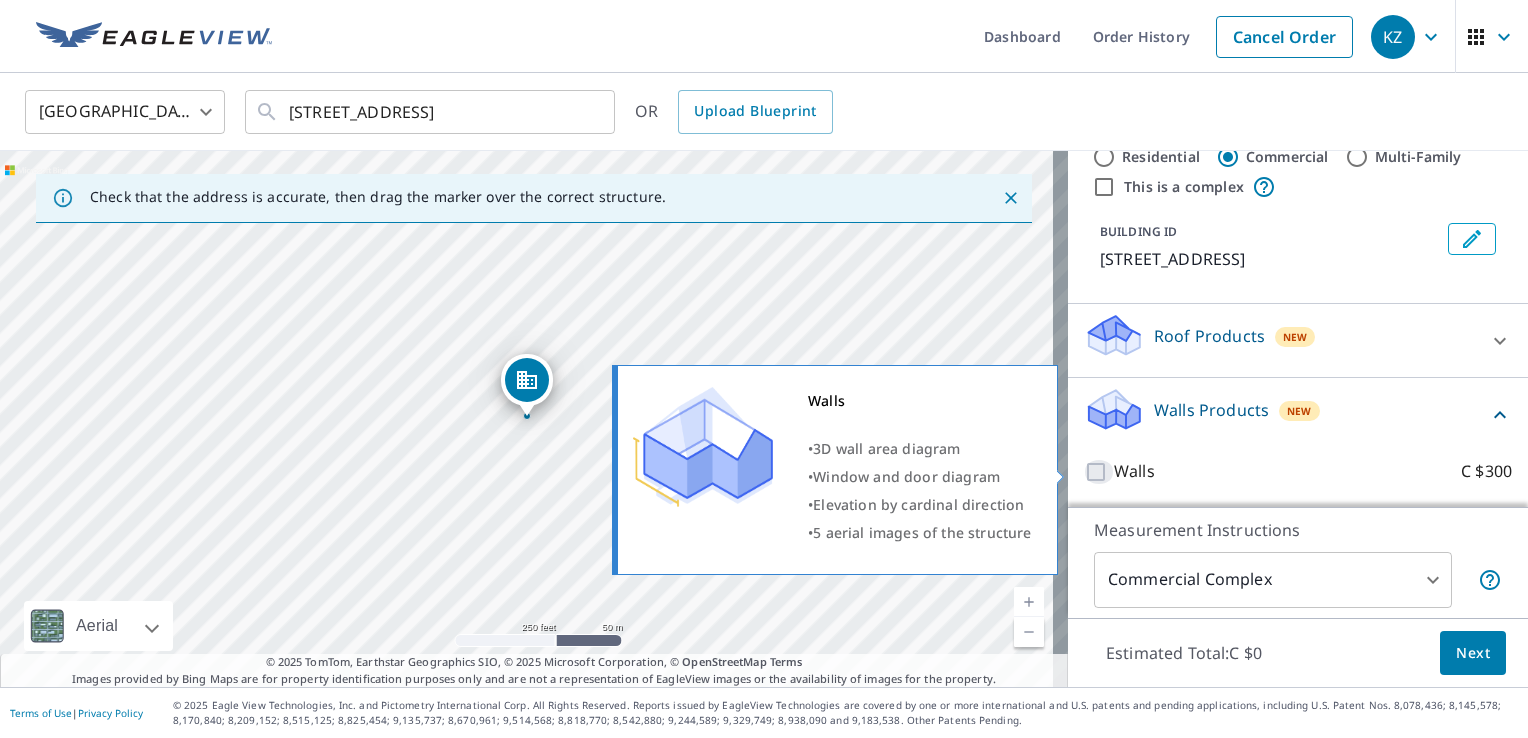click on "Walls C $300" at bounding box center [1099, 472] 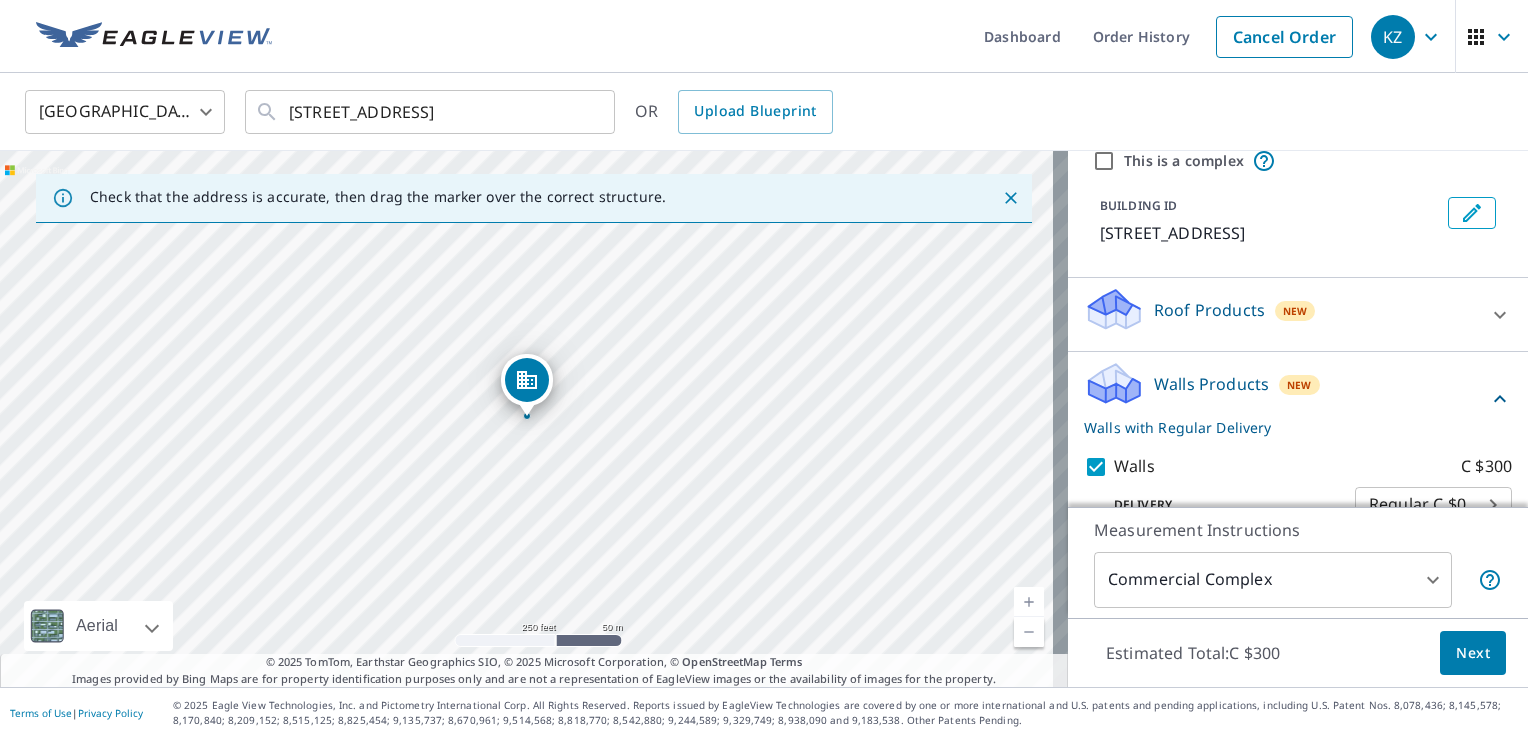 scroll, scrollTop: 26, scrollLeft: 0, axis: vertical 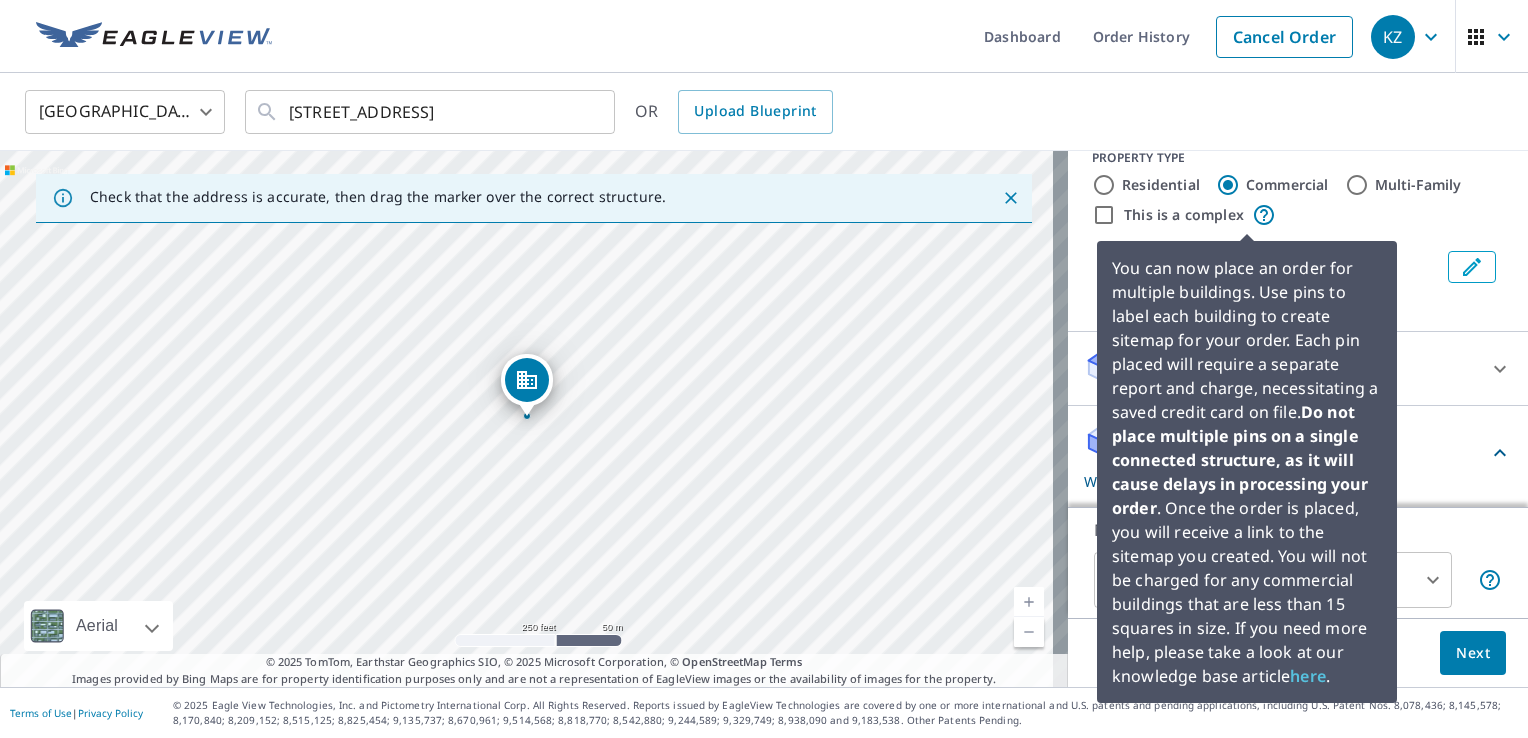click 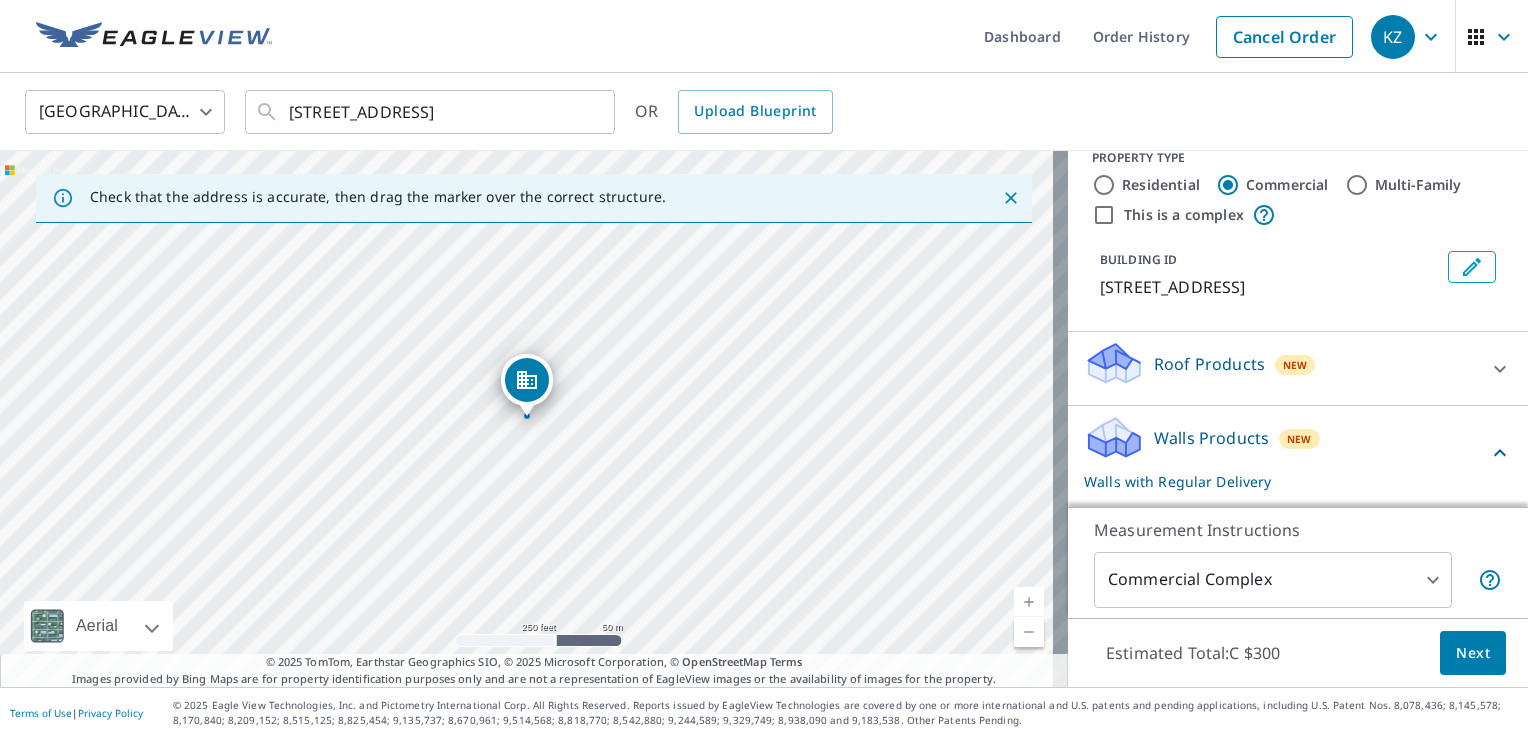 click on "This is a complex" at bounding box center (1298, 215) 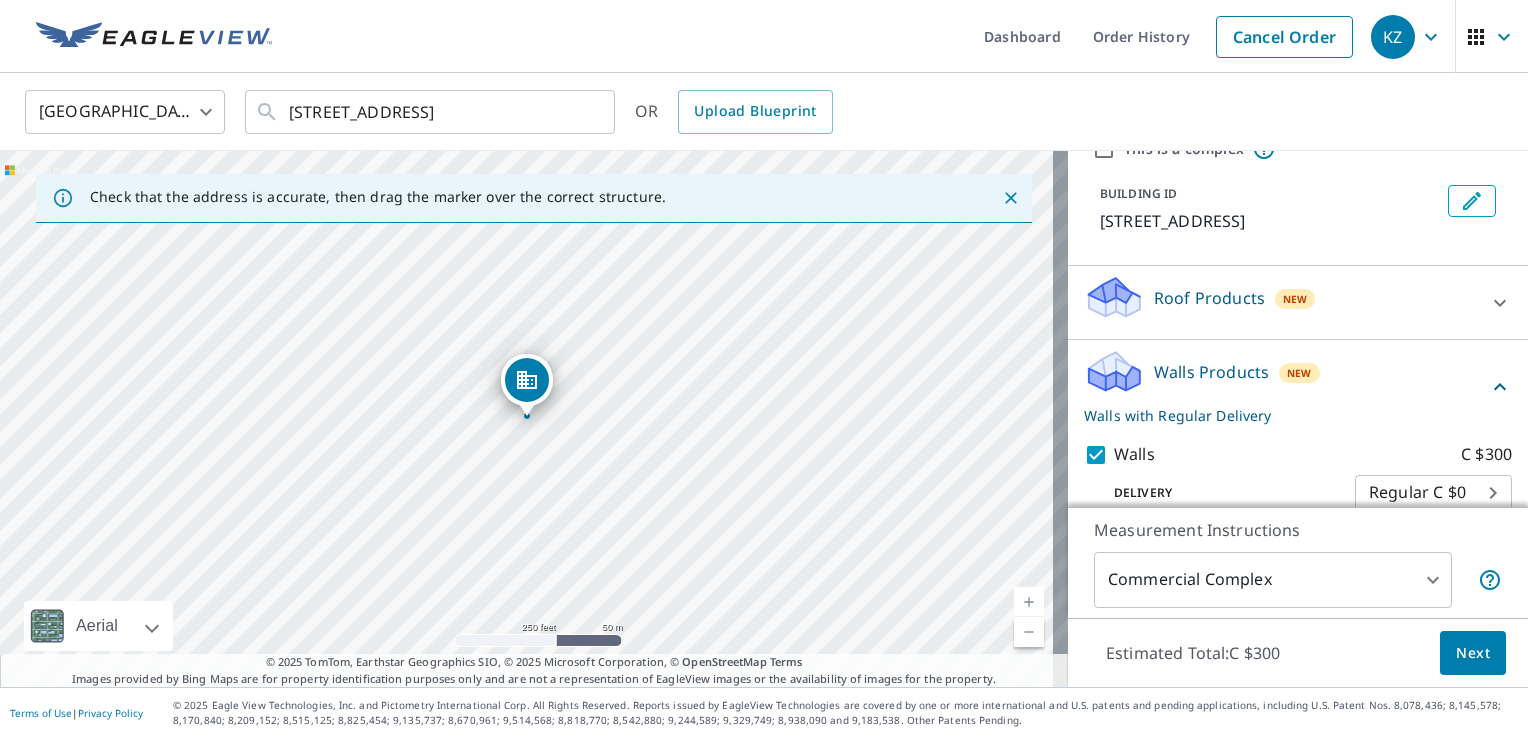 scroll, scrollTop: 119, scrollLeft: 0, axis: vertical 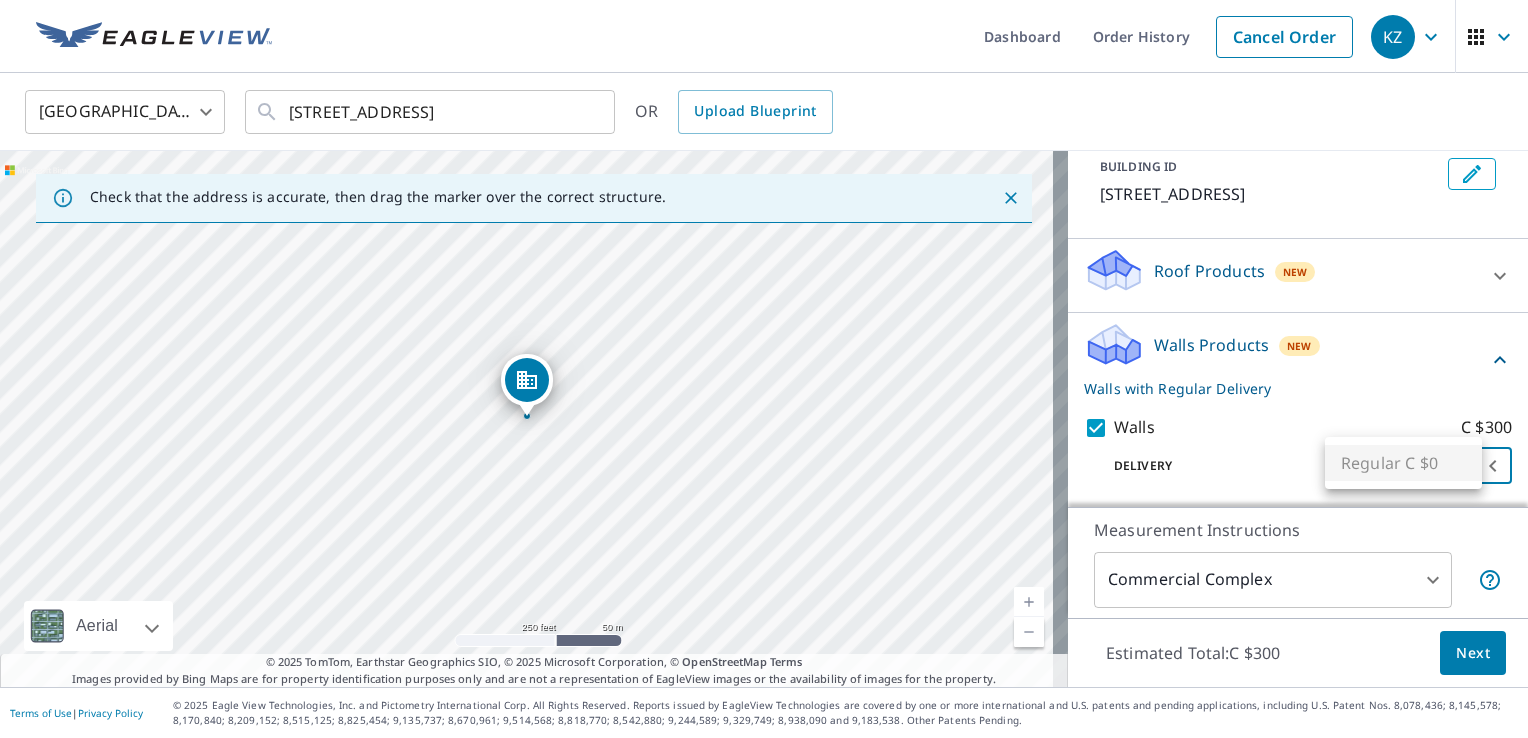 click on "KZ KZ
Dashboard Order History Cancel Order KZ Canada CA ​ 79 EAGLE DR WINNIPEG MB R2R1V4 ​ OR Upload Blueprint Check that the address is accurate, then drag the marker over the correct structure. 79 EAGLE DR WINNIPEG MB R2R1V4 Aerial Road A standard road map Aerial A detailed look from above Labels Labels 250 feet 50 m © 2025 TomTom, © 2025 Maxar, © 2025 Microsoft Corporation,  © OpenStreetMap Terms © 2025 TomTom, Earthstar Geographics SIO, © 2025 Microsoft Corporation, ©   OpenStreetMap   Terms Images provided by Bing Maps are for property identification purposes only and are not a representation of EagleView images or the availability of images for the property. PROPERTY TYPE Residential Commercial Multi-Family This is a complex BUILDING ID 79 EAGLE DR, WINNIPEG, MB, R2R1V4 Roof Products New Premium C $120 Gutter C $30 Bid Perfect™ C $65 Walls Products New Walls with Regular Delivery Walls C $300 Delivery Regular C $0 8 ​ Measurement Instructions Commercial Complex 4 ​ C $300 Next  |" at bounding box center (764, 369) 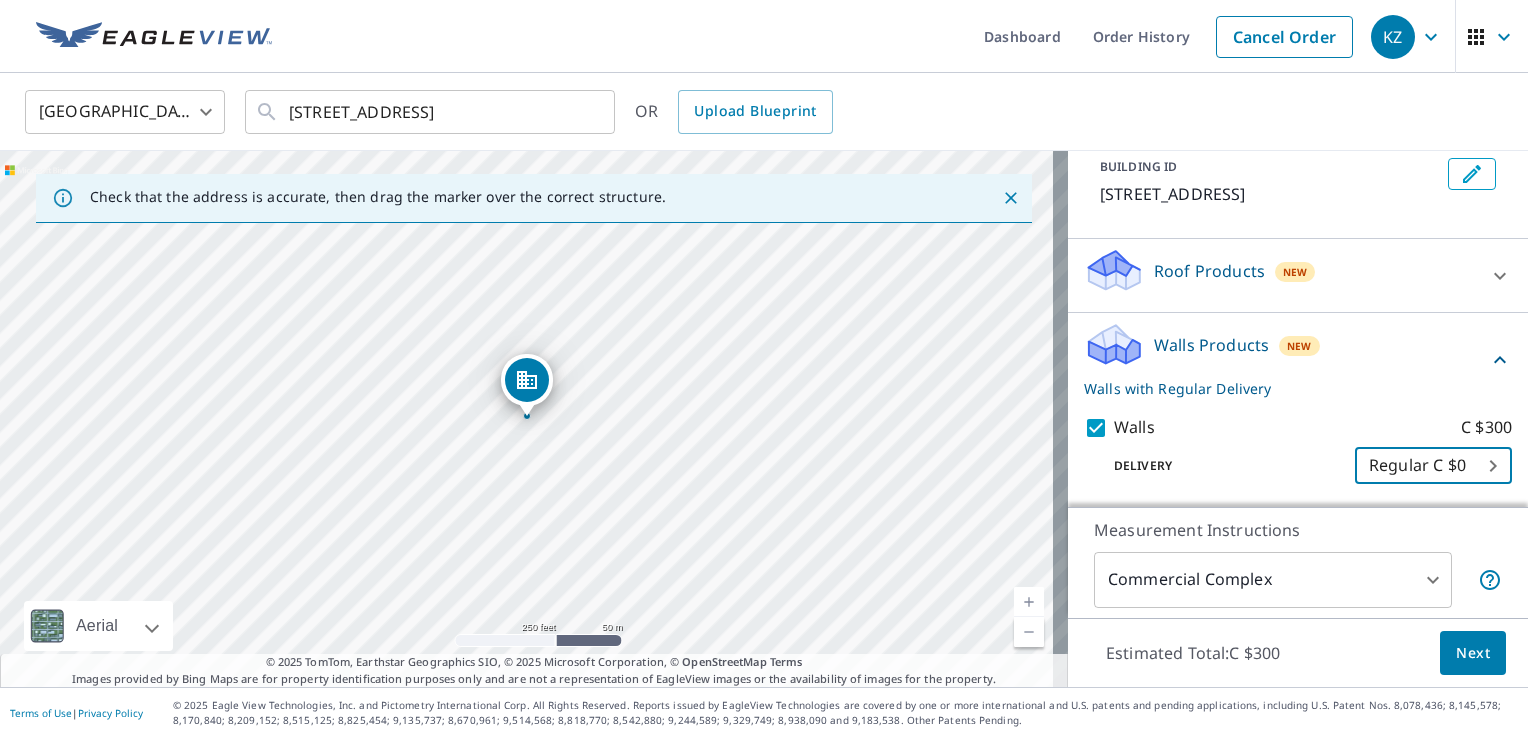 click on "KZ KZ
Dashboard Order History Cancel Order KZ Canada CA ​ 79 EAGLE DR WINNIPEG MB R2R1V4 ​ OR Upload Blueprint Check that the address is accurate, then drag the marker over the correct structure. 79 EAGLE DR WINNIPEG MB R2R1V4 Aerial Road A standard road map Aerial A detailed look from above Labels Labels 250 feet 50 m © 2025 TomTom, © 2025 Maxar, © 2025 Microsoft Corporation,  © OpenStreetMap Terms © 2025 TomTom, Earthstar Geographics SIO, © 2025 Microsoft Corporation, ©   OpenStreetMap   Terms Images provided by Bing Maps are for property identification purposes only and are not a representation of EagleView images or the availability of images for the property. PROPERTY TYPE Residential Commercial Multi-Family This is a complex BUILDING ID 79 EAGLE DR, WINNIPEG, MB, R2R1V4 Roof Products New Premium C $120 Gutter C $30 Bid Perfect™ C $65 Walls Products New Walls with Regular Delivery Walls C $300 Delivery Regular C $0 8 ​ Measurement Instructions Commercial Complex 4 ​ C $300 Next  |" at bounding box center [764, 369] 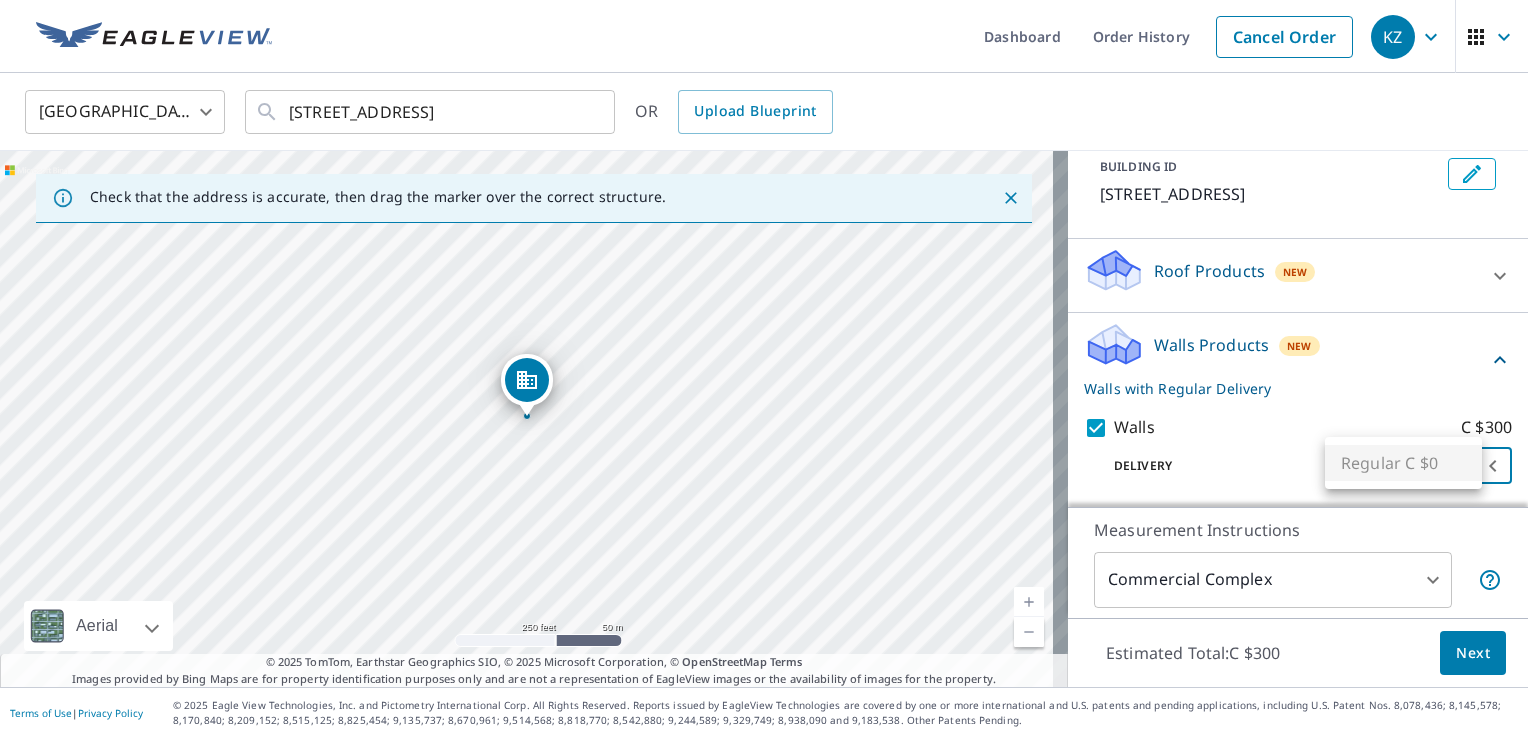 click on "Regular C $0" at bounding box center (1403, 463) 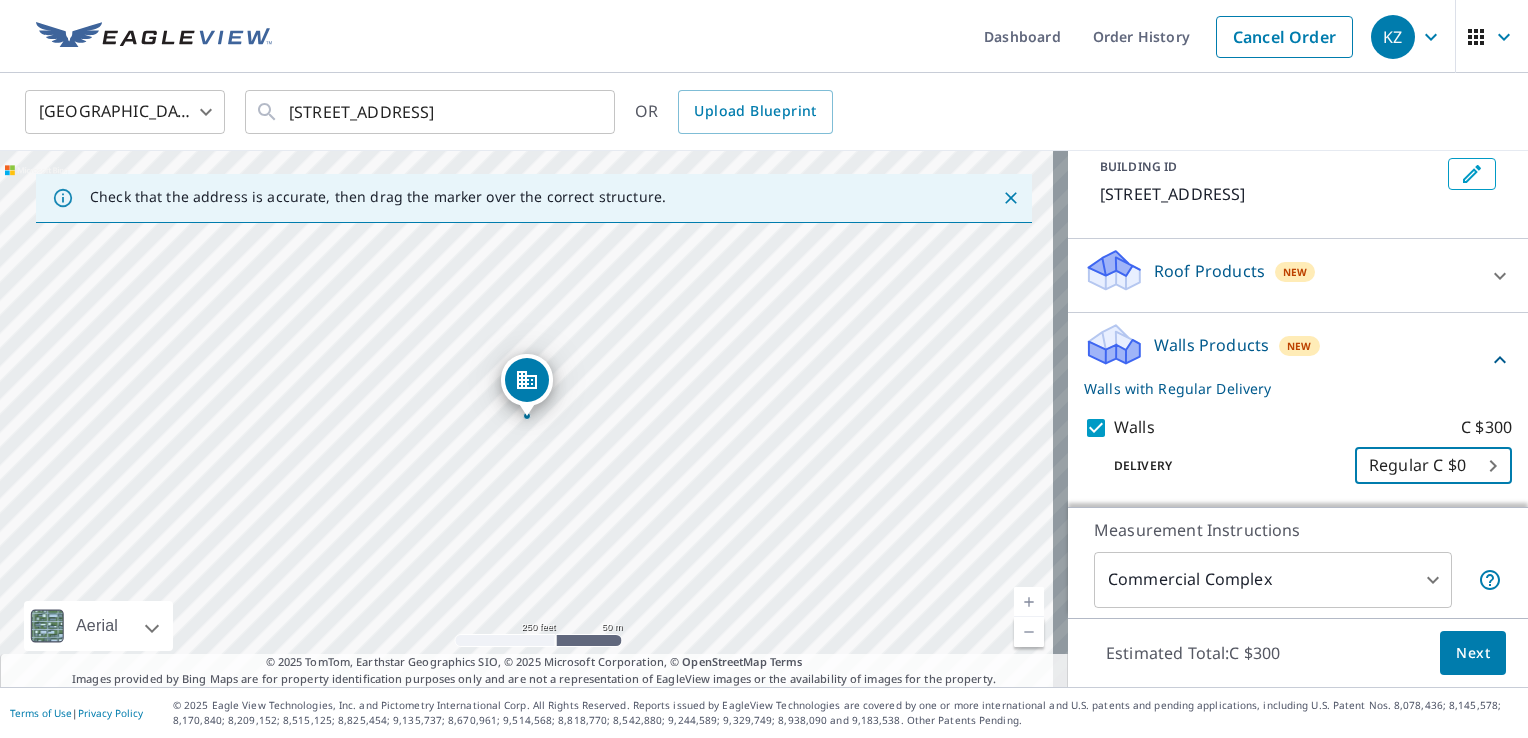click on "Next" at bounding box center [1473, 653] 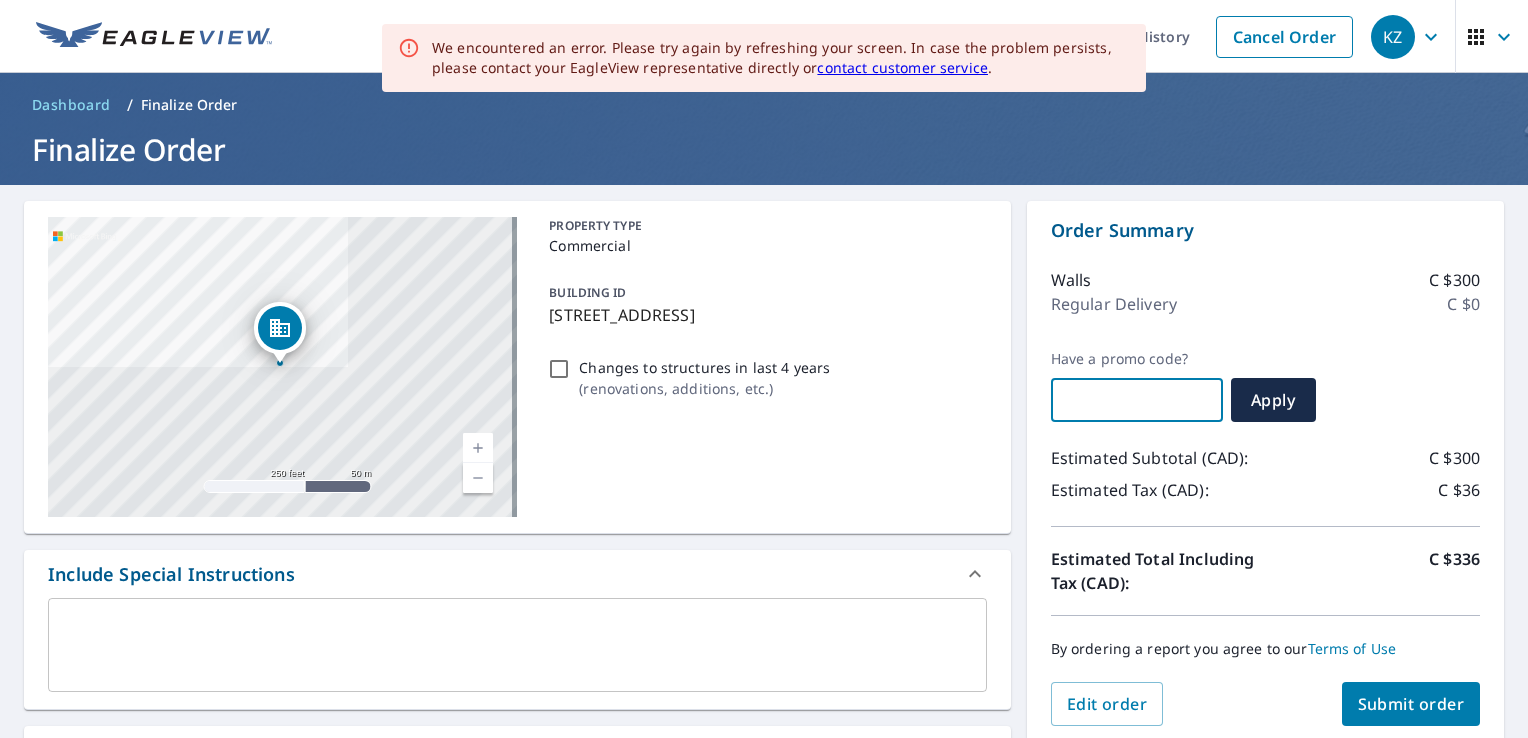 drag, startPoint x: 1124, startPoint y: 390, endPoint x: 1083, endPoint y: 397, distance: 41.59327 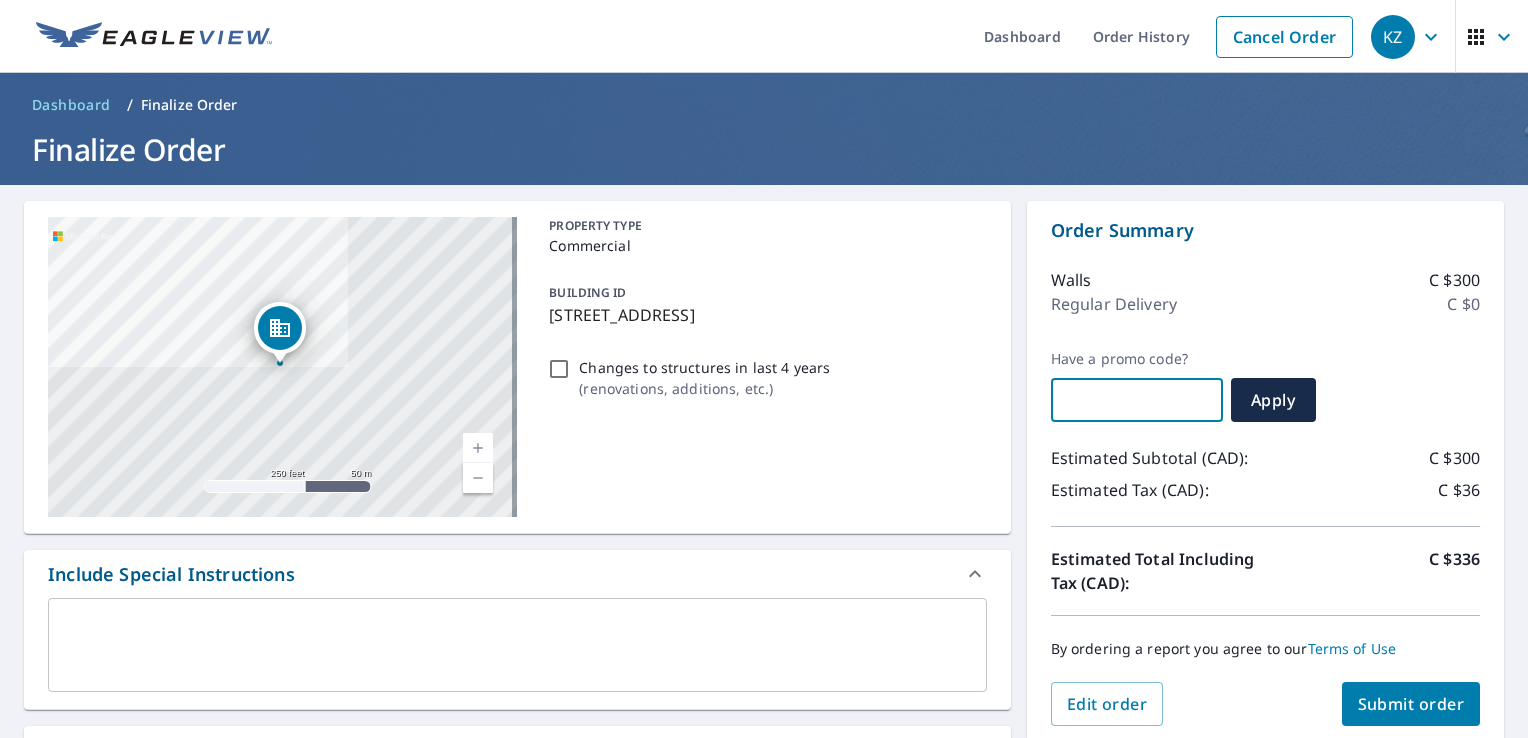 click at bounding box center (1137, 400) 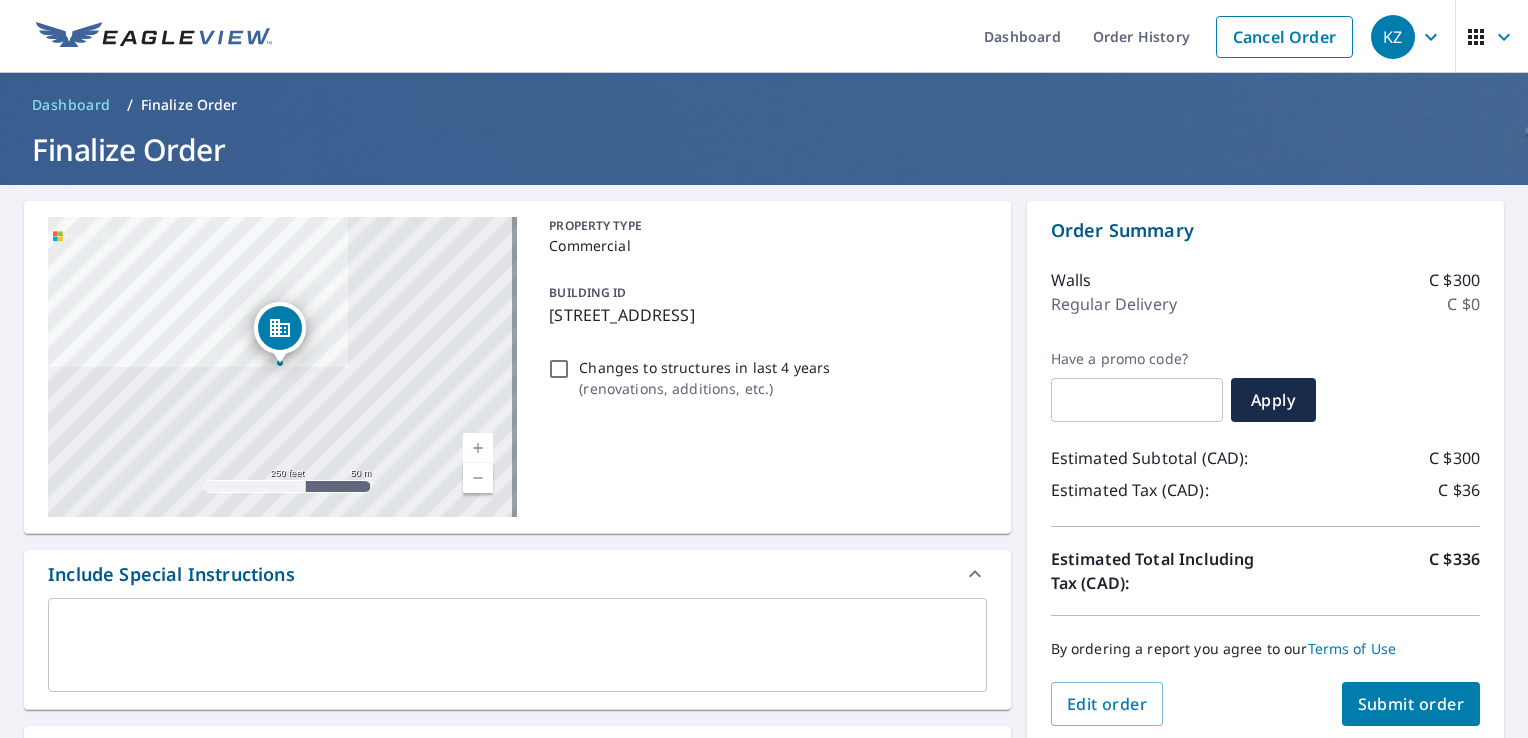 click at bounding box center [1137, 400] 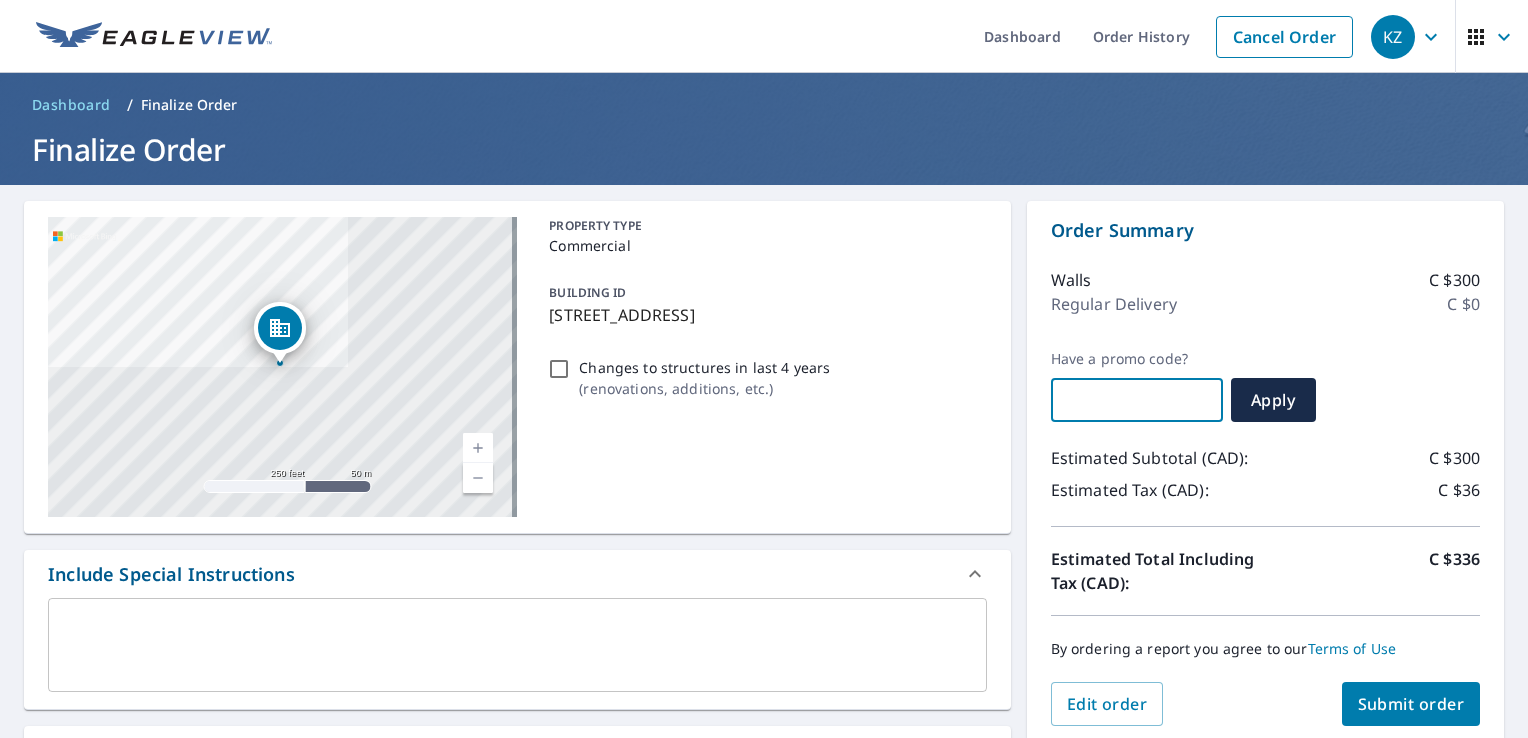paste on "LU10" 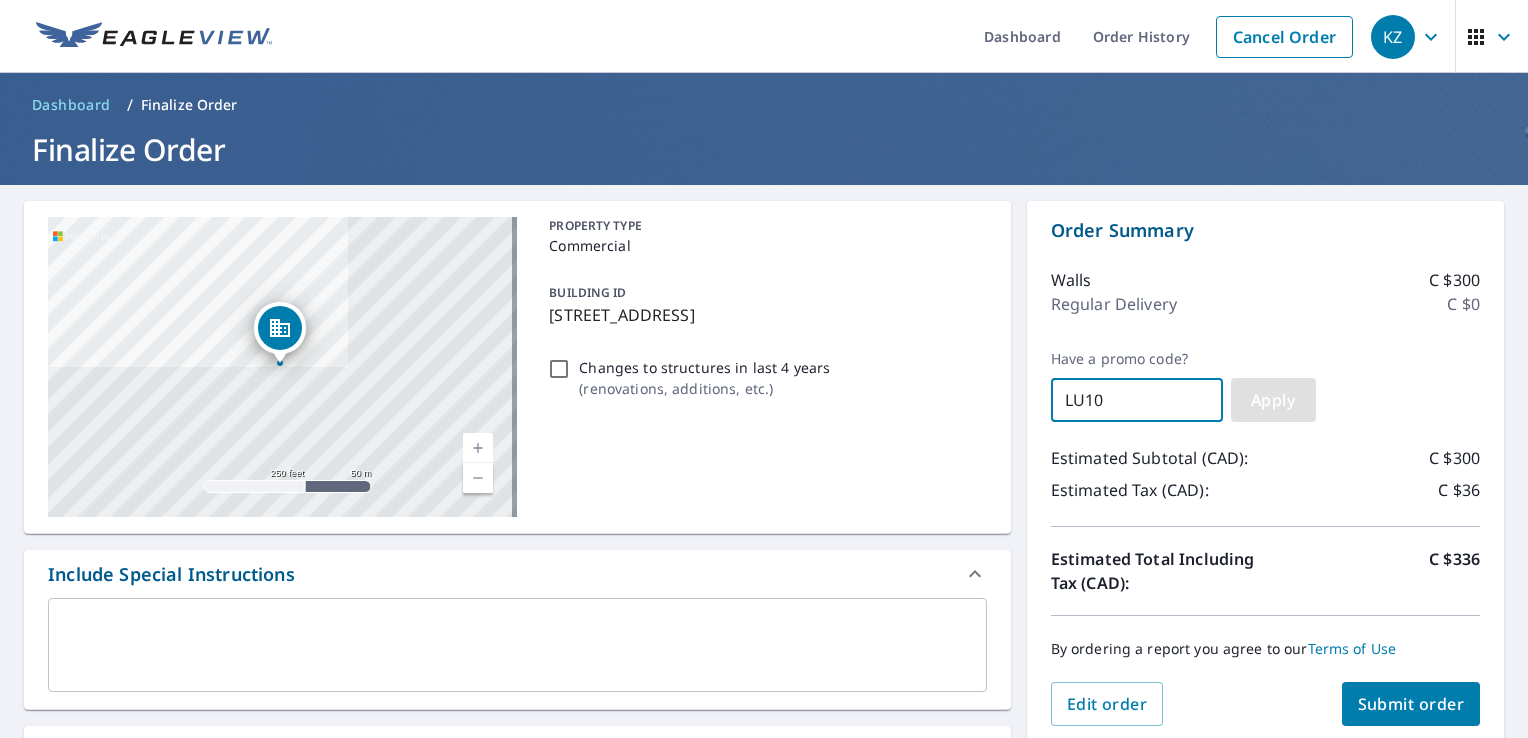 click on "Apply" at bounding box center (1273, 400) 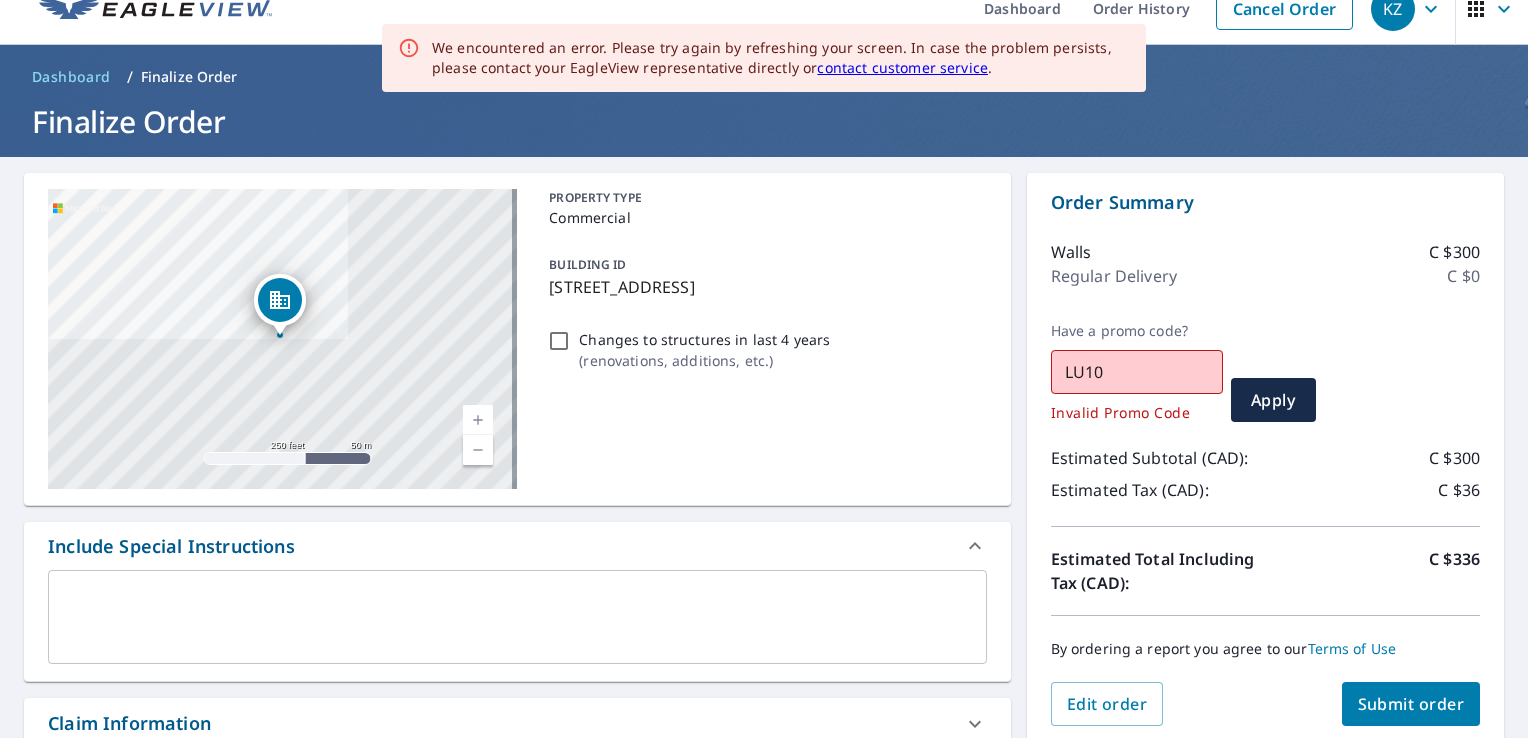 scroll, scrollTop: 40, scrollLeft: 0, axis: vertical 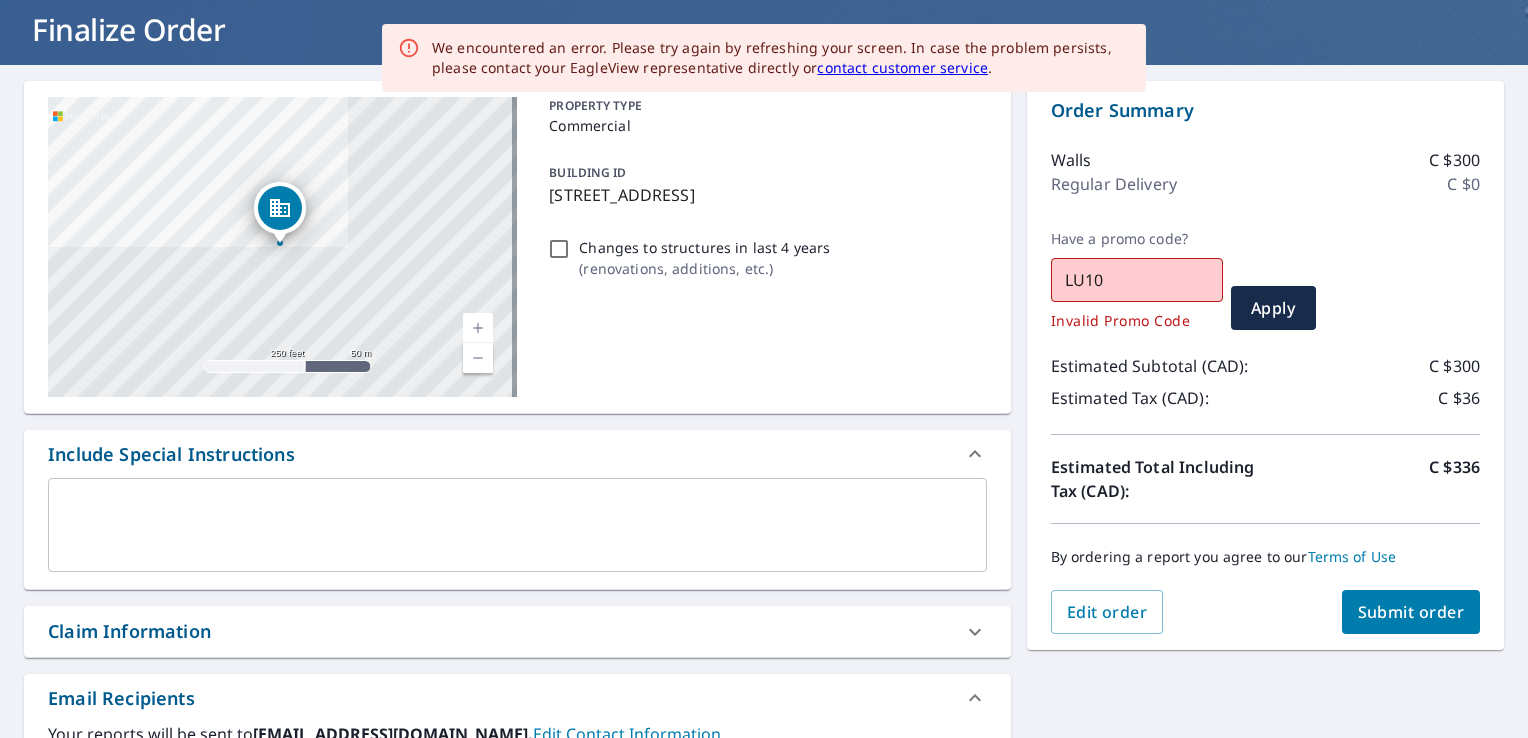 click on "LU10" at bounding box center (1137, 280) 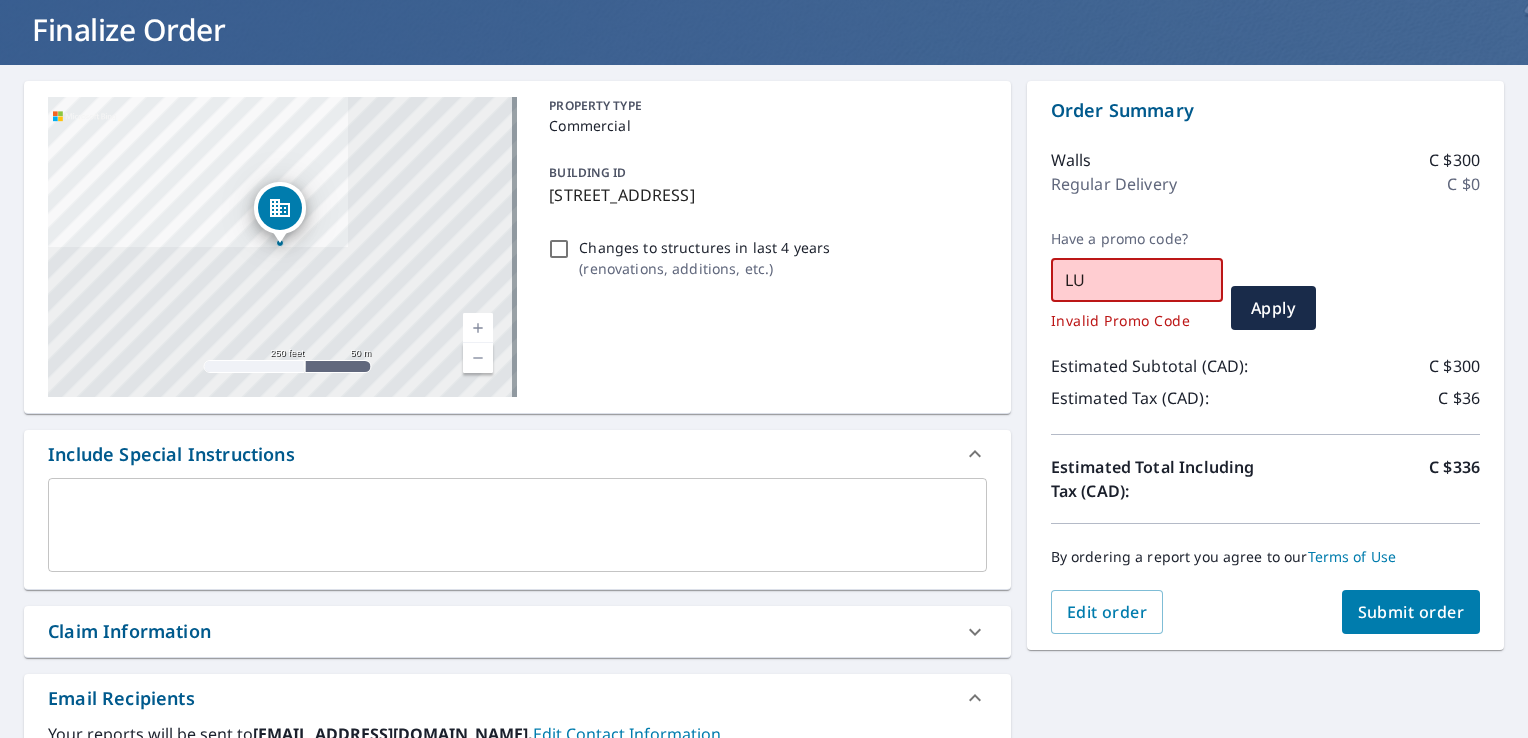 type on "L" 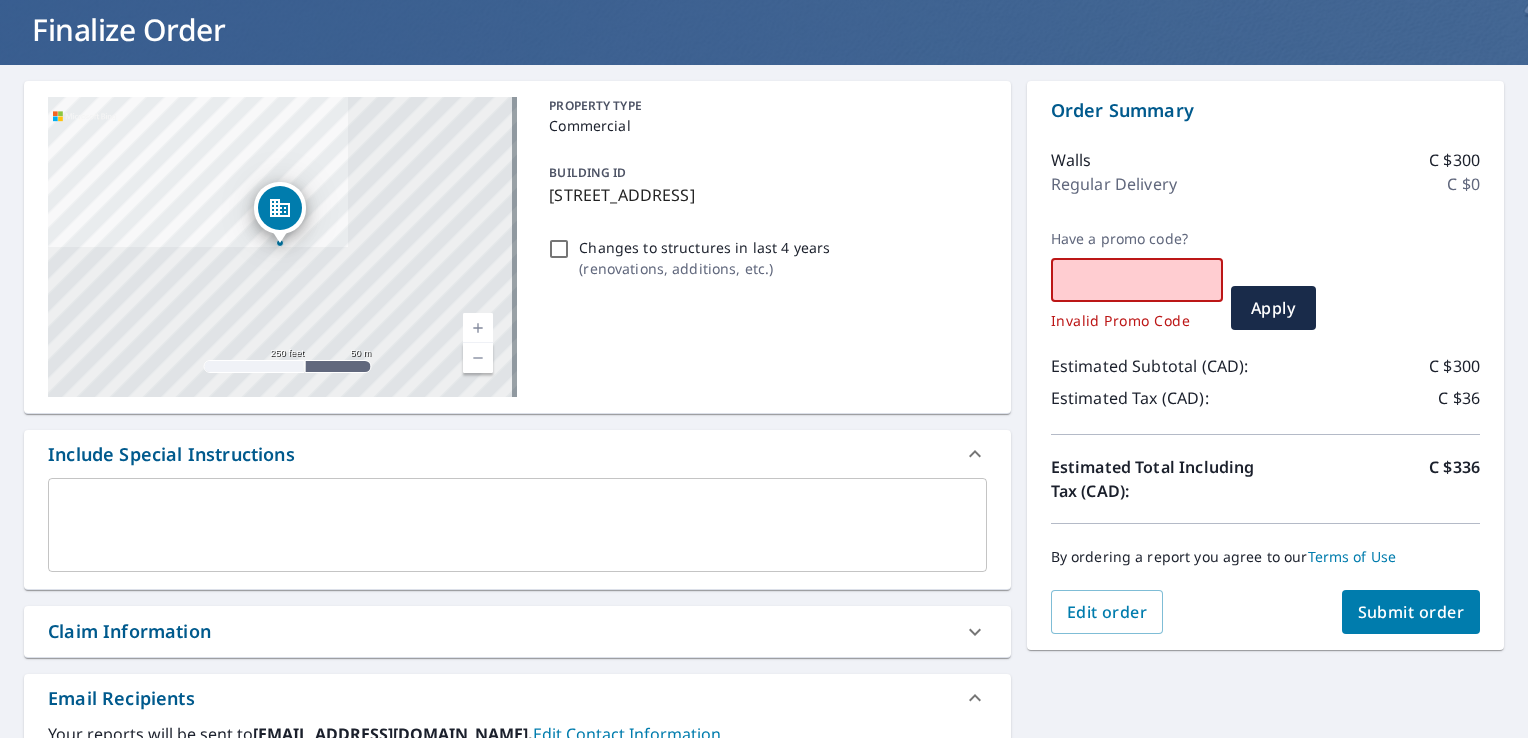click at bounding box center [1137, 280] 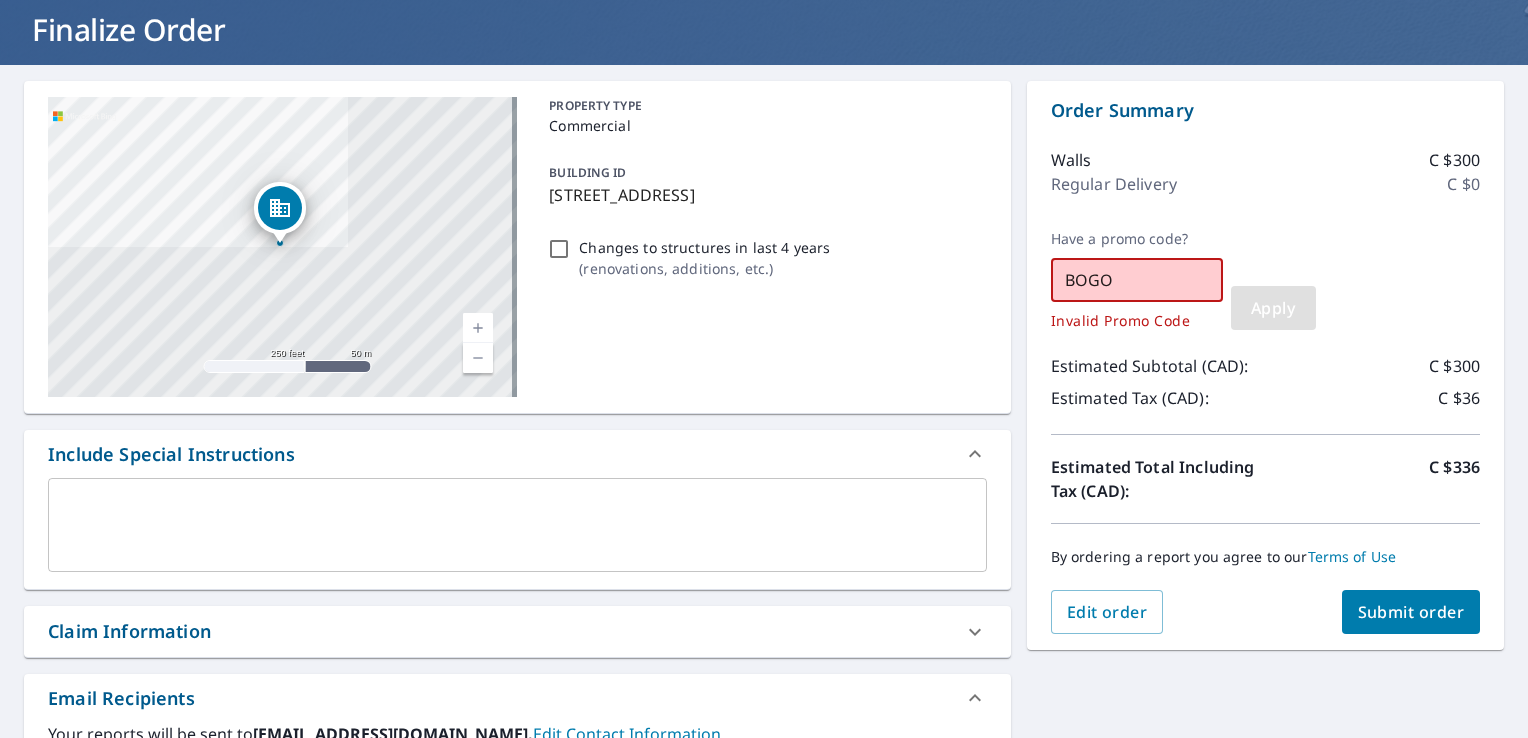click on "Apply" at bounding box center (1273, 308) 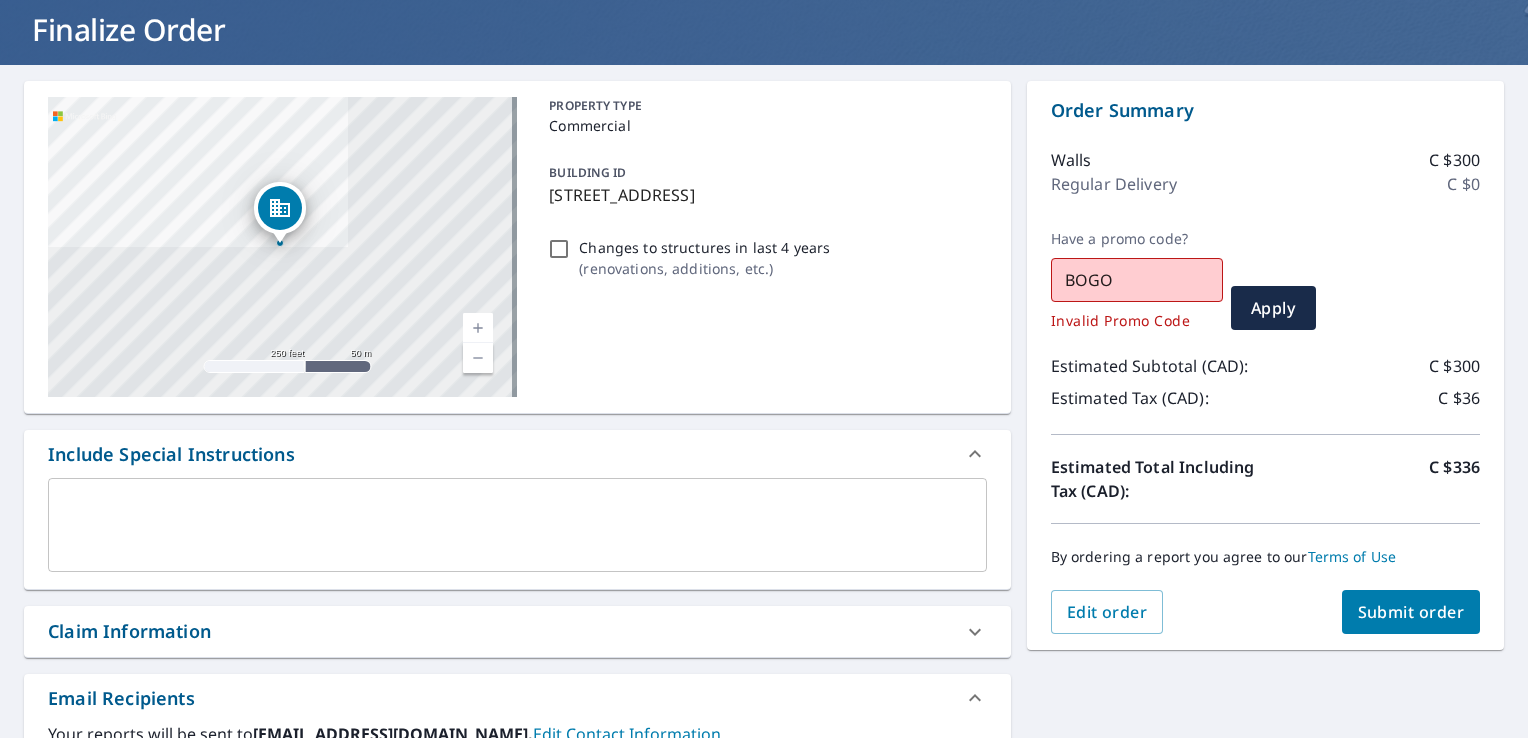 click on "BOGO" at bounding box center [1137, 280] 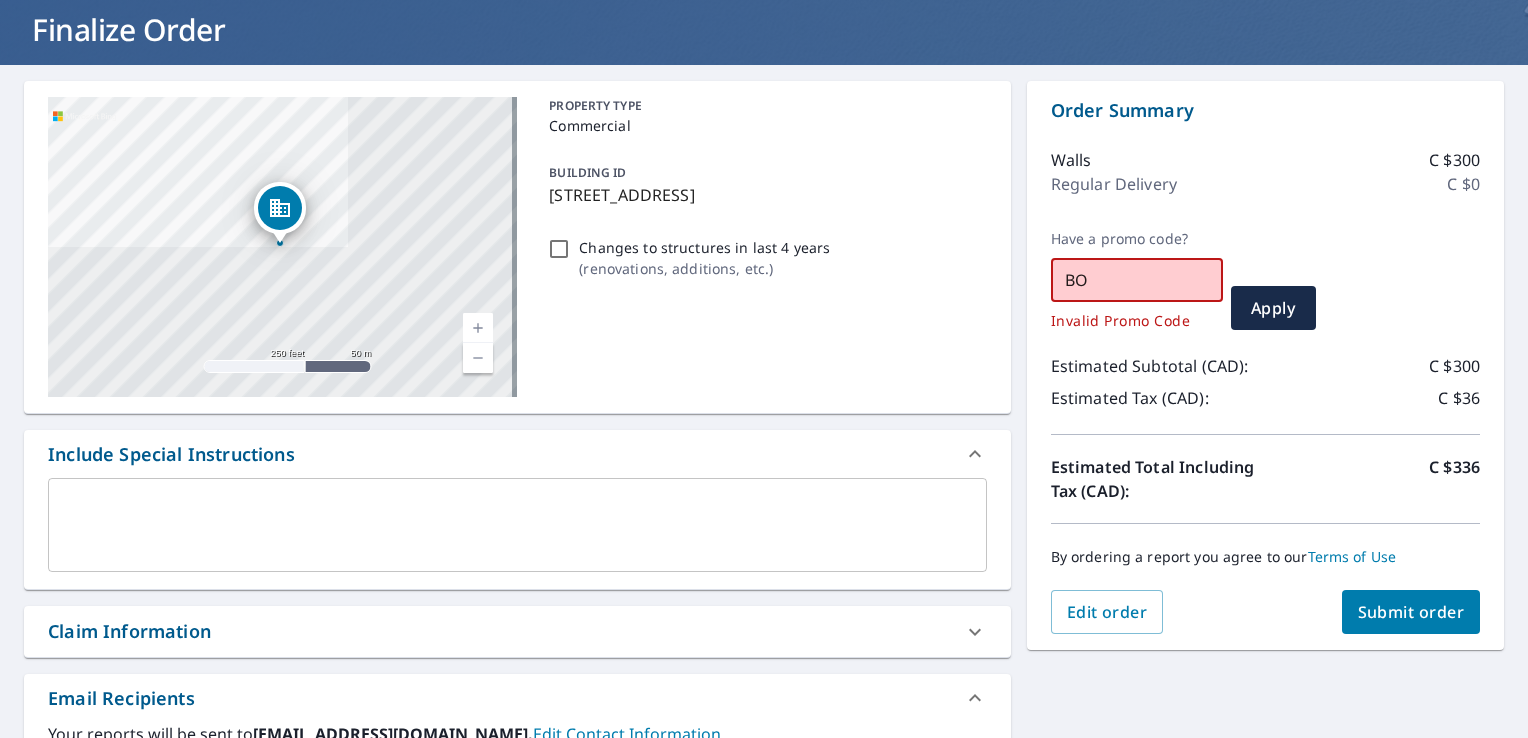 type on "B" 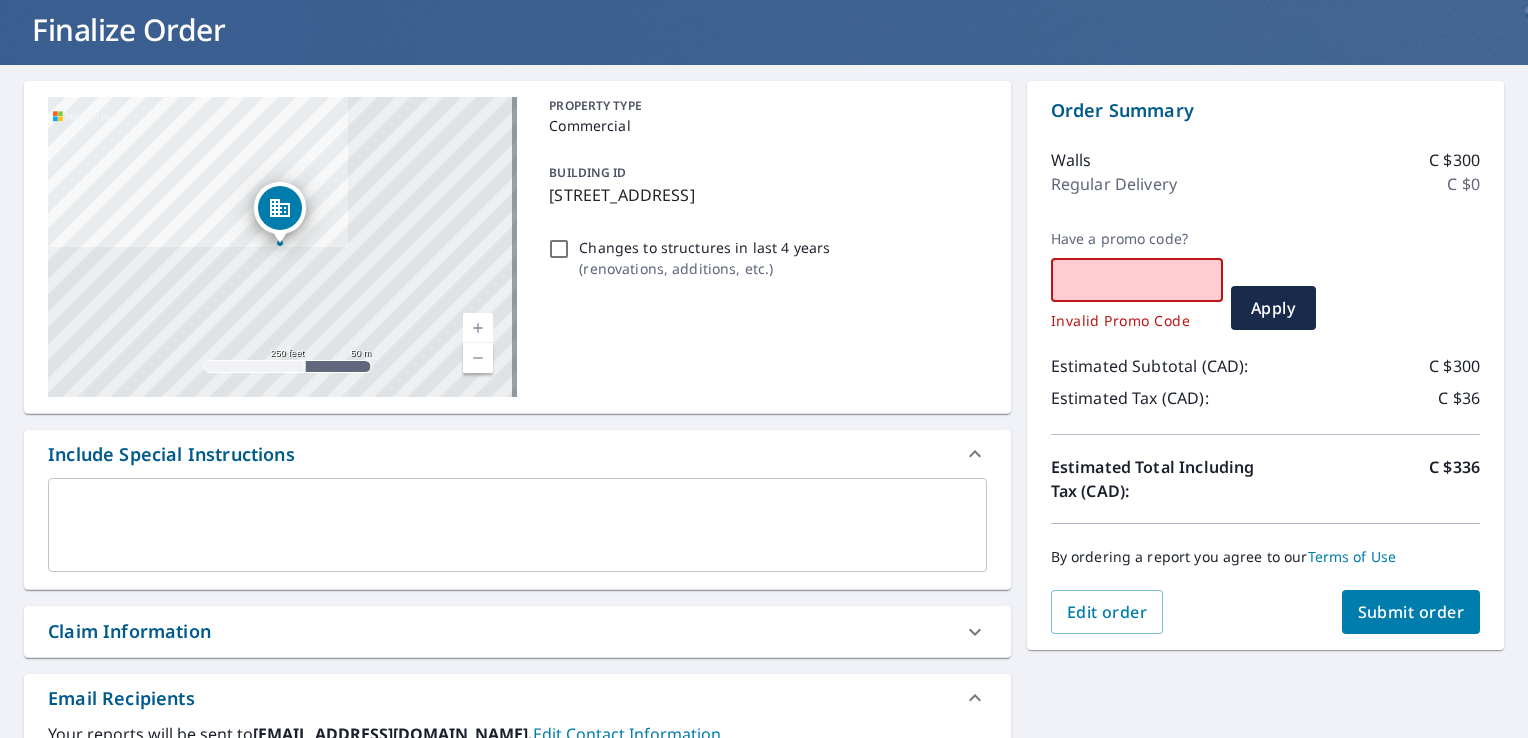 paste on "SAVE30" 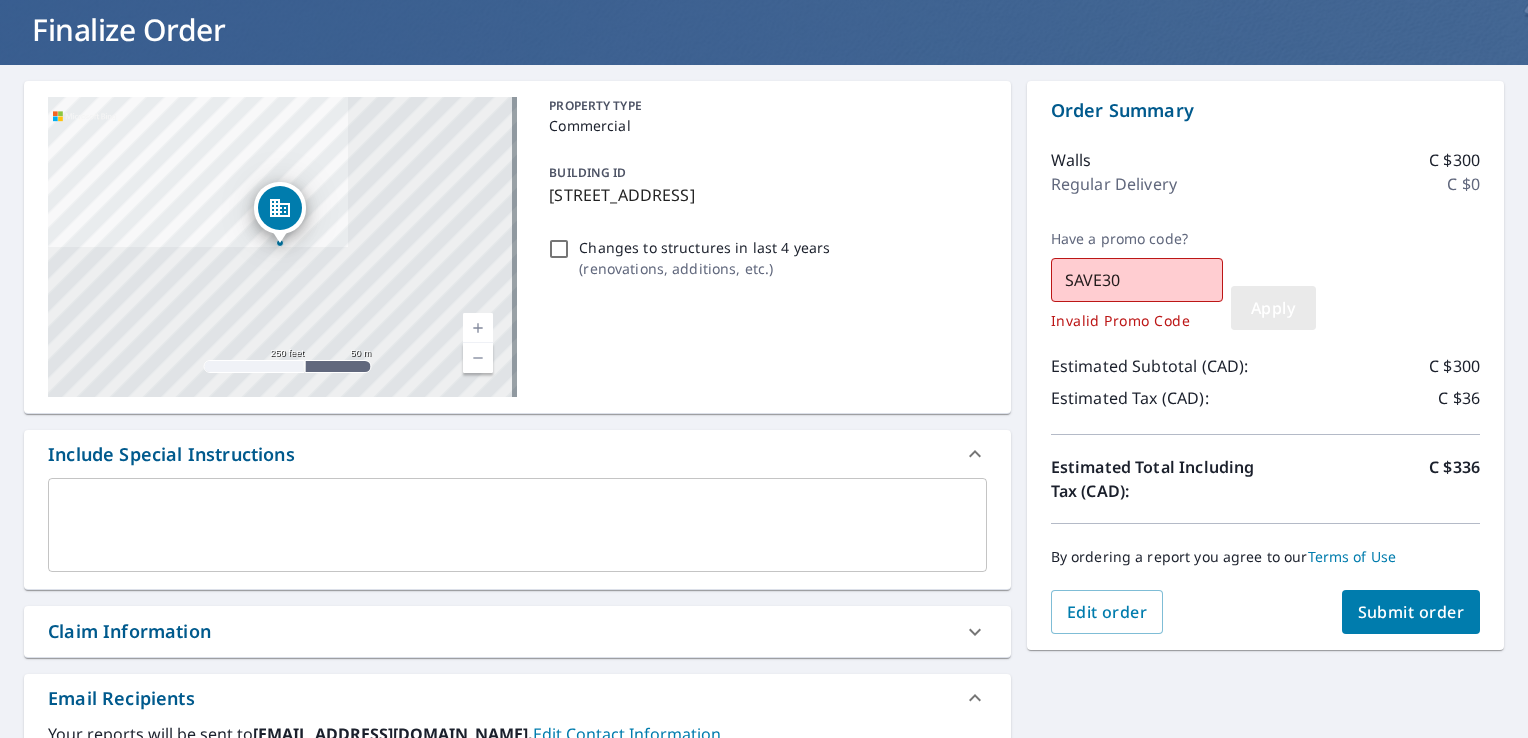 click on "Apply" at bounding box center [1273, 308] 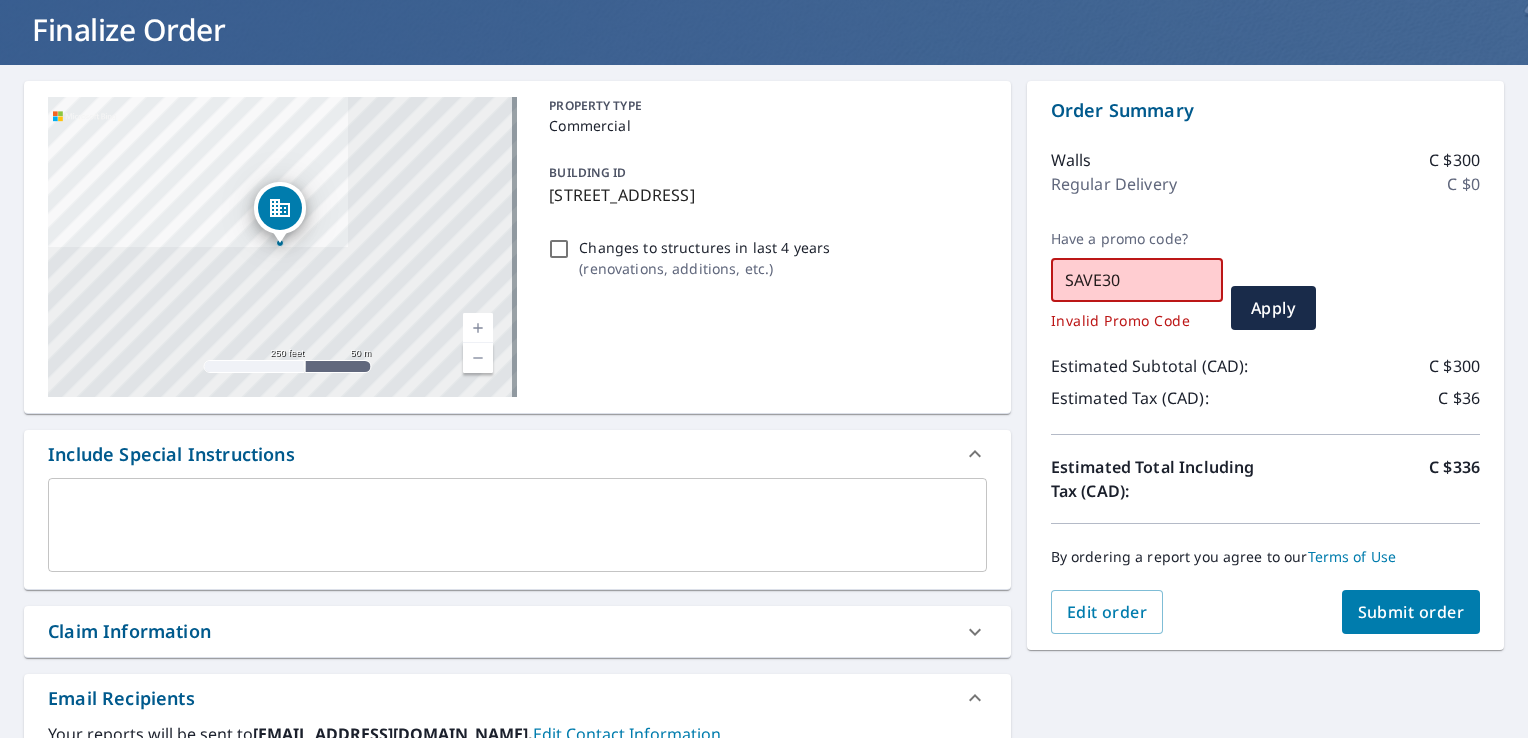 click on "SAVE30" at bounding box center (1137, 280) 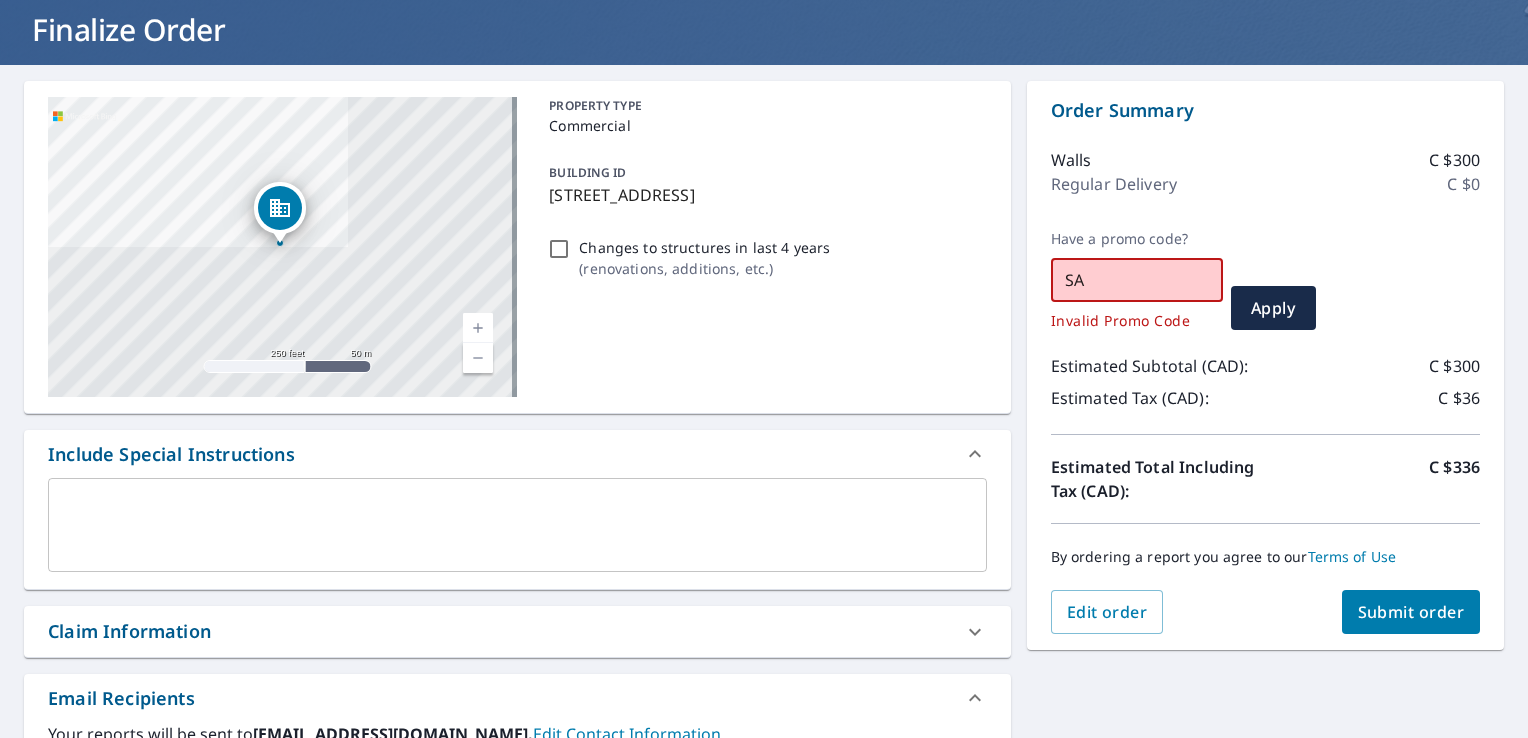 type on "S" 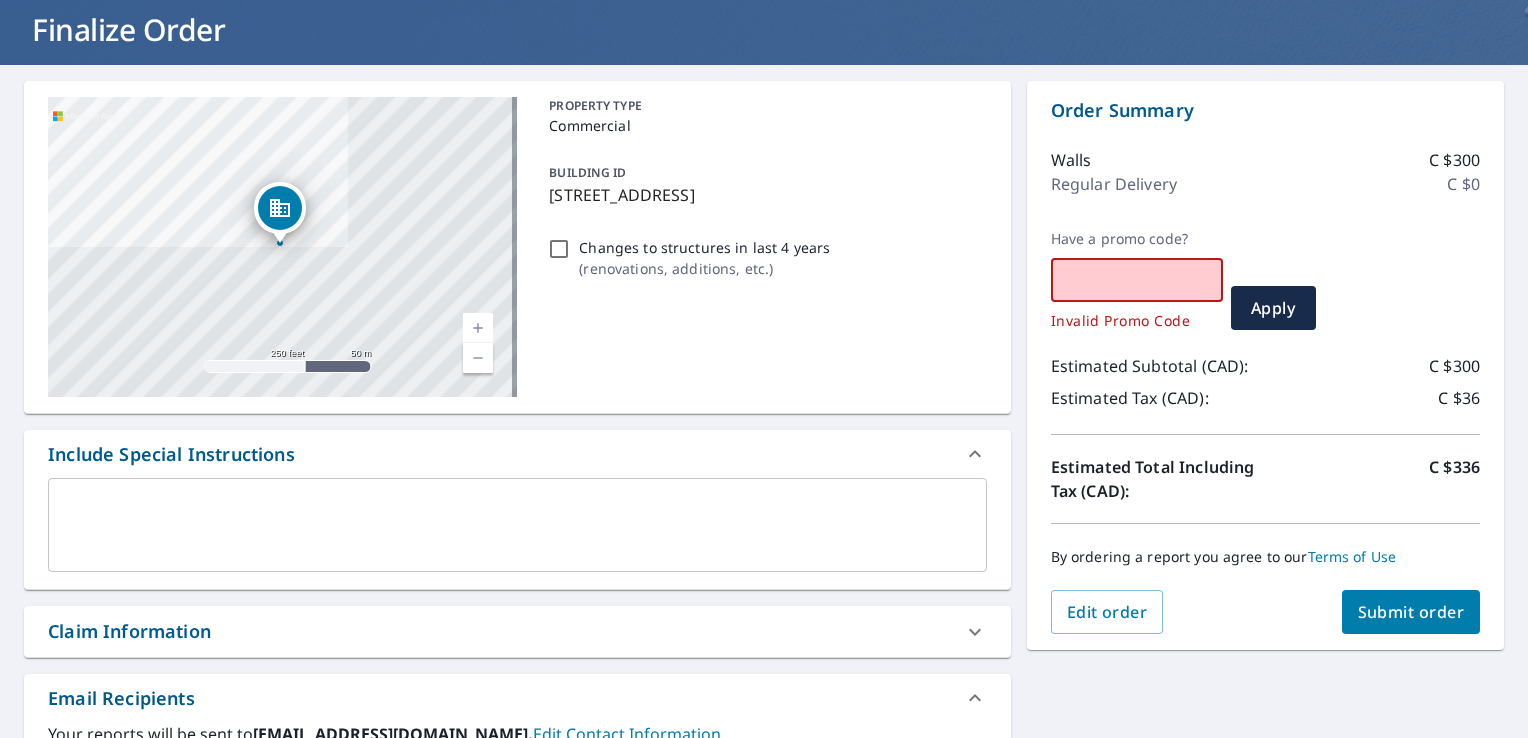 paste on "EAG60" 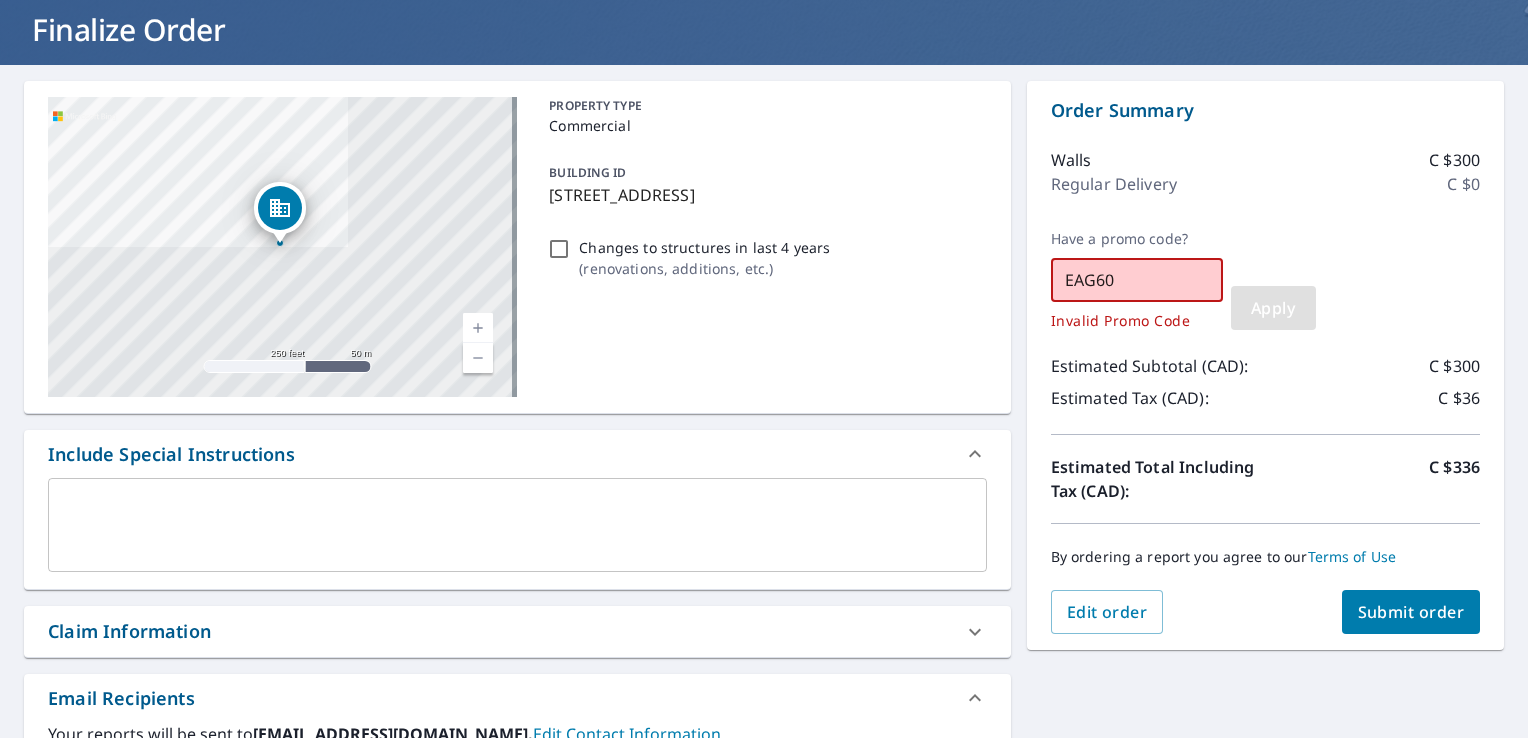 click on "Apply" at bounding box center [1273, 308] 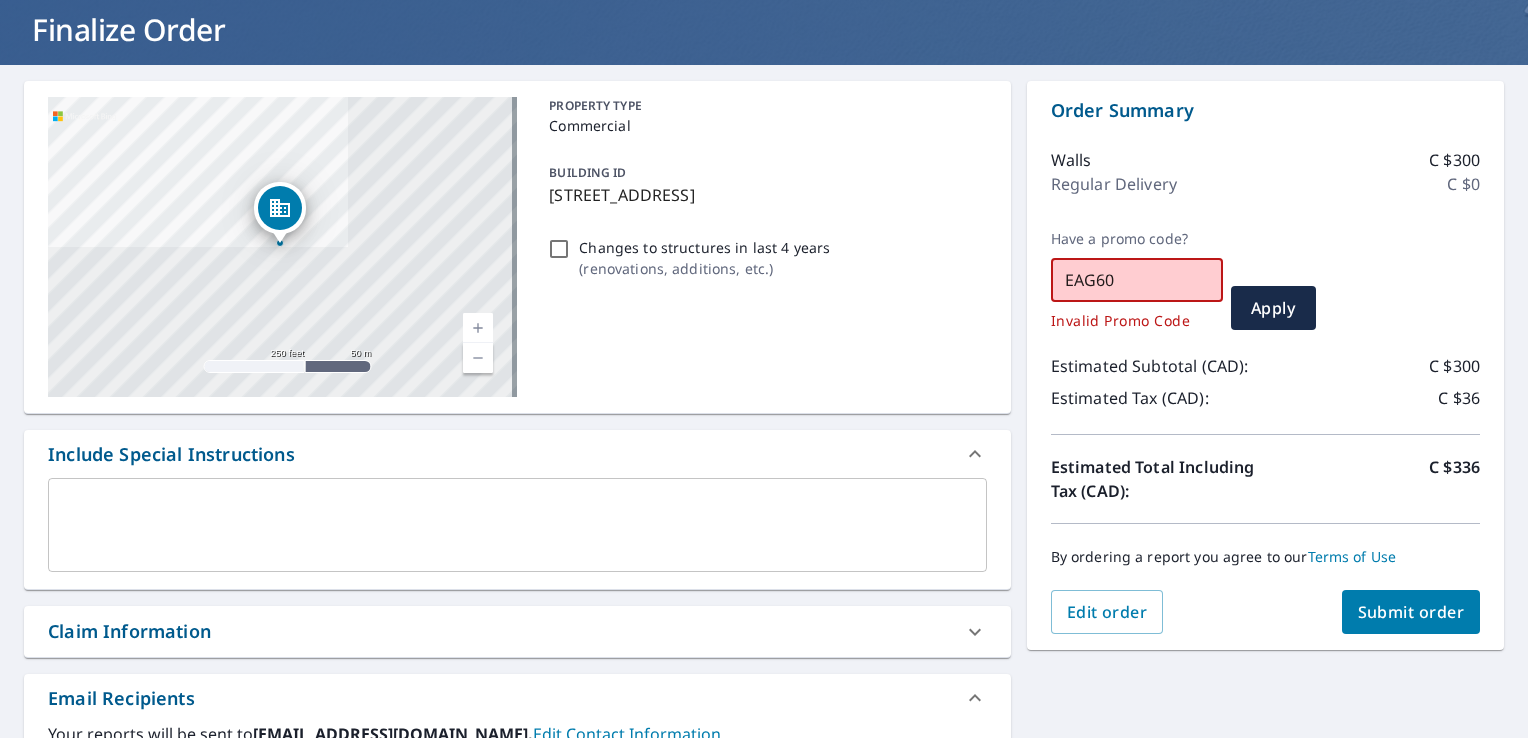 click on "EAG60" at bounding box center [1137, 280] 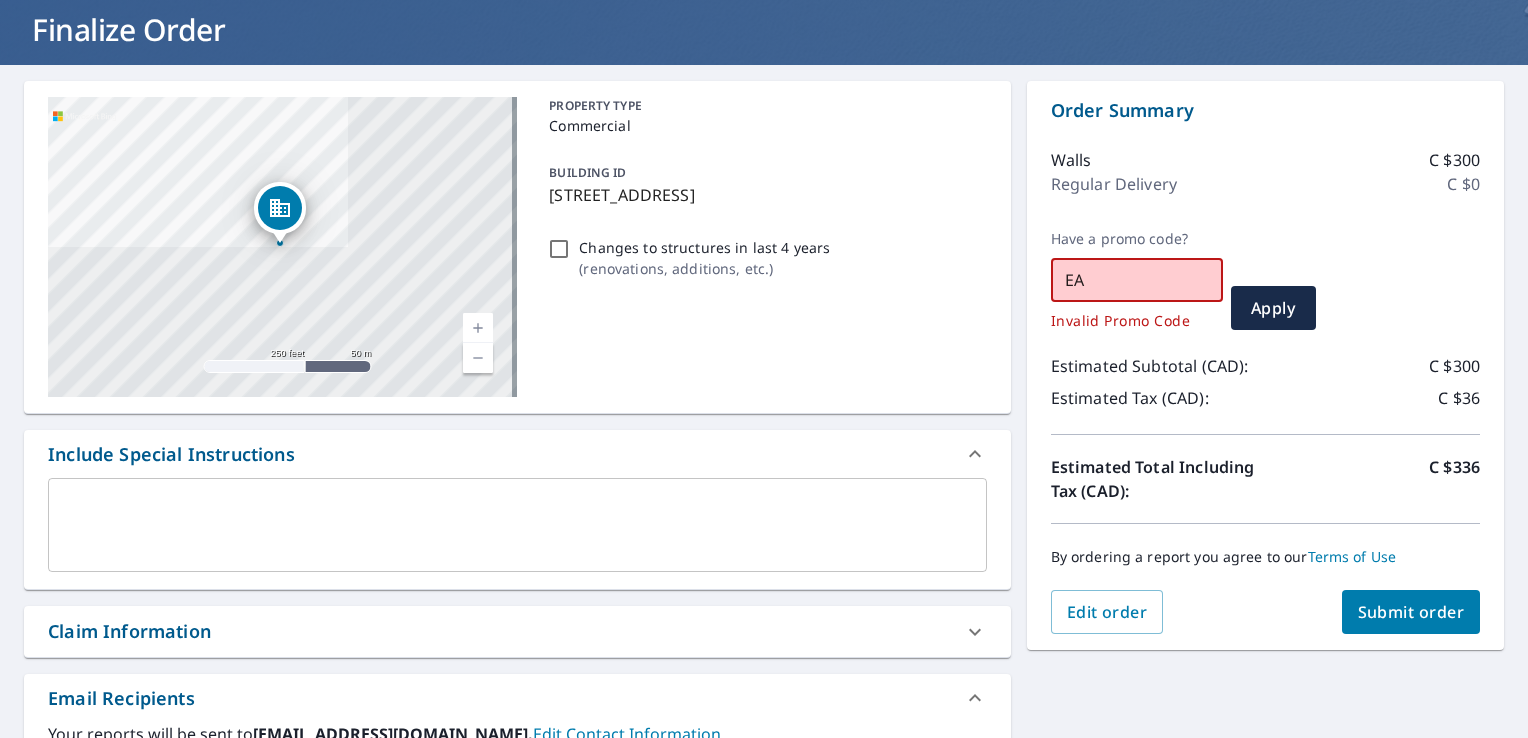 type on "E" 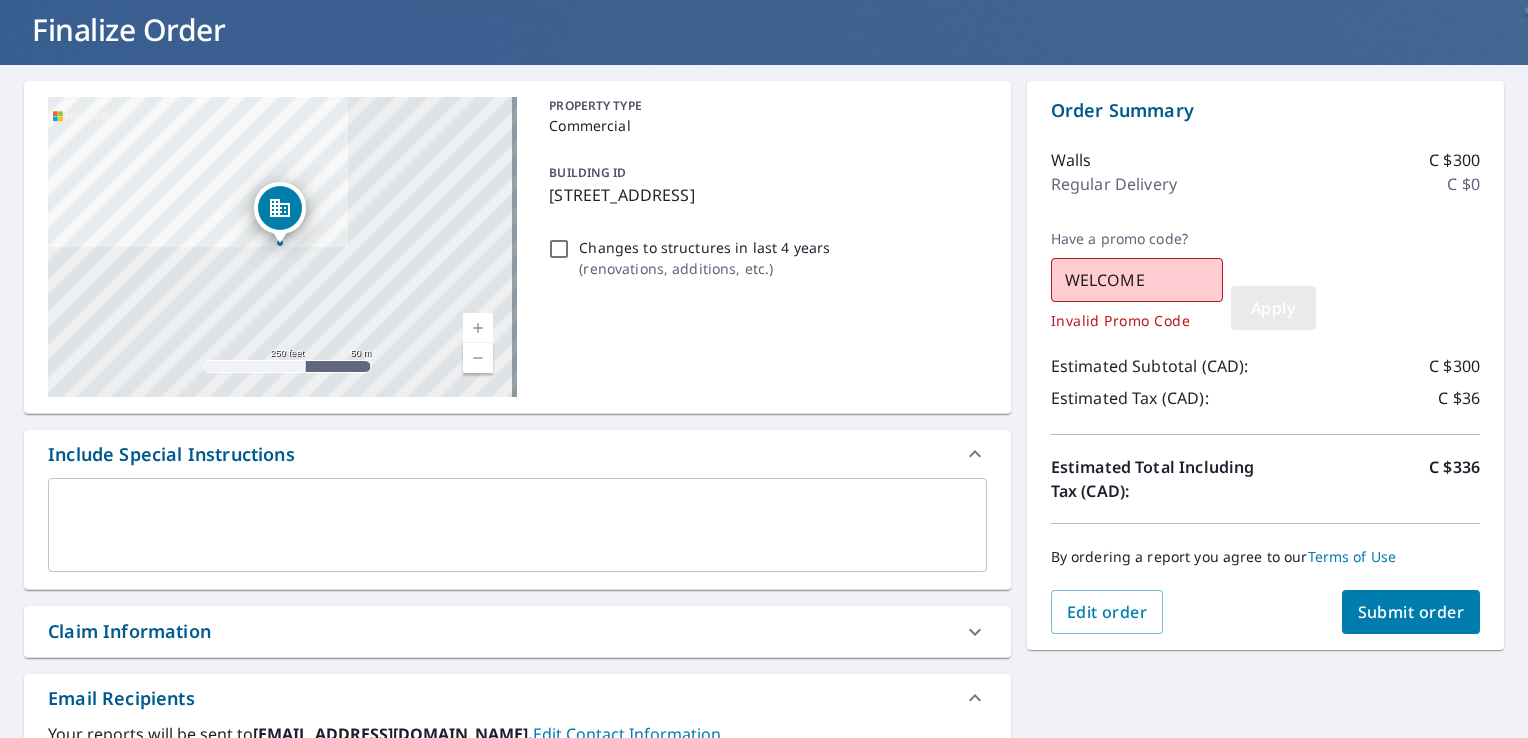 click on "Apply" at bounding box center [1273, 308] 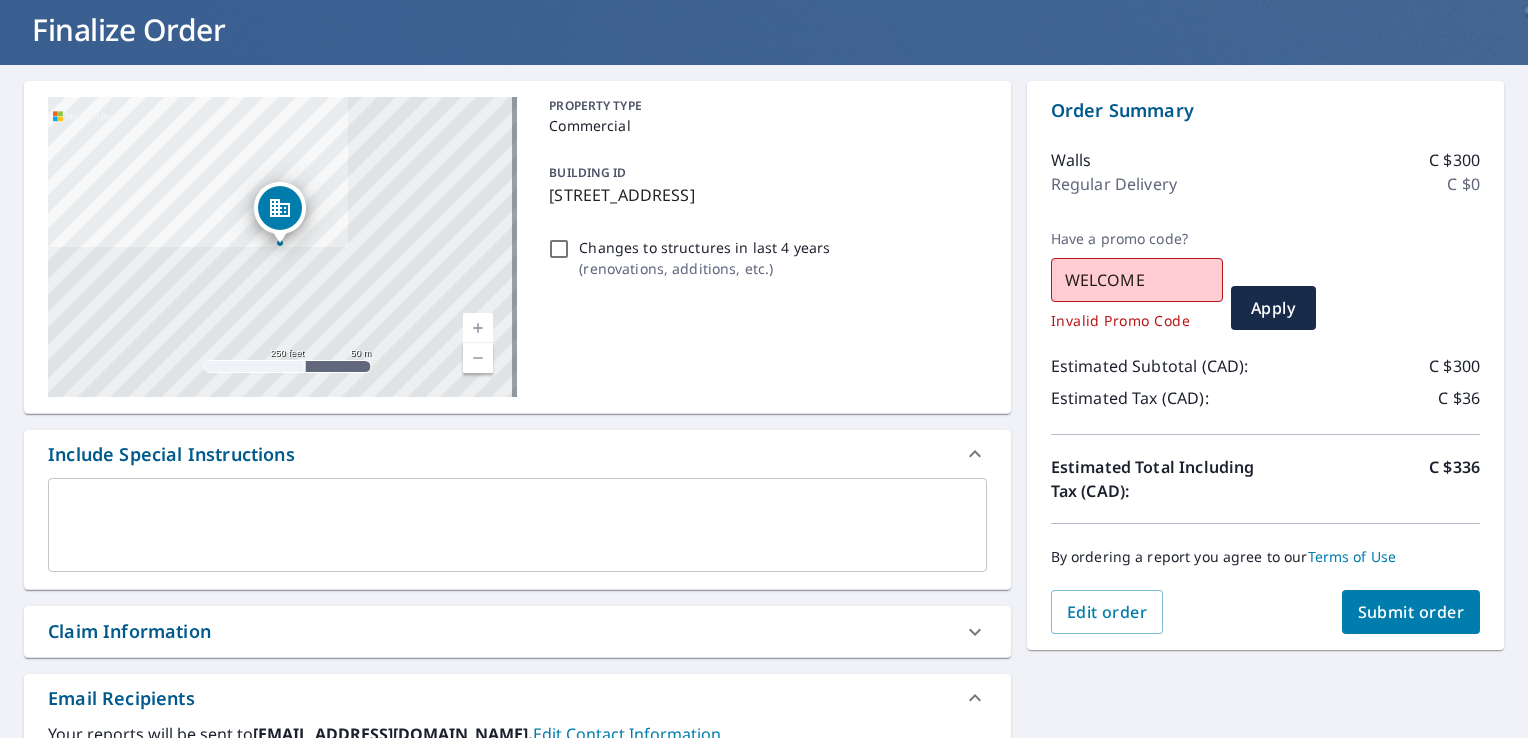 click on "Submit order" at bounding box center (1411, 612) 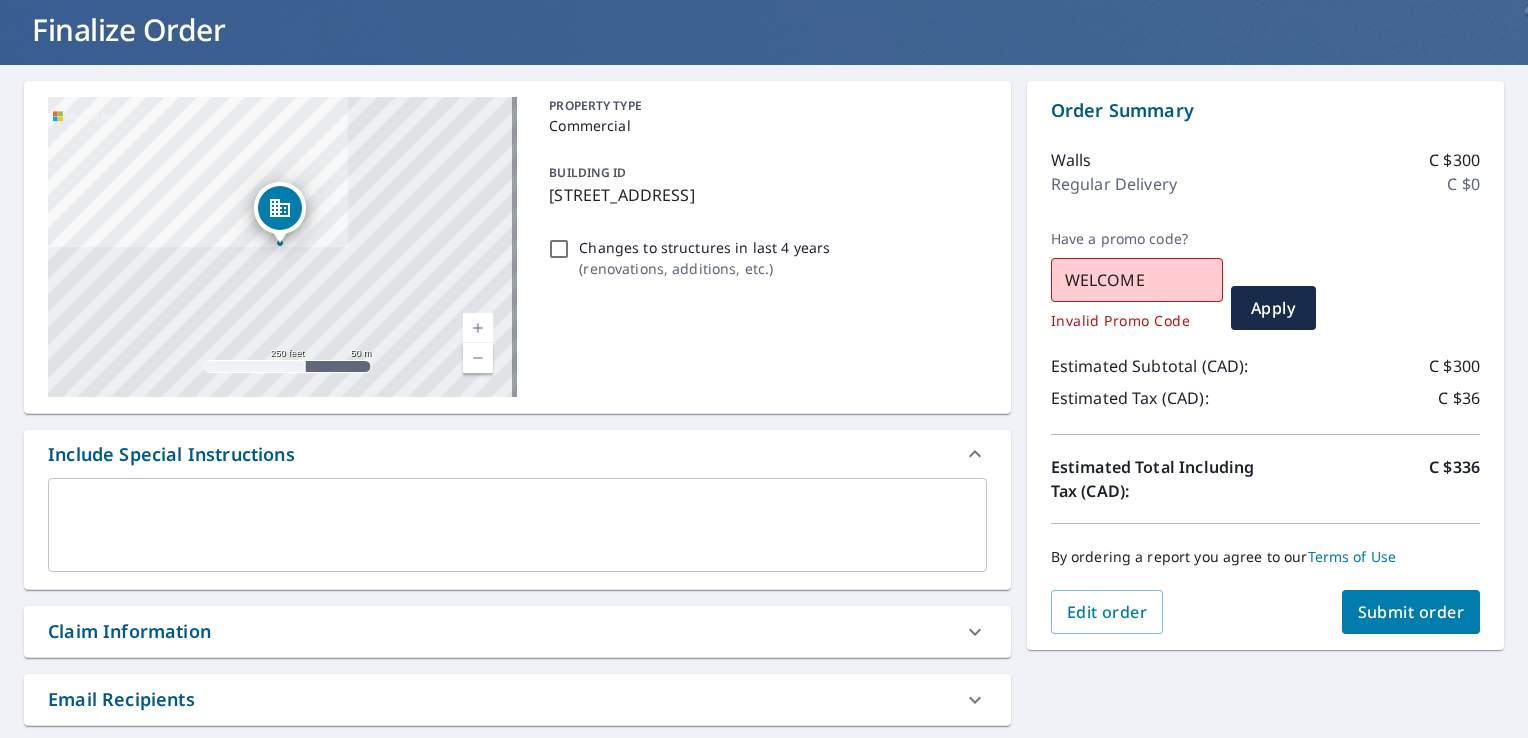 click on "WELCOME" at bounding box center (1137, 280) 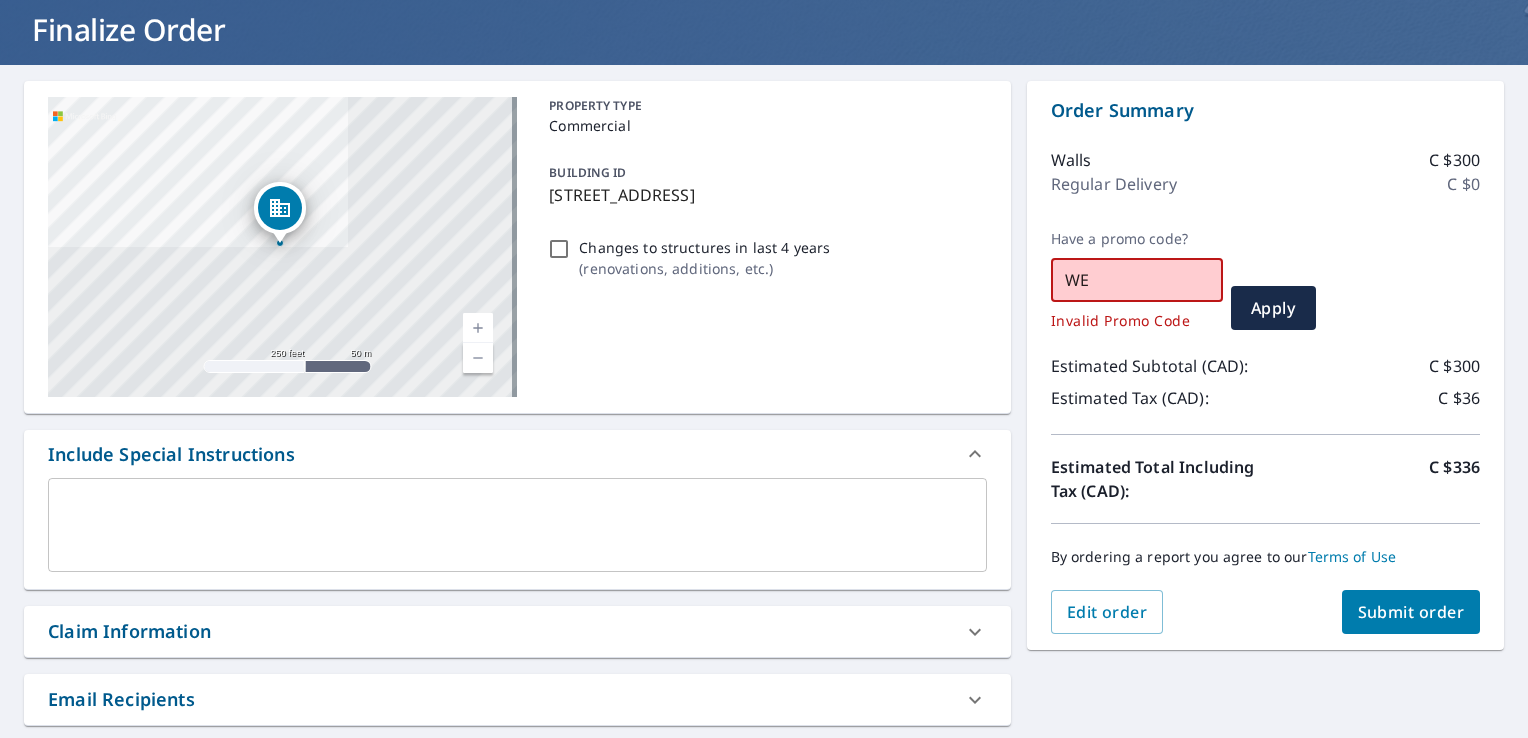 type on "W" 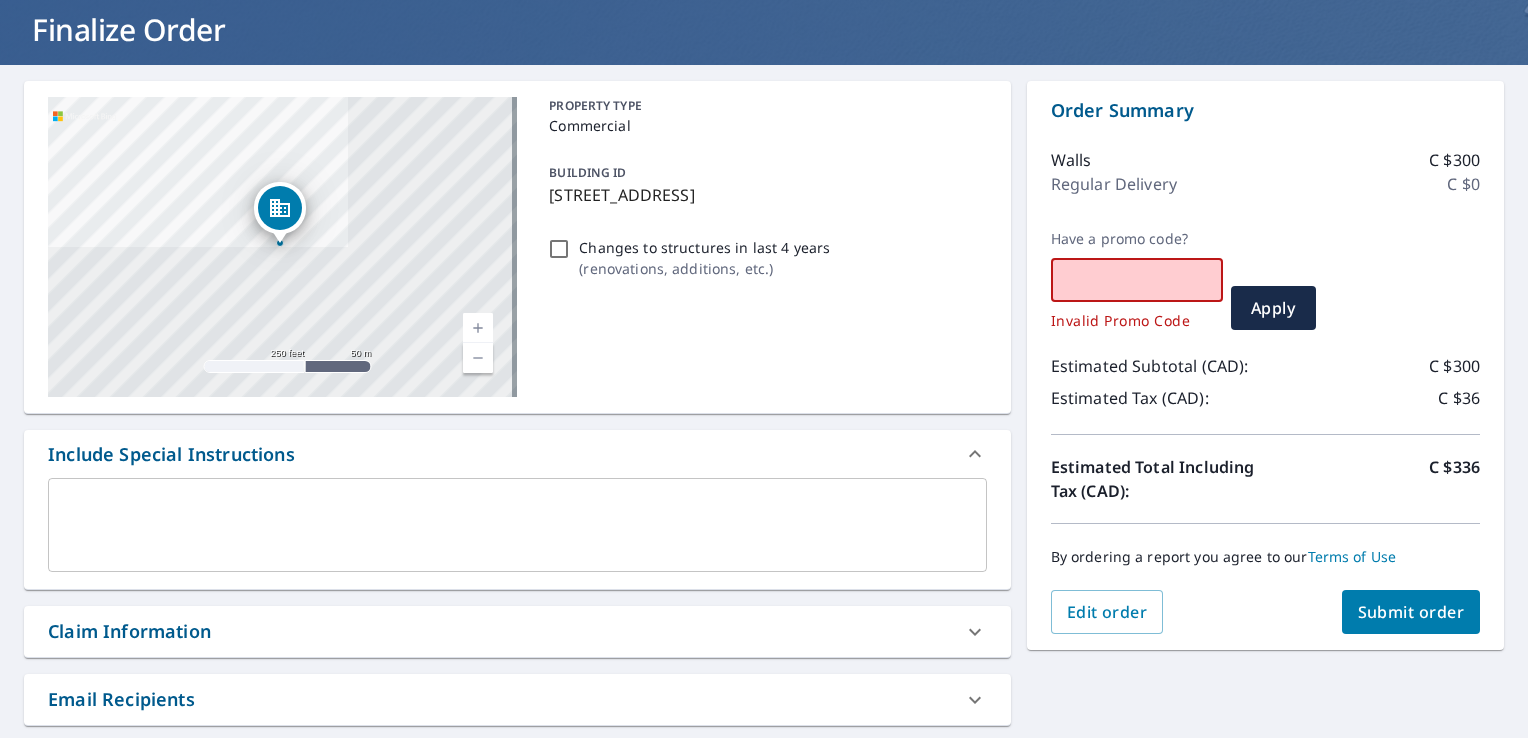 type 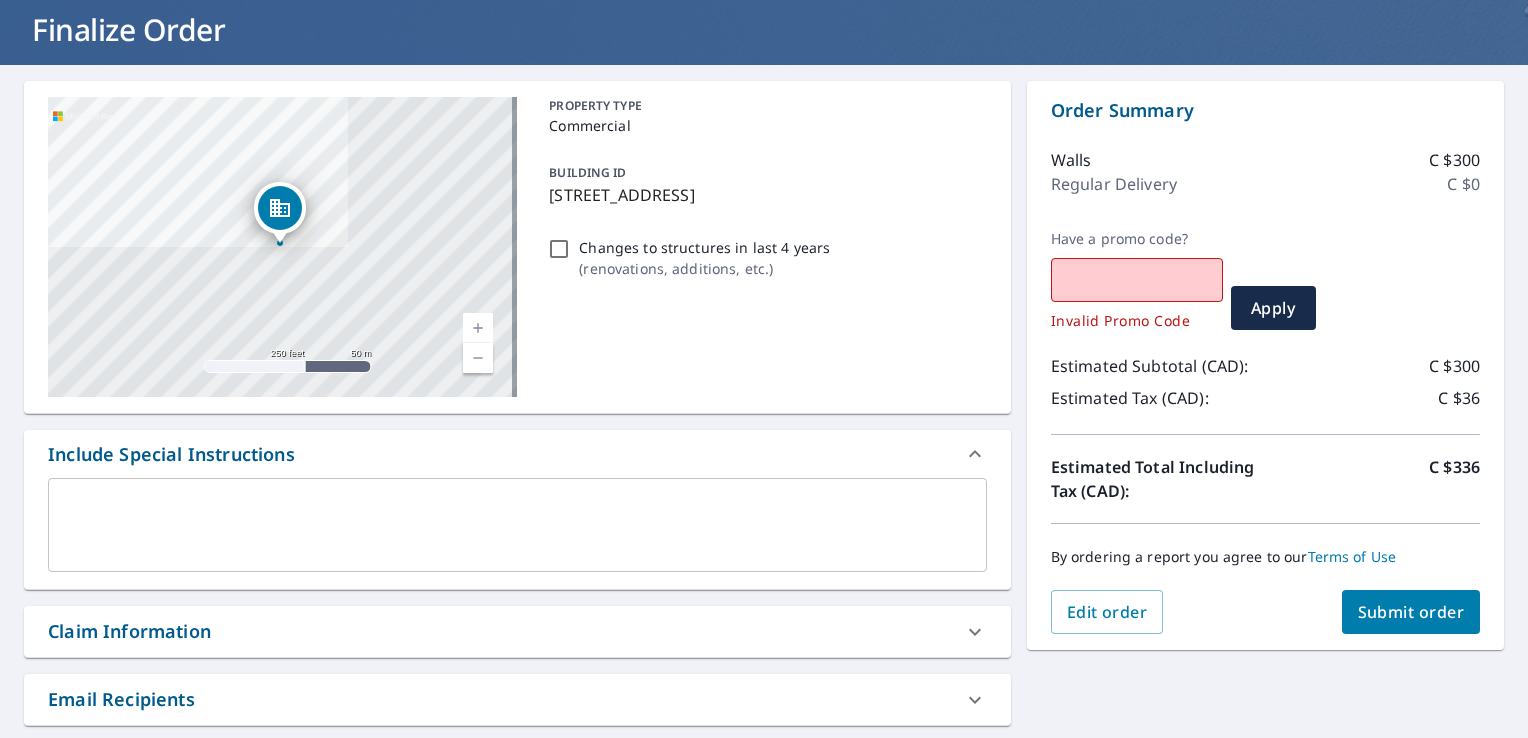 click on "Have a promo code? ​ Invalid Promo Code Apply" at bounding box center [1265, 280] 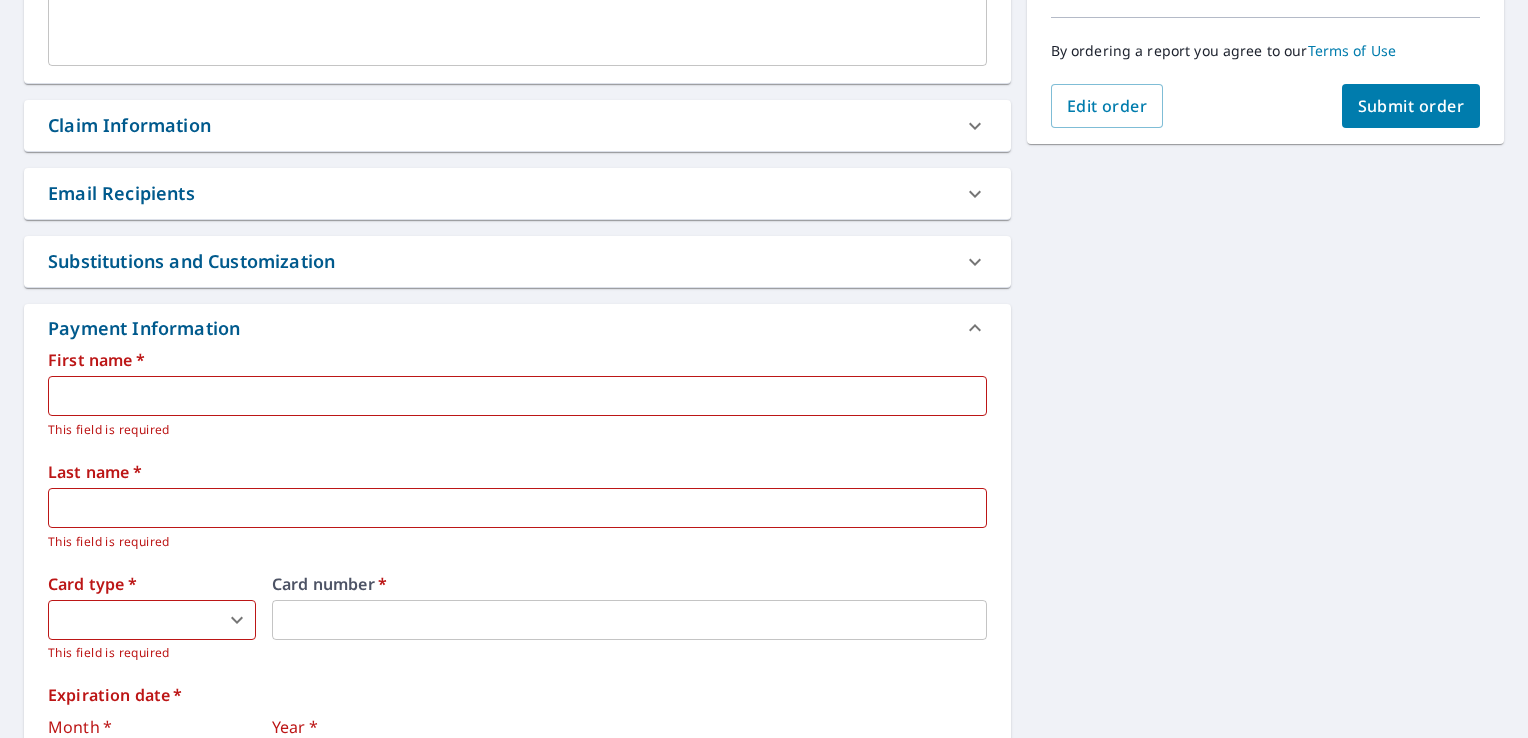scroll, scrollTop: 666, scrollLeft: 0, axis: vertical 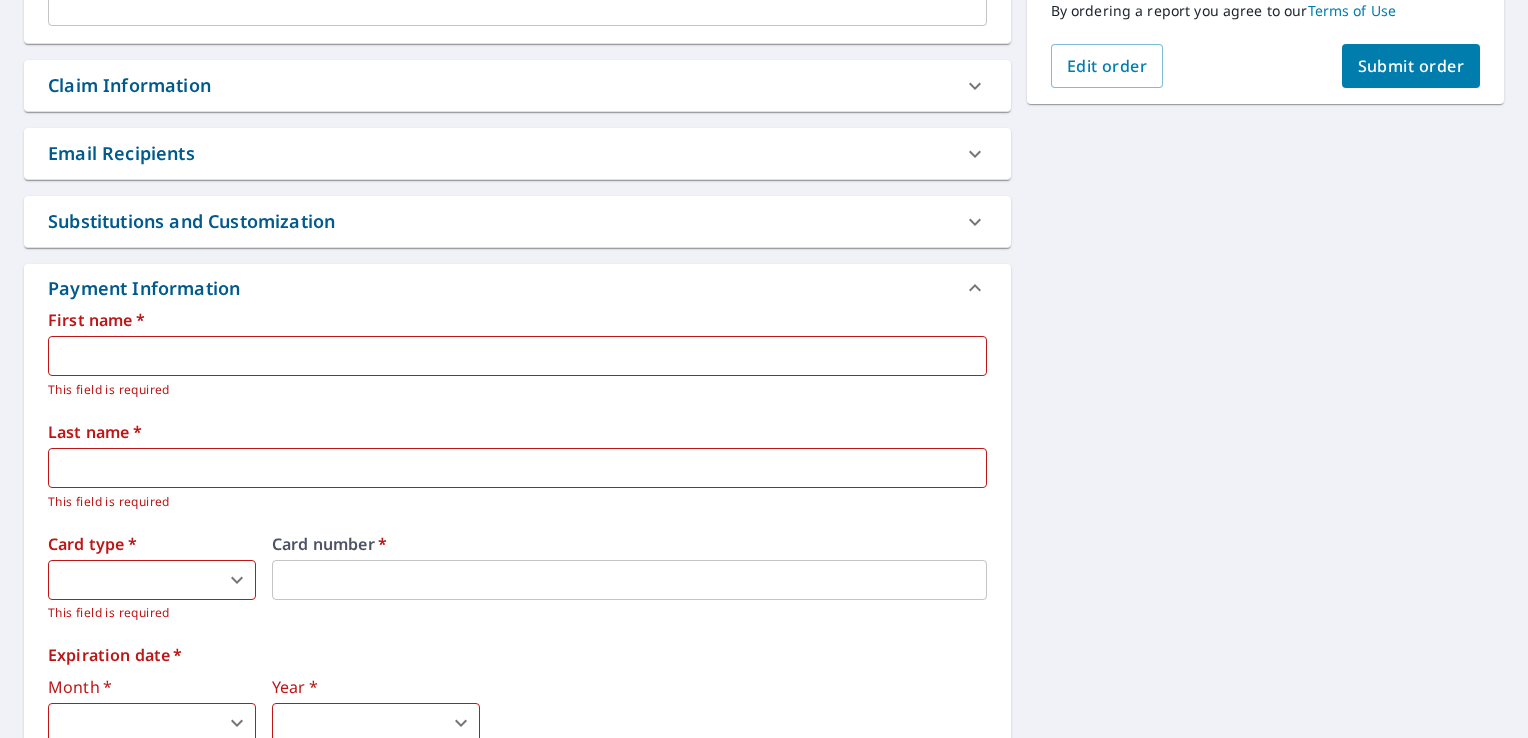 click at bounding box center [517, 356] 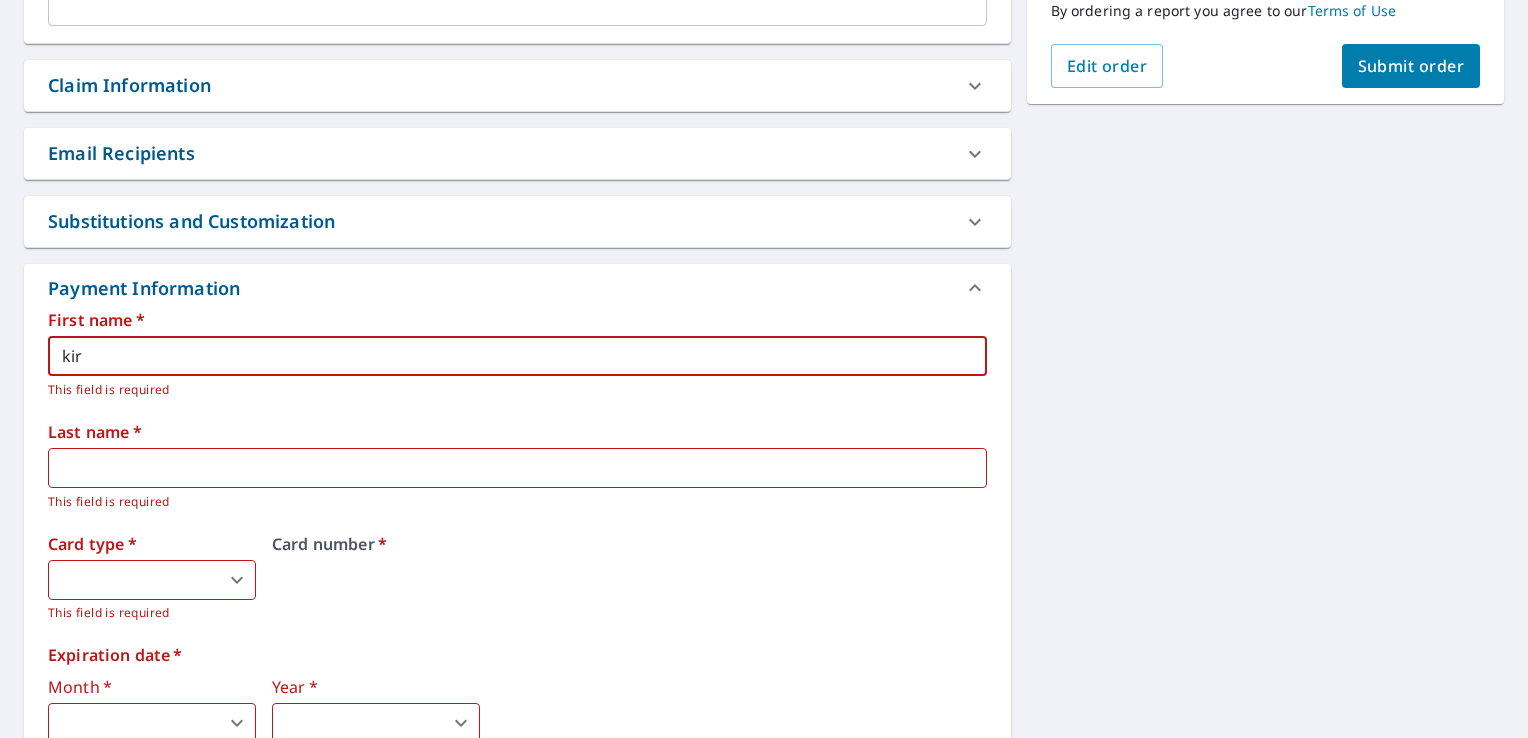 type on "kirk" 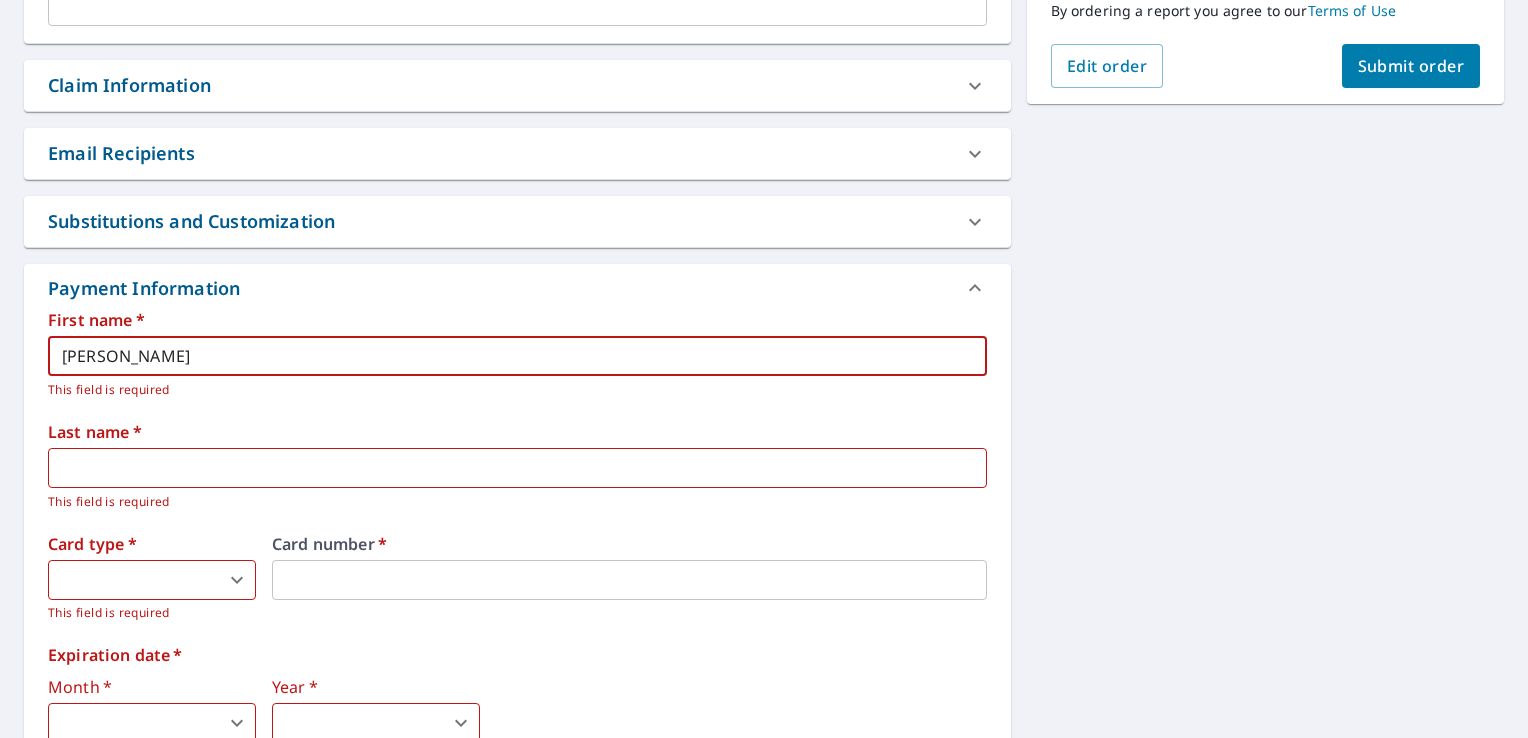 type on "zubriski" 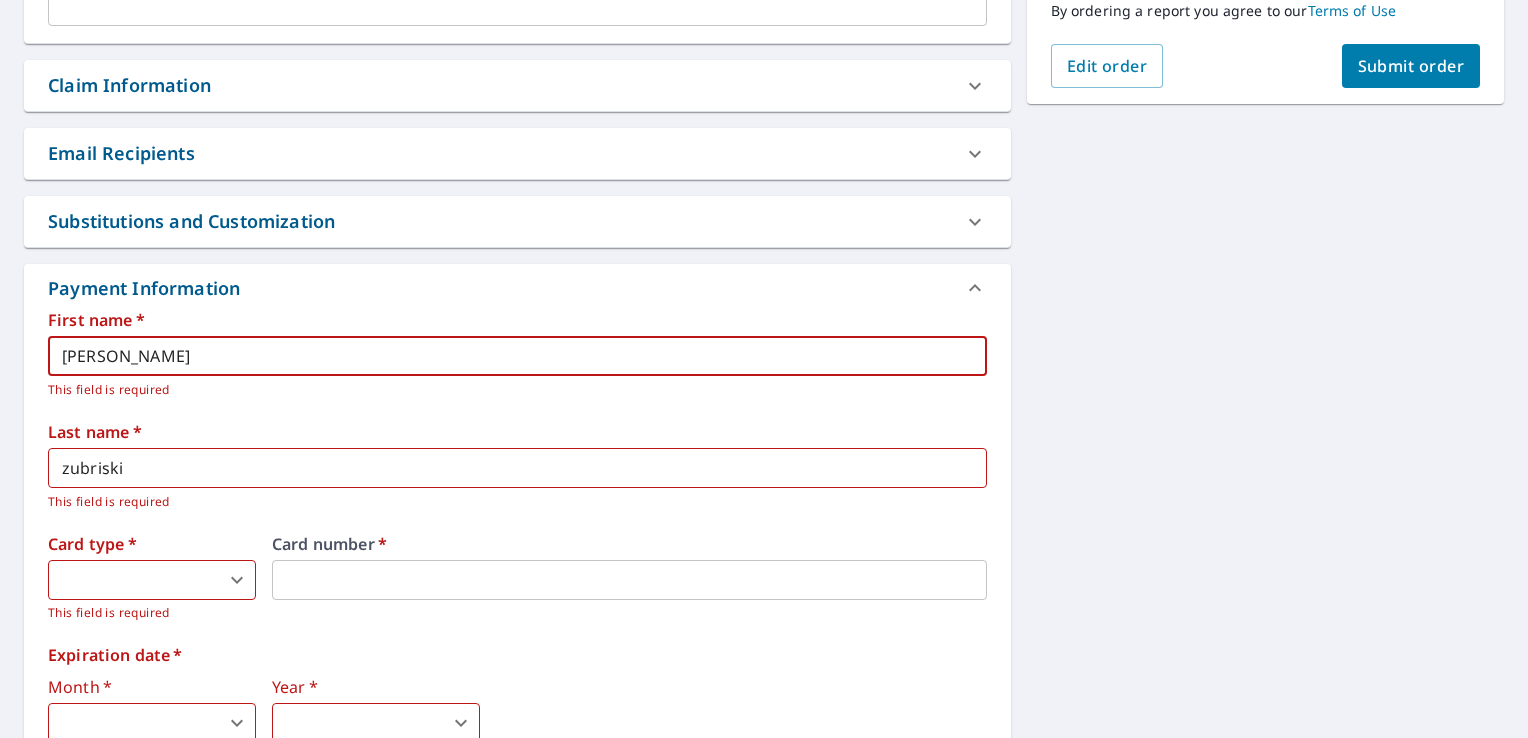 type on "kirk" 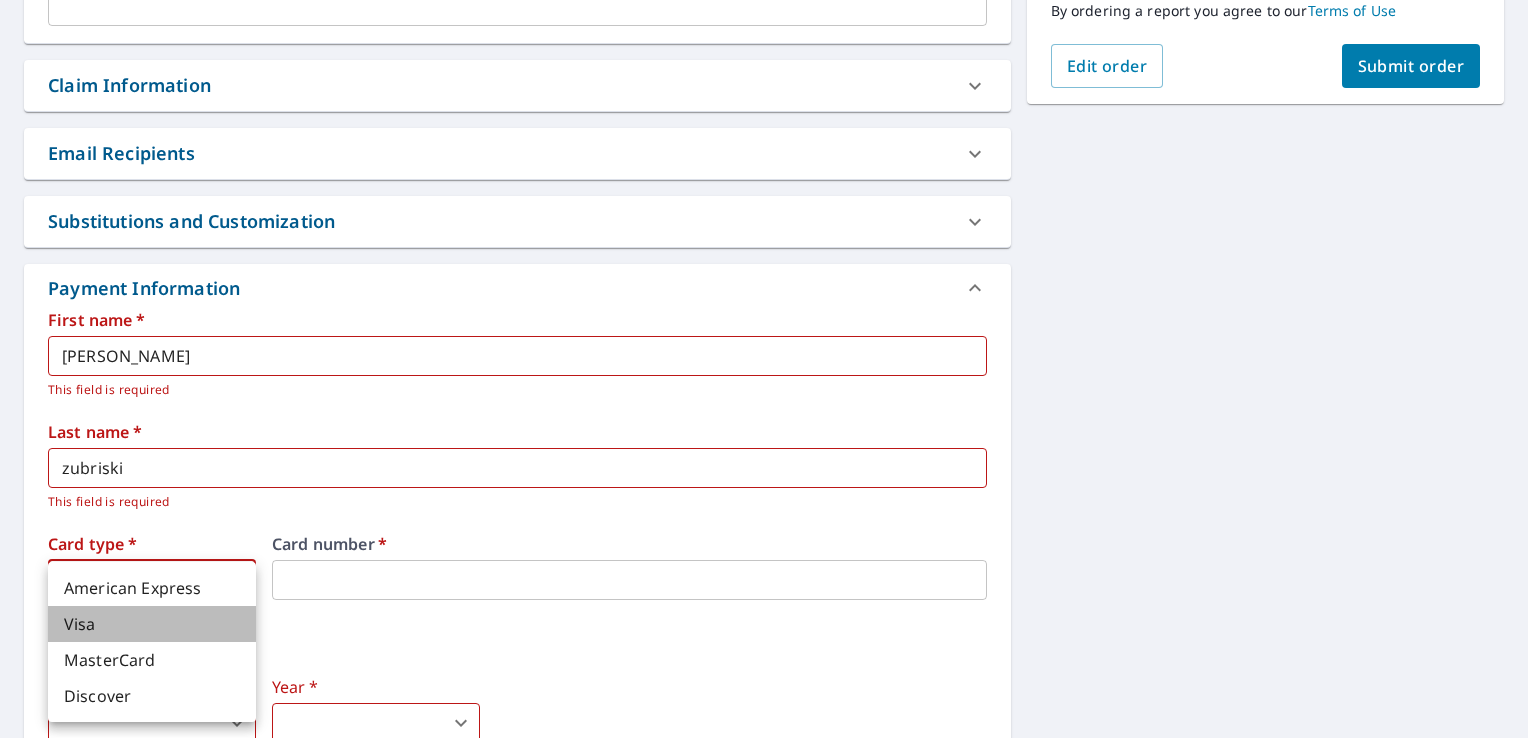 click on "Visa" at bounding box center (152, 624) 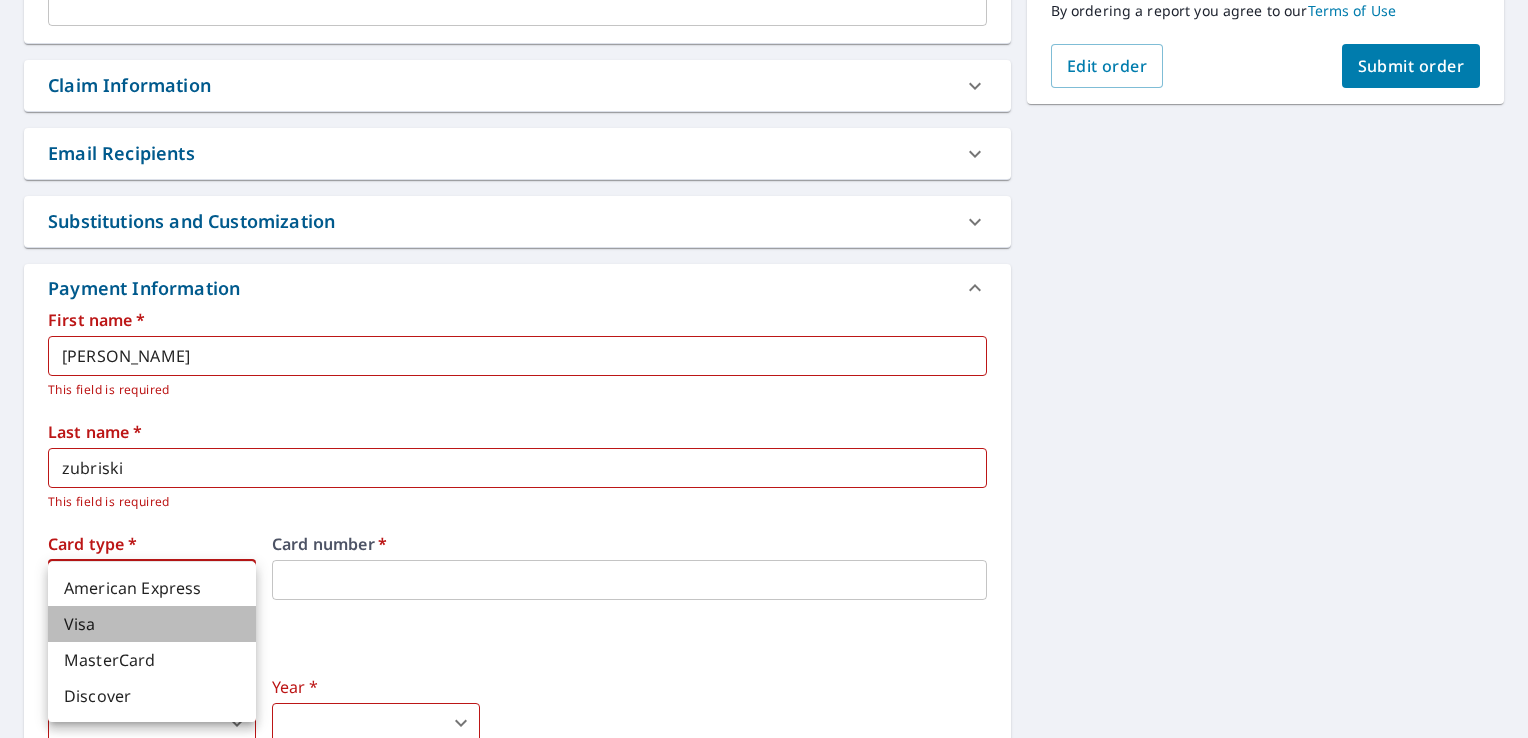 type on "2" 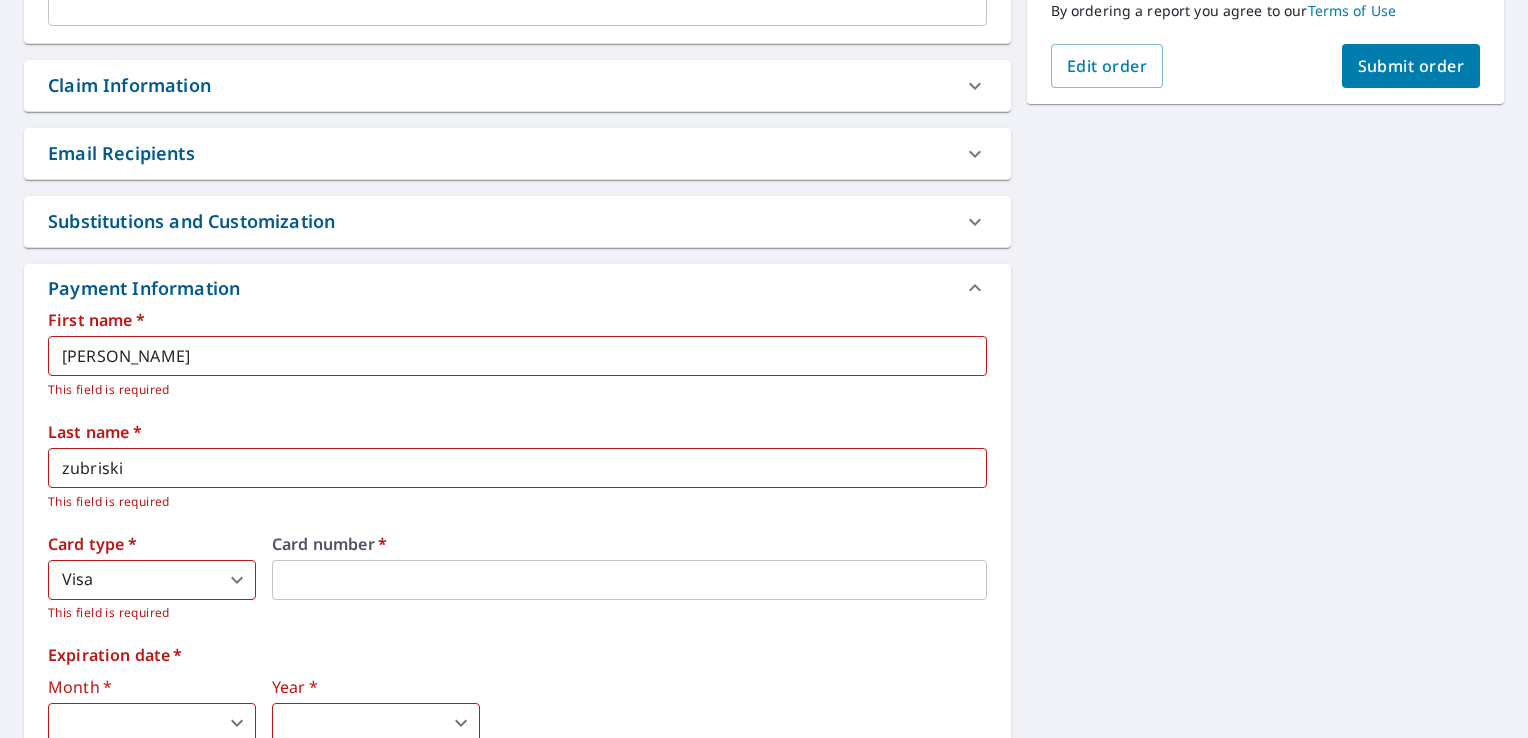click on "Expiration date   *" at bounding box center [517, 655] 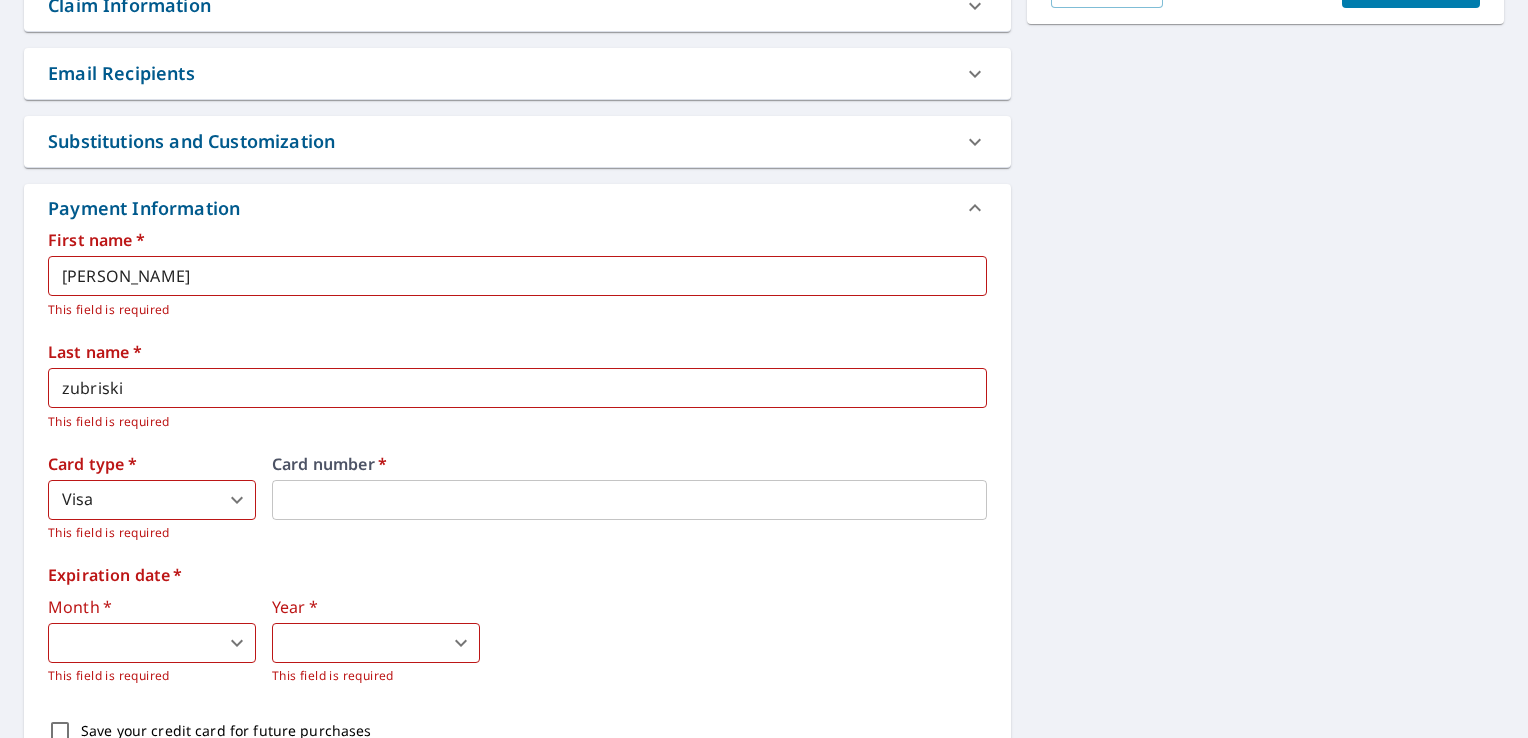 scroll, scrollTop: 826, scrollLeft: 0, axis: vertical 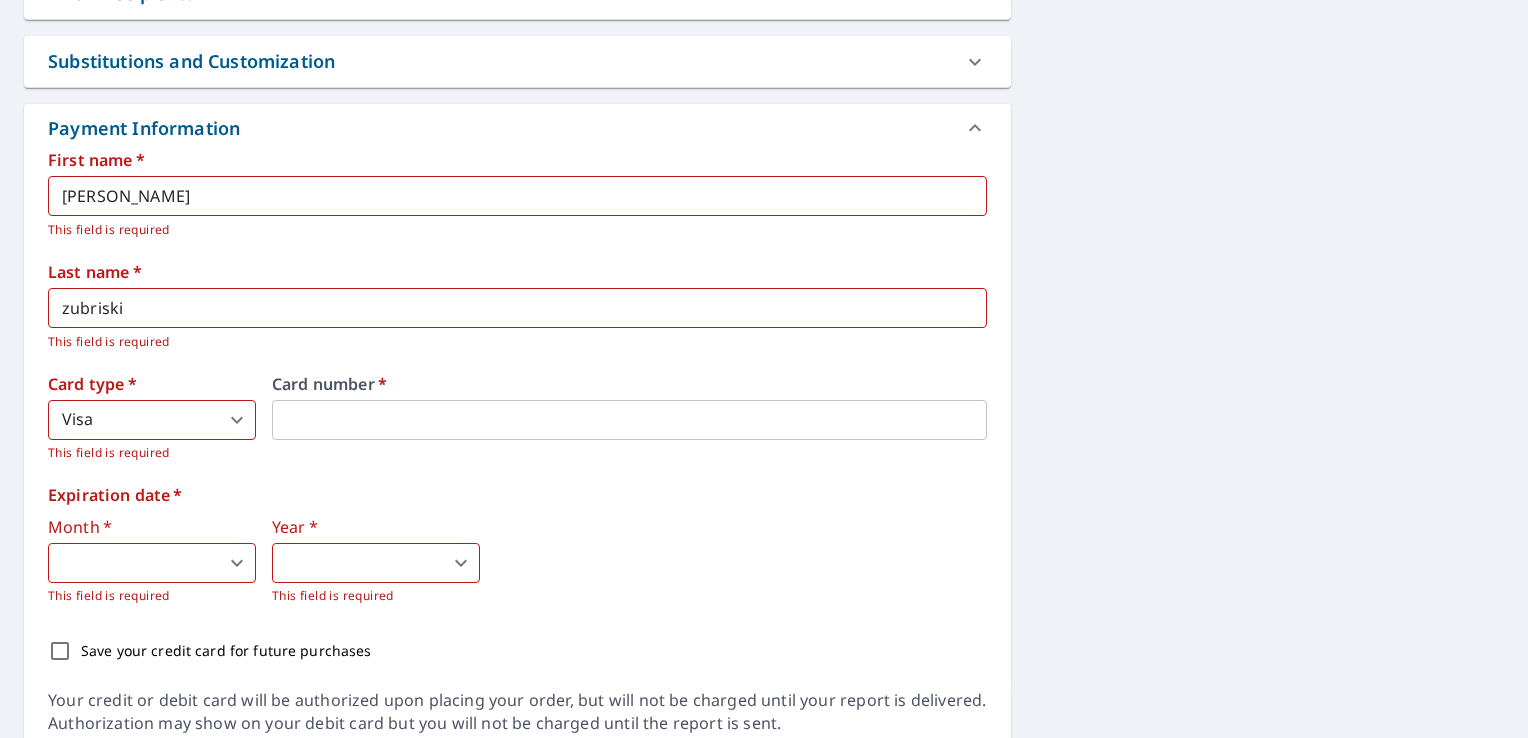 click on "KZ KZ
Dashboard Order History Cancel Order KZ Dashboard / Finalize Order Finalize Order 79 EAGLE DR WINNIPEG MB R2R1V4 Aerial Road A standard road map Aerial A detailed look from above Labels Labels 250 feet 50 m © 2025 TomTom, © 2025 Maxar, © 2025 Microsoft Corporation,  © OpenStreetMap Terms PROPERTY TYPE Commercial BUILDING ID 79 EAGLE DR, WINNIPEG, MB, R2R1V4 Changes to structures in last 4 years ( renovations, additions, etc. ) Include Special Instructions x ​ Claim Information Claim number ​ Claim information ​ PO number ​ Date of loss ​ Cat ID ​ Email Recipients Your reports will be sent to  winnipegroofingcompany@gmail.com.  Edit Contact Information. Send a copy of the report to: ​ Substitutions and Customization Roof measurement report substitutions If a Walls, Windows & Doors Report is unavailable, send me a Walls Report: Yes No Ask If a Commercial/Multi-Family Report is unavailable send me a Residential Report: Yes No Ask Additional Report Formats DXF RXF XML First name" at bounding box center (764, 369) 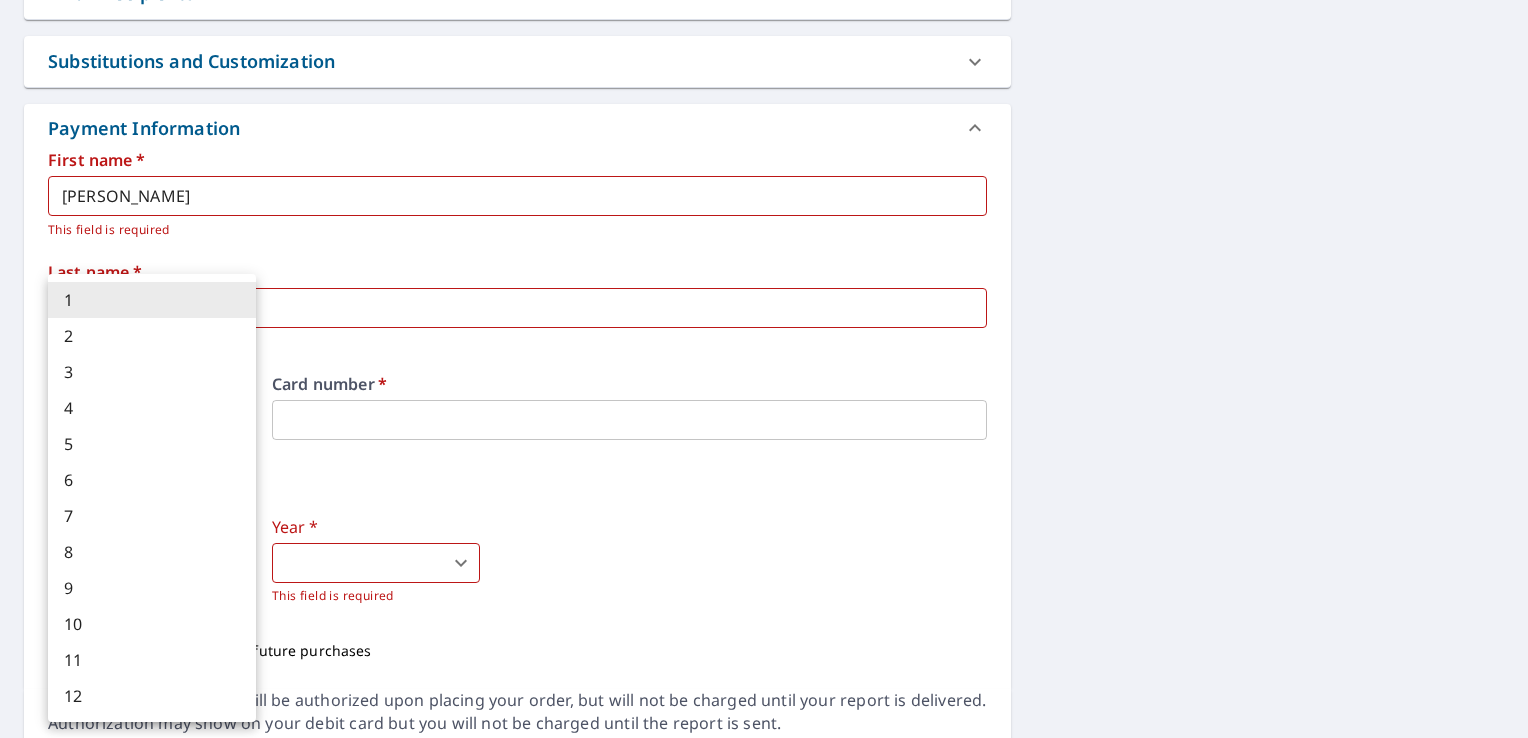 click at bounding box center (764, 369) 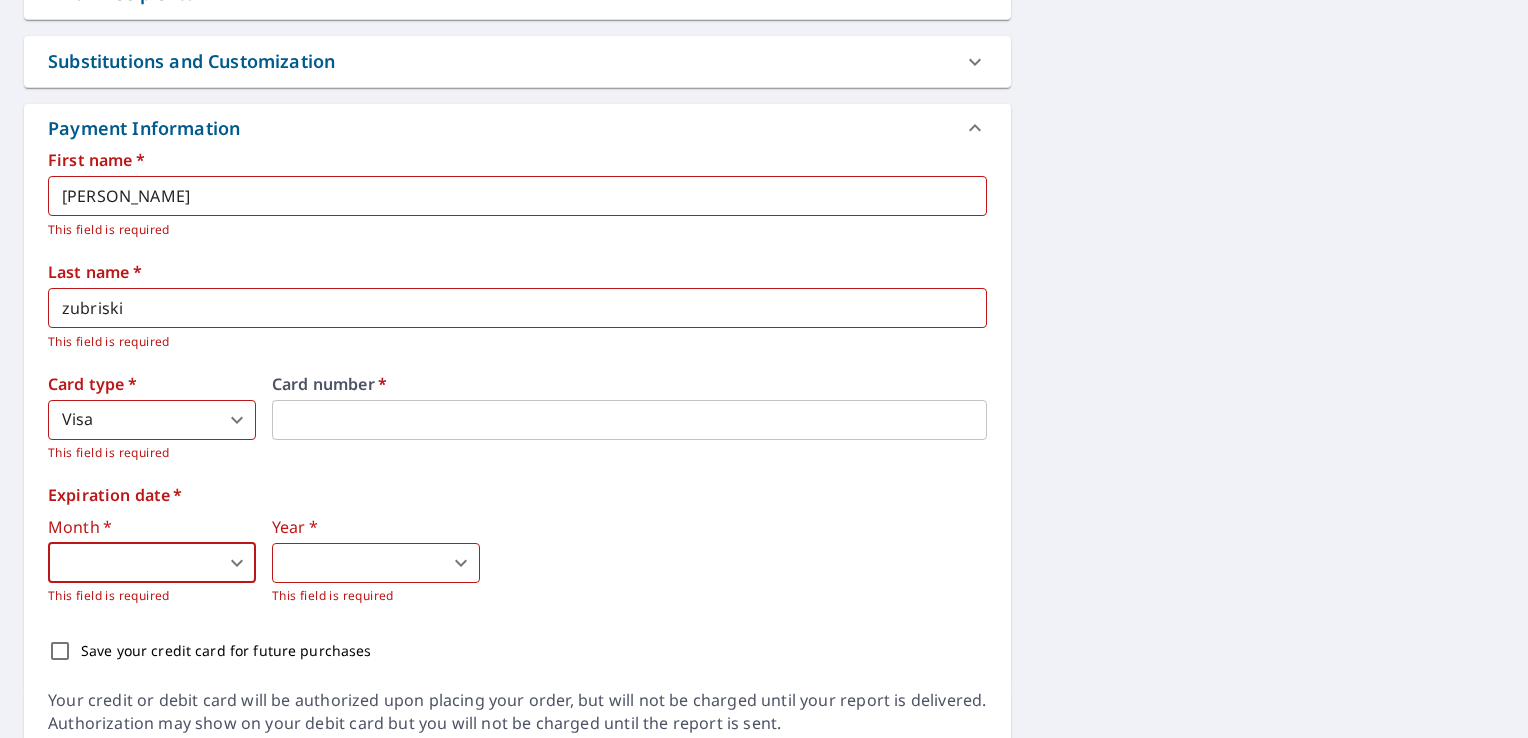click on "KZ KZ
Dashboard Order History Cancel Order KZ Dashboard / Finalize Order Finalize Order 79 EAGLE DR WINNIPEG MB R2R1V4 Aerial Road A standard road map Aerial A detailed look from above Labels Labels 250 feet 50 m © 2025 TomTom, © 2025 Maxar, © 2025 Microsoft Corporation,  © OpenStreetMap Terms PROPERTY TYPE Commercial BUILDING ID 79 EAGLE DR, WINNIPEG, MB, R2R1V4 Changes to structures in last 4 years ( renovations, additions, etc. ) Include Special Instructions x ​ Claim Information Claim number ​ Claim information ​ PO number ​ Date of loss ​ Cat ID ​ Email Recipients Your reports will be sent to  winnipegroofingcompany@gmail.com.  Edit Contact Information. Send a copy of the report to: ​ Substitutions and Customization Roof measurement report substitutions If a Walls, Windows & Doors Report is unavailable, send me a Walls Report: Yes No Ask If a Commercial/Multi-Family Report is unavailable send me a Residential Report: Yes No Ask Additional Report Formats DXF RXF XML First name" at bounding box center [764, 369] 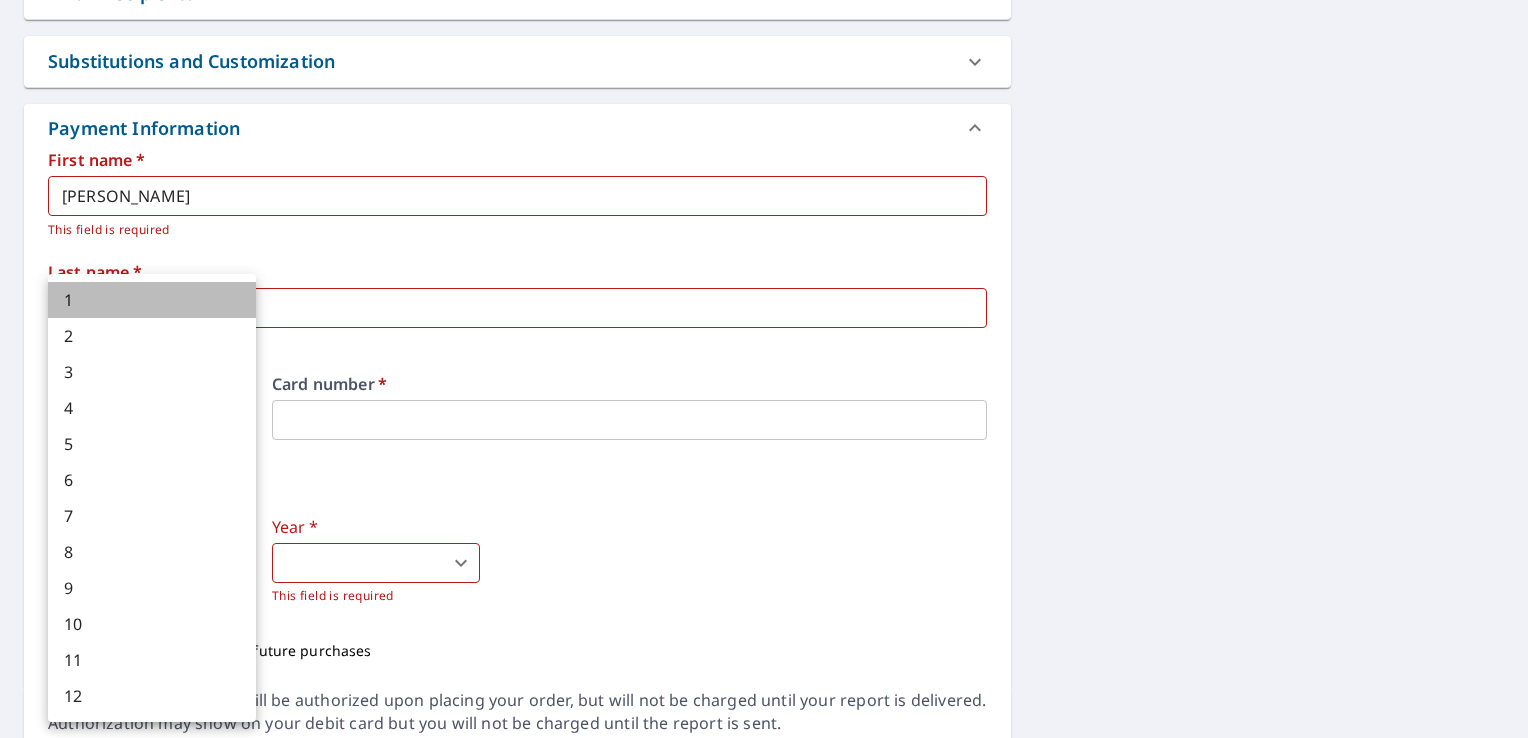 click on "1" at bounding box center (152, 300) 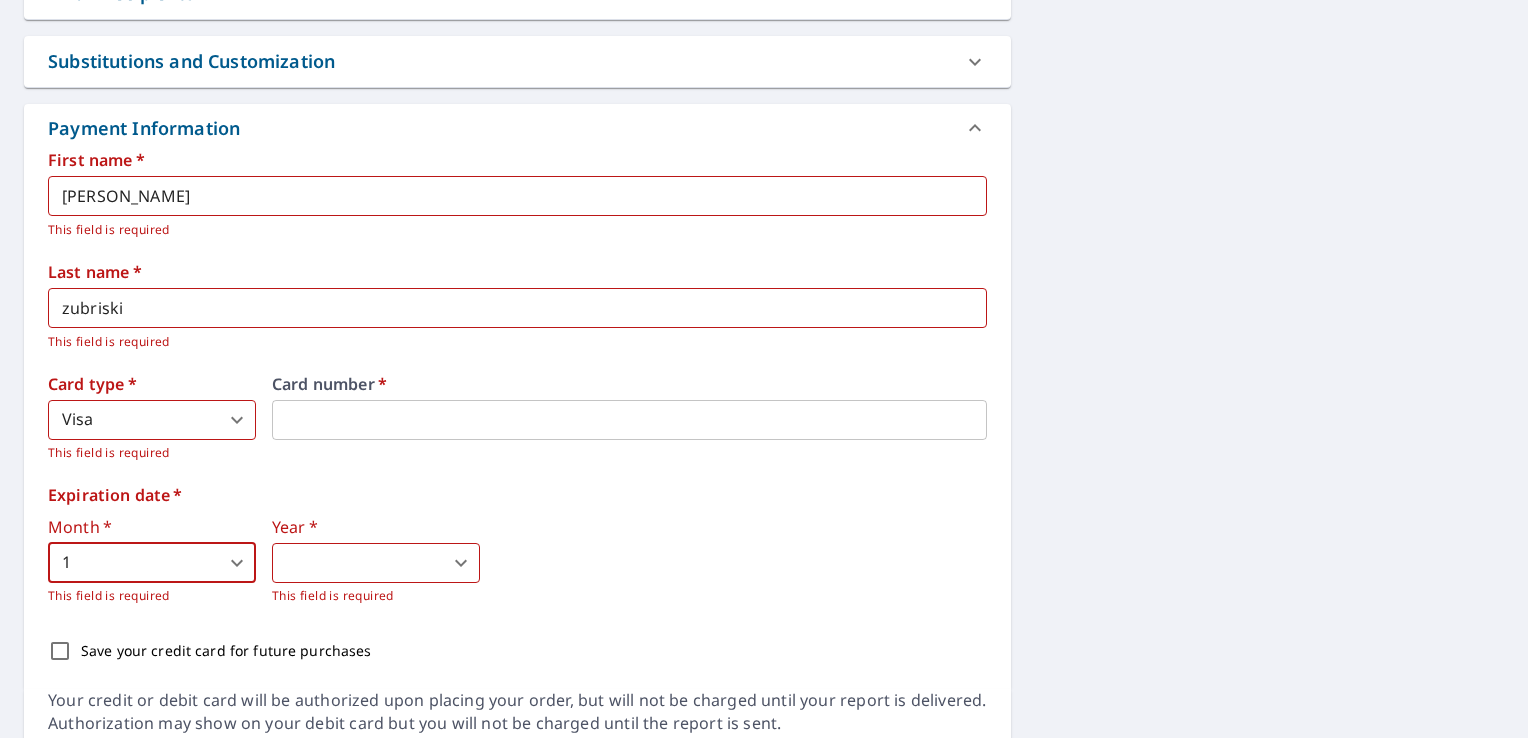 click on "This field is required" at bounding box center (376, 596) 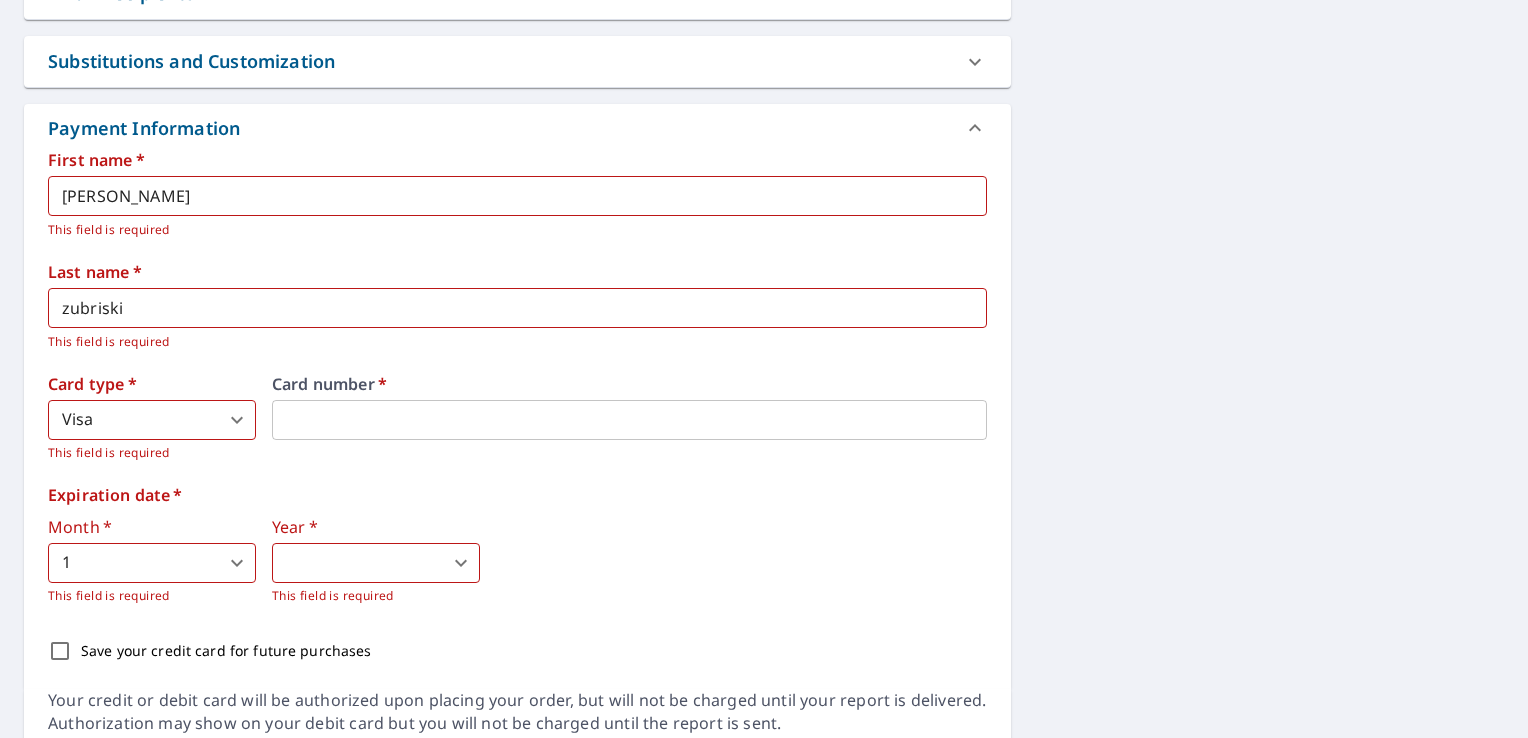click on "KZ KZ
Dashboard Order History Cancel Order KZ Dashboard / Finalize Order Finalize Order 79 EAGLE DR WINNIPEG MB R2R1V4 Aerial Road A standard road map Aerial A detailed look from above Labels Labels 250 feet 50 m © 2025 TomTom, © 2025 Maxar, © 2025 Microsoft Corporation,  © OpenStreetMap Terms PROPERTY TYPE Commercial BUILDING ID 79 EAGLE DR, WINNIPEG, MB, R2R1V4 Changes to structures in last 4 years ( renovations, additions, etc. ) Include Special Instructions x ​ Claim Information Claim number ​ Claim information ​ PO number ​ Date of loss ​ Cat ID ​ Email Recipients Your reports will be sent to  winnipegroofingcompany@gmail.com.  Edit Contact Information. Send a copy of the report to: ​ Substitutions and Customization Roof measurement report substitutions If a Walls, Windows & Doors Report is unavailable, send me a Walls Report: Yes No Ask If a Commercial/Multi-Family Report is unavailable send me a Residential Report: Yes No Ask Additional Report Formats DXF RXF XML First name" at bounding box center (764, 369) 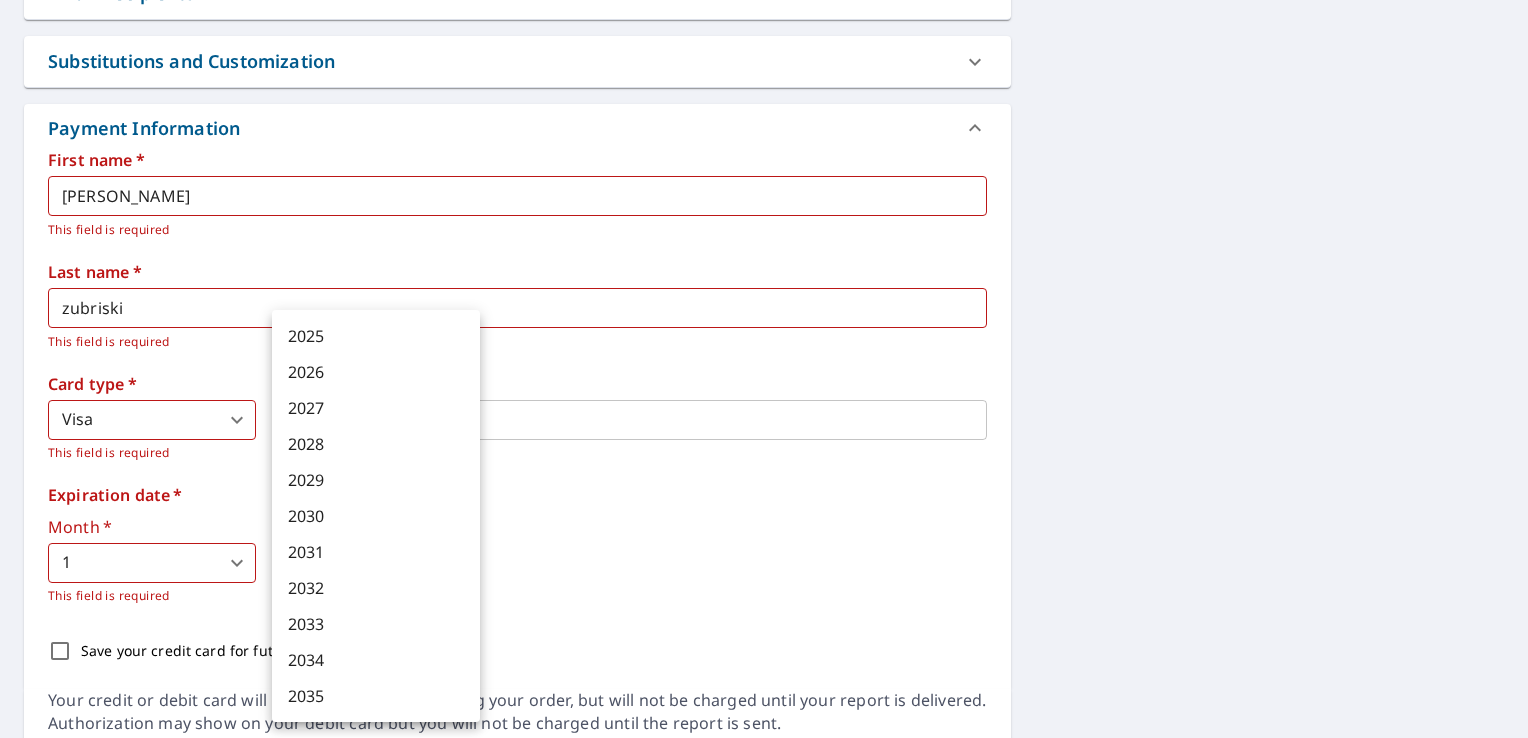 click on "2030" at bounding box center [376, 516] 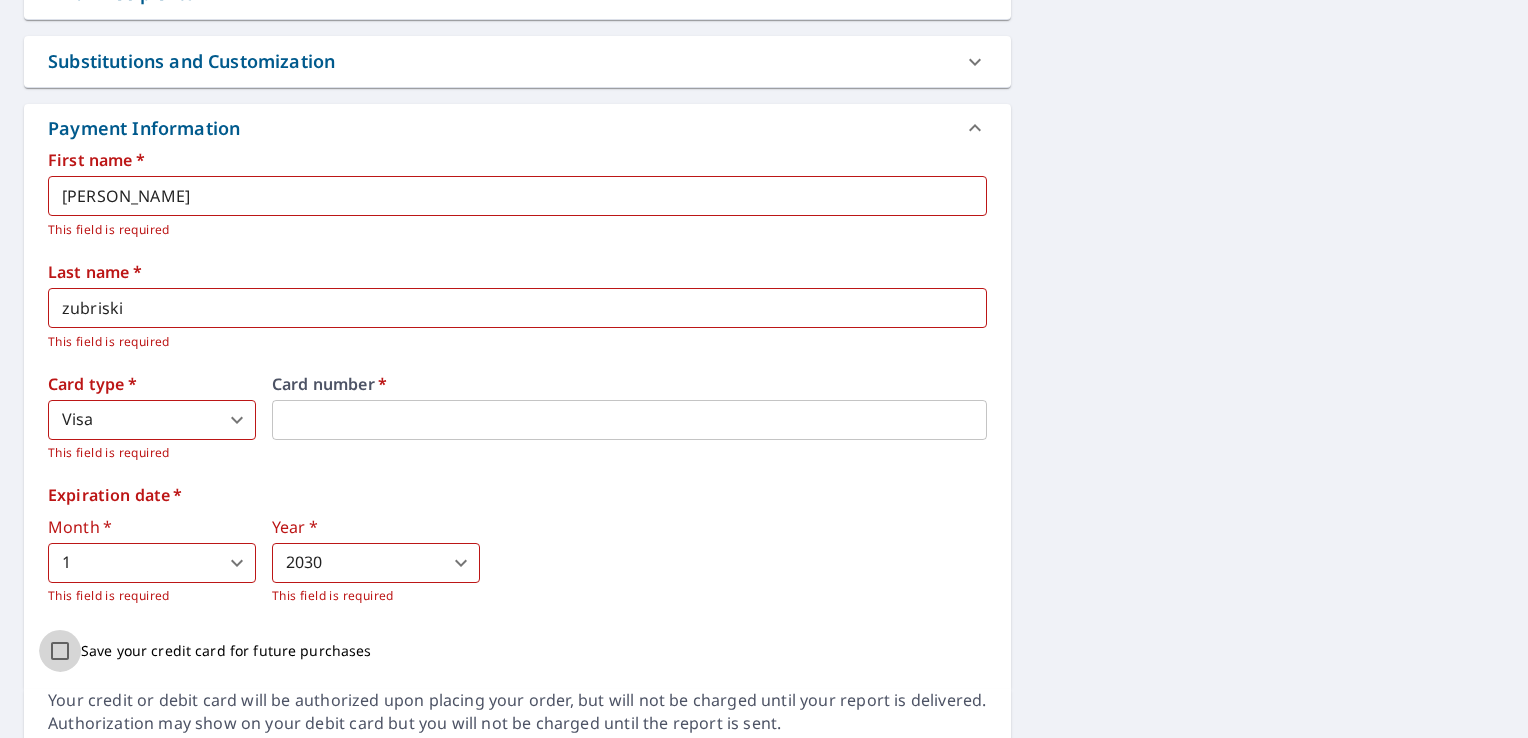 click on "Save your credit card for future purchases" at bounding box center (60, 651) 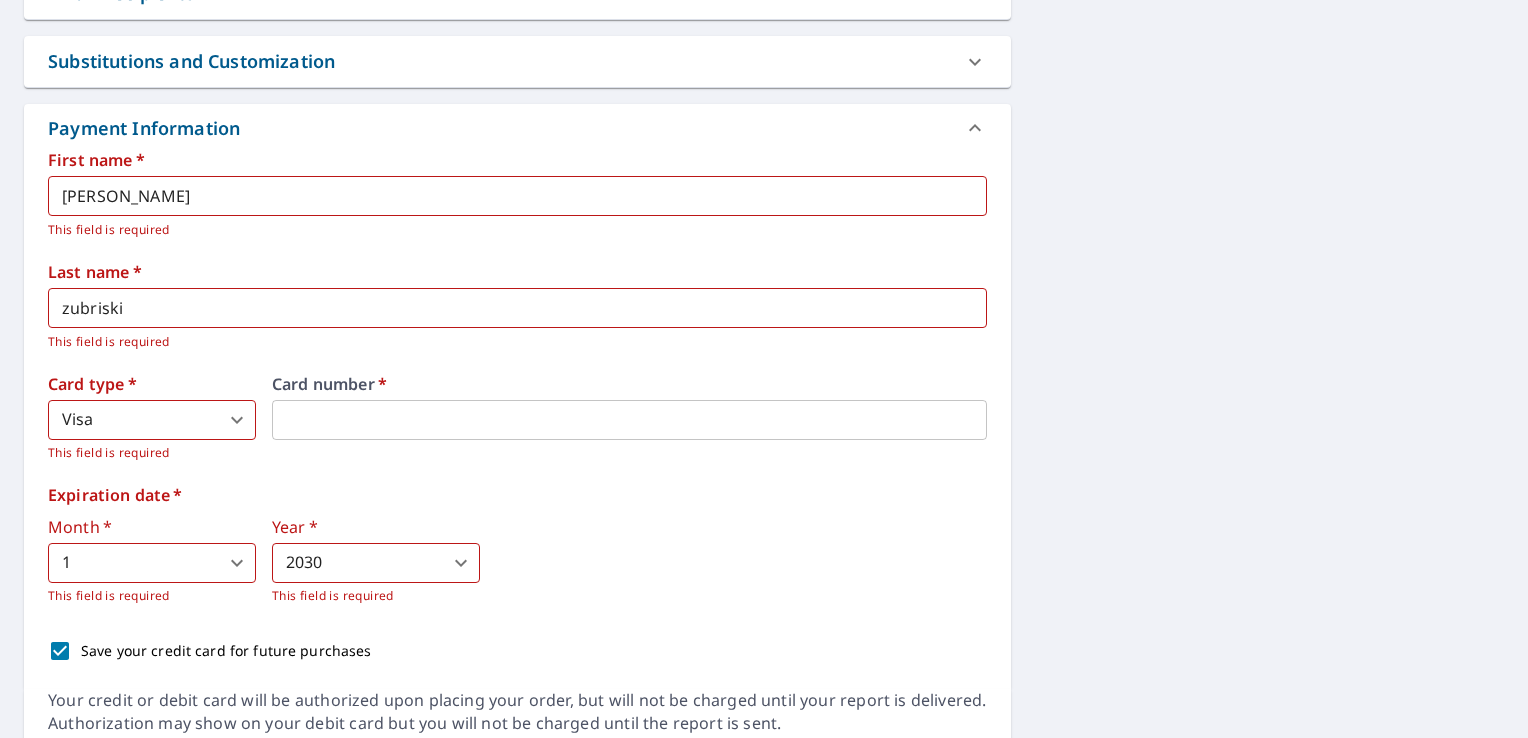 click on "Month   * 1 1 ​ This field is required Year   * 2030 2030 ​ This field is required" at bounding box center (517, 562) 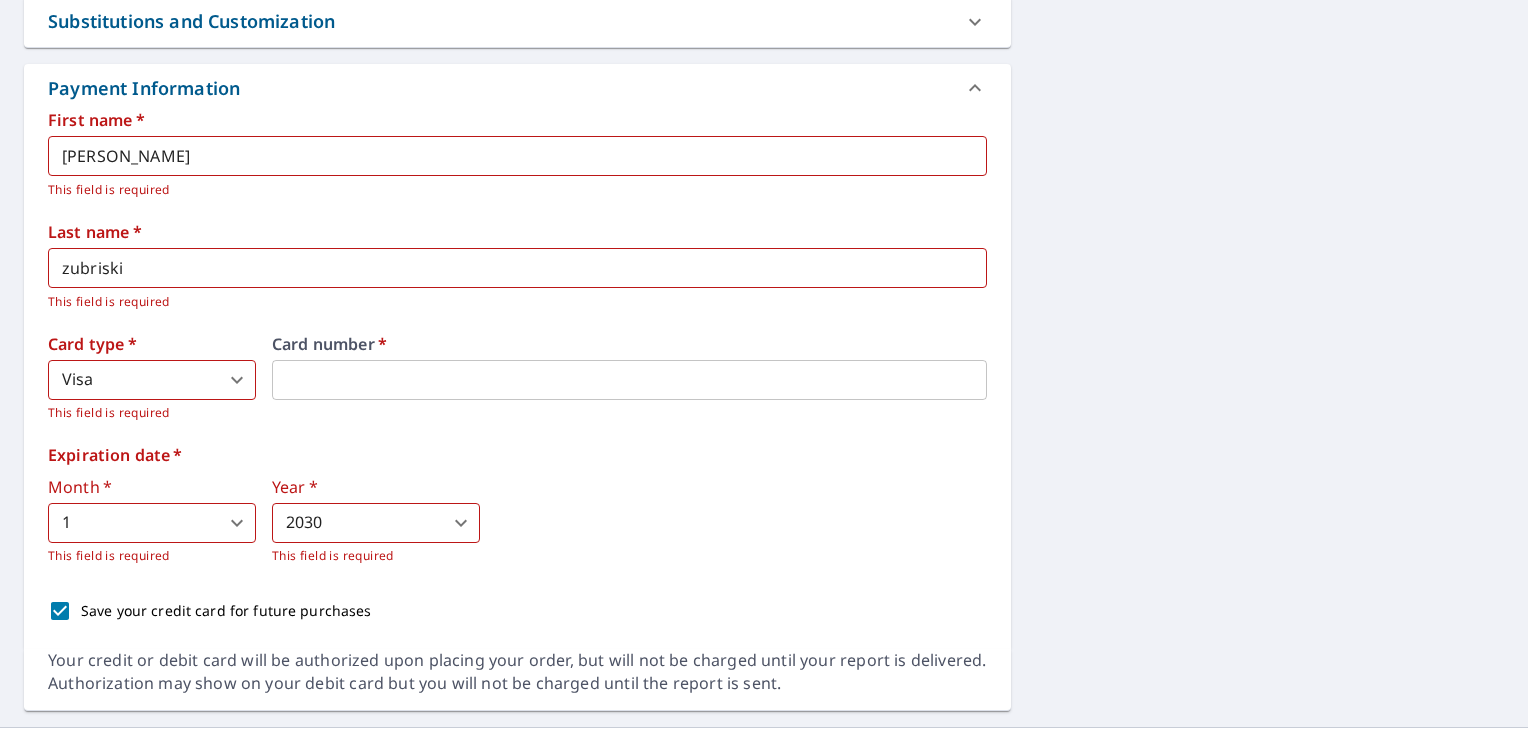 scroll, scrollTop: 904, scrollLeft: 0, axis: vertical 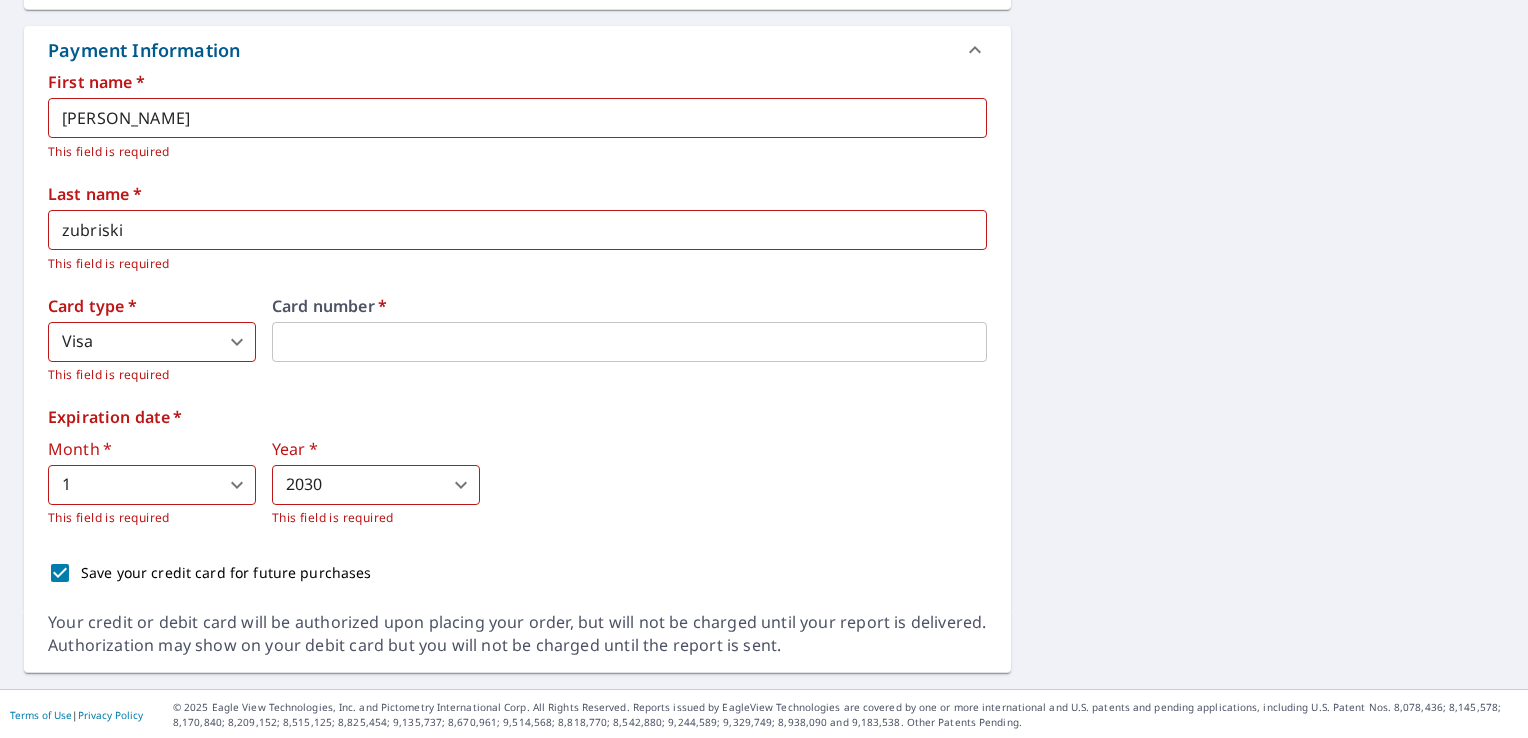click on "79 EAGLE DR WINNIPEG MB R2R1V4 Aerial Road A standard road map Aerial A detailed look from above Labels Labels 250 feet 50 m © 2025 TomTom, © 2025 Maxar, © 2025 Microsoft Corporation,  © OpenStreetMap Terms PROPERTY TYPE Commercial BUILDING ID 79 EAGLE DR, WINNIPEG, MB, R2R1V4 Changes to structures in last 4 years ( renovations, additions, etc. ) Include Special Instructions x ​ Claim Information Claim number ​ Claim information ​ PO number ​ Date of loss ​ Cat ID ​ Email Recipients Your reports will be sent to  winnipegroofingcompany@gmail.com.  Edit Contact Information. Send a copy of the report to: ​ Substitutions and Customization Roof measurement report substitutions If a Walls, Windows & Doors Report is unavailable, send me a Walls Report: Yes No Ask If a Commercial/Multi-Family Report is unavailable send me a Residential Report: Yes No Ask Additional Report Formats (Not available for all reports) DXF RXF XML Add-ons and custom cover page Property Owner Report Include custom cover page" at bounding box center (764, -15) 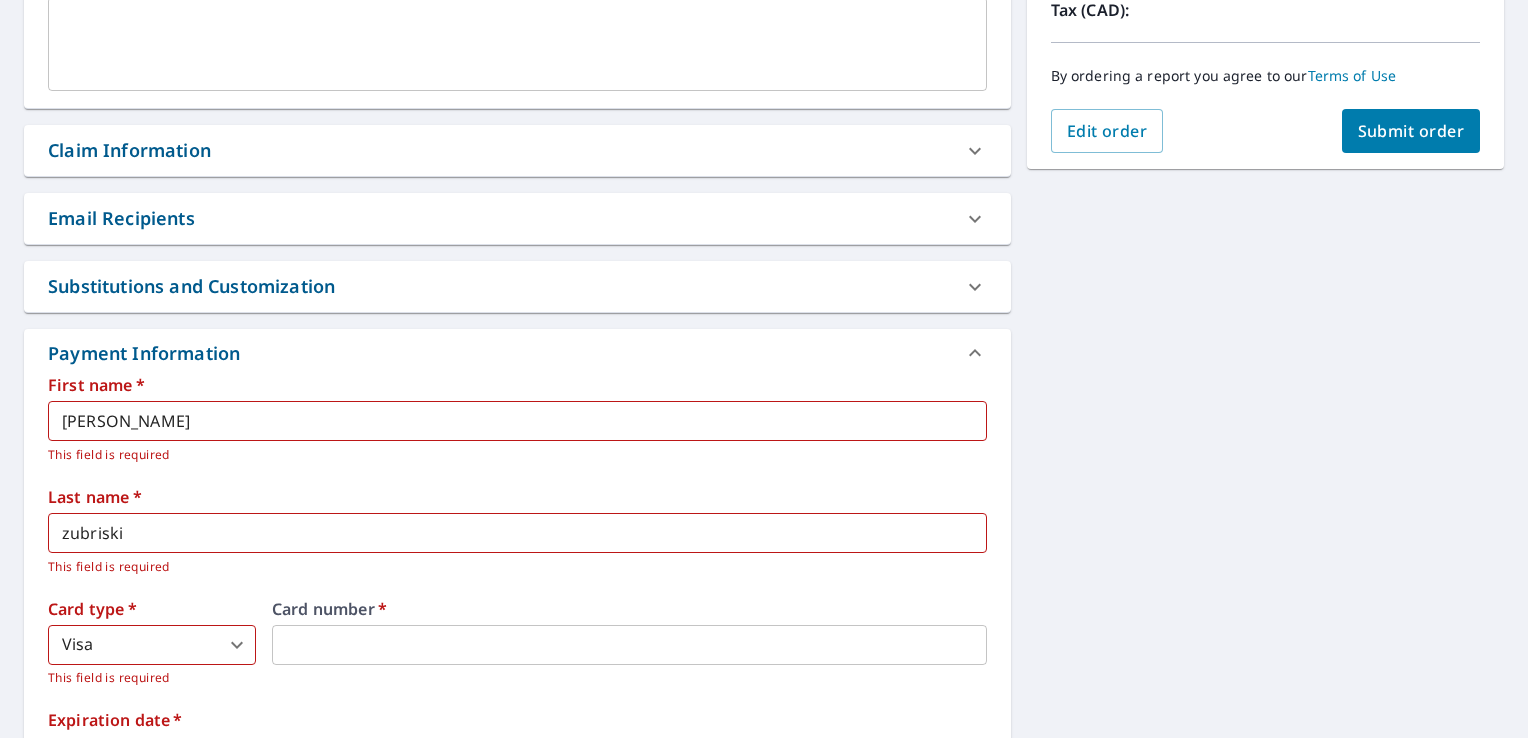 scroll, scrollTop: 584, scrollLeft: 0, axis: vertical 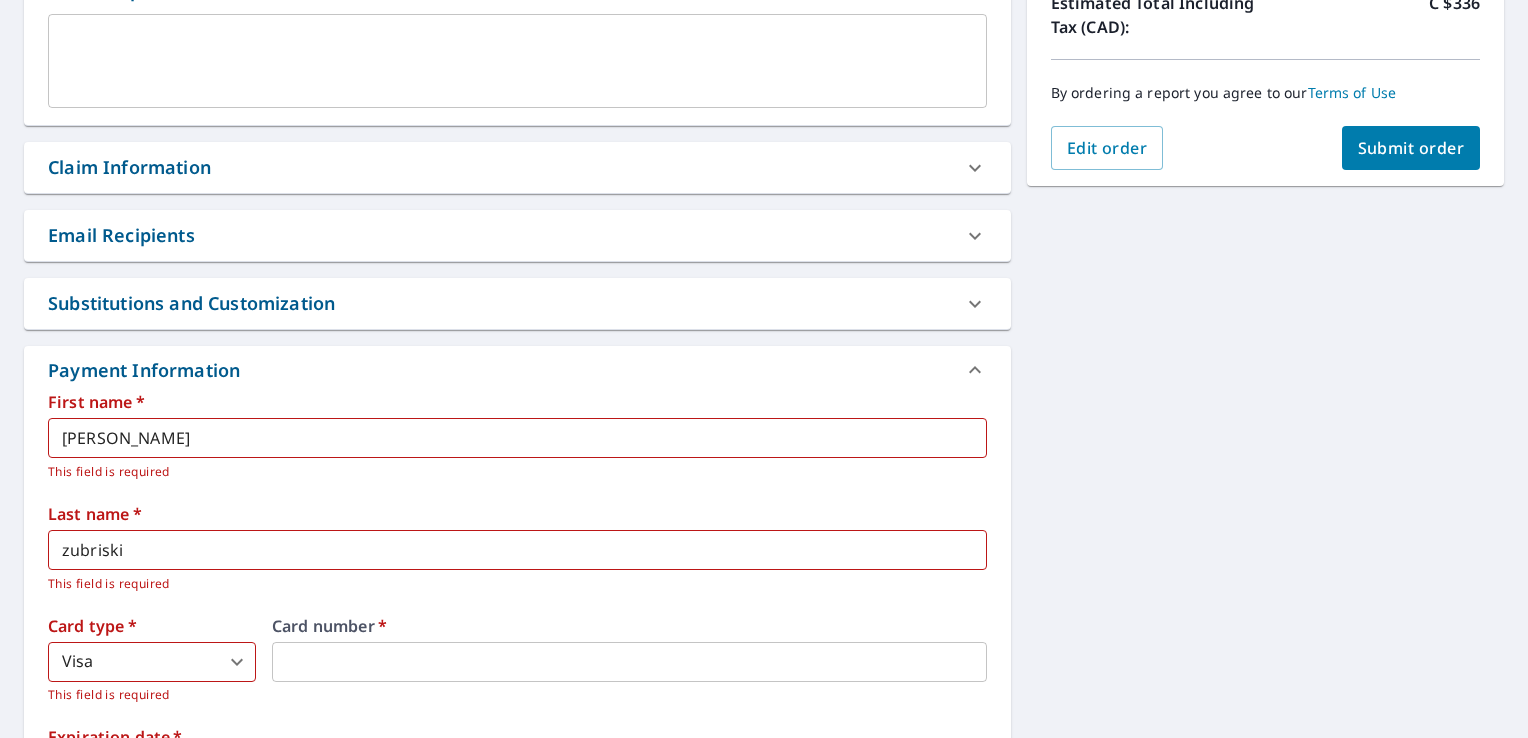 click 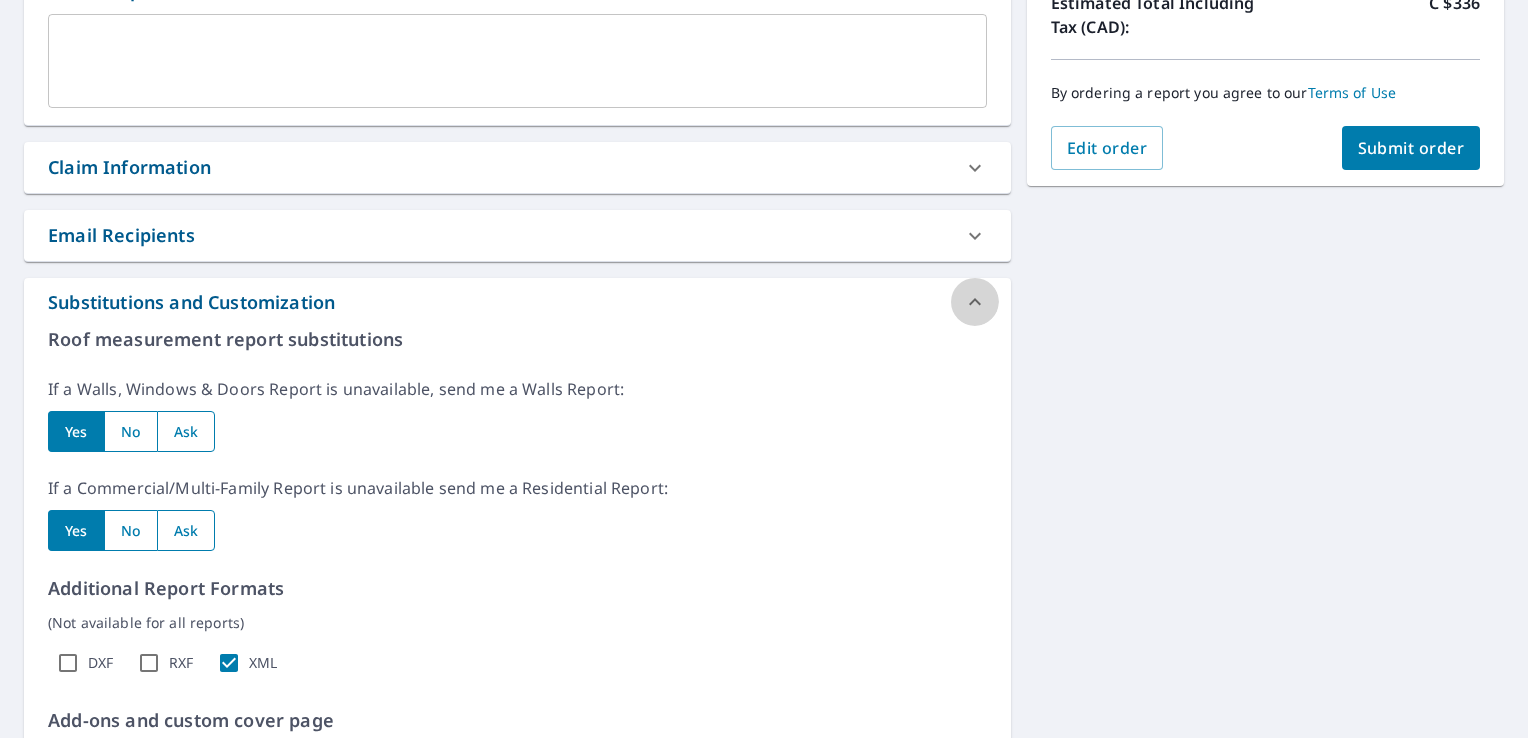 drag, startPoint x: 974, startPoint y: 299, endPoint x: 471, endPoint y: 599, distance: 585.6697 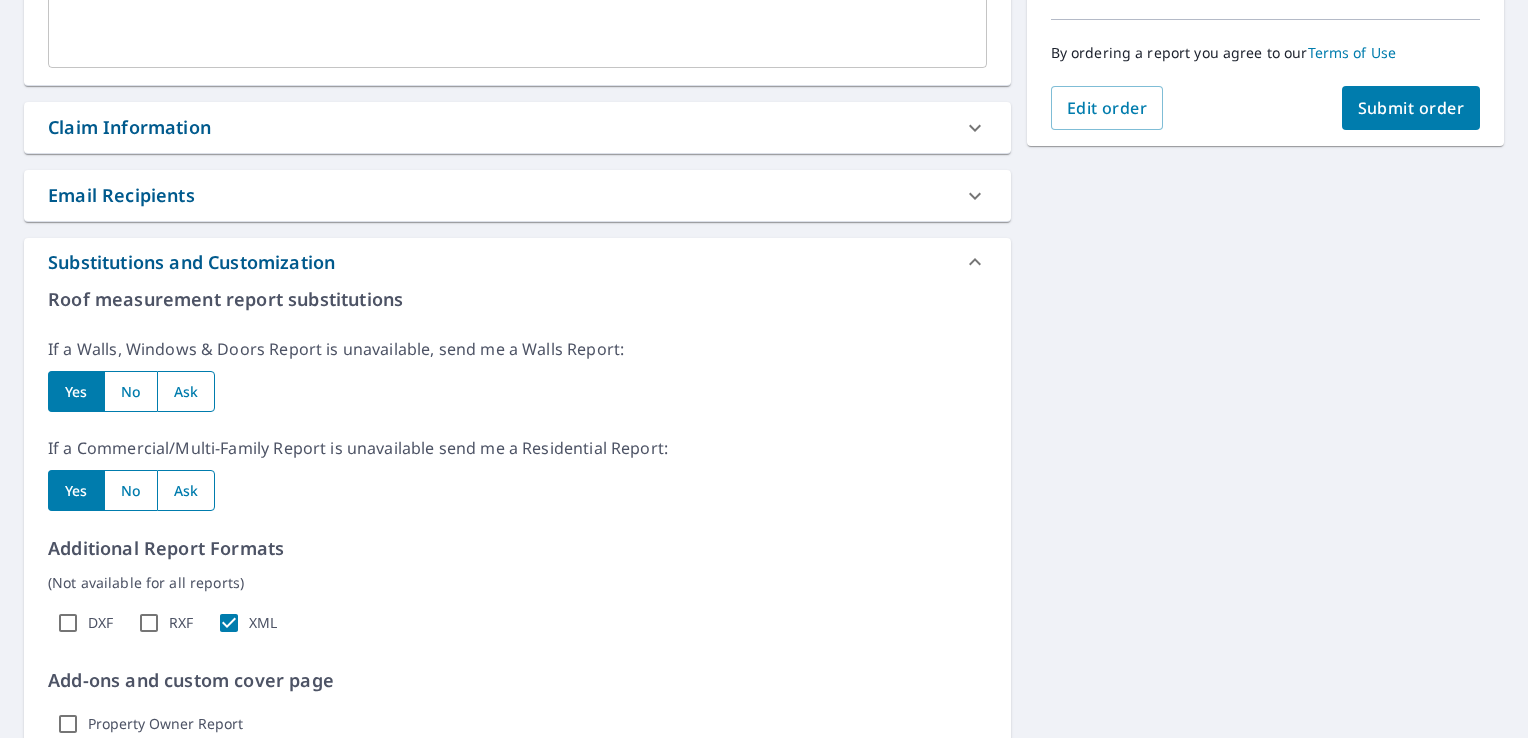 scroll, scrollTop: 717, scrollLeft: 0, axis: vertical 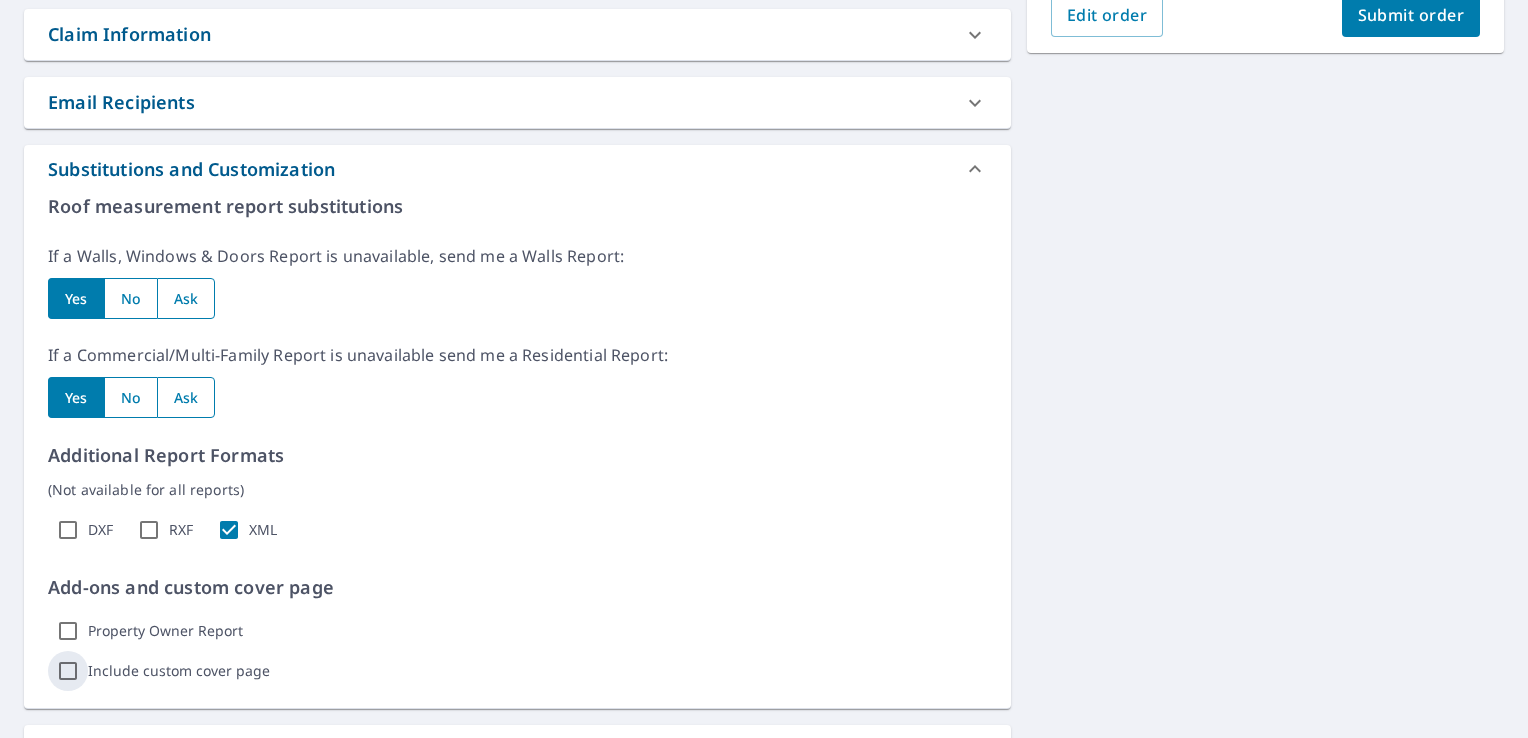 click on "Include custom cover page" at bounding box center (68, 671) 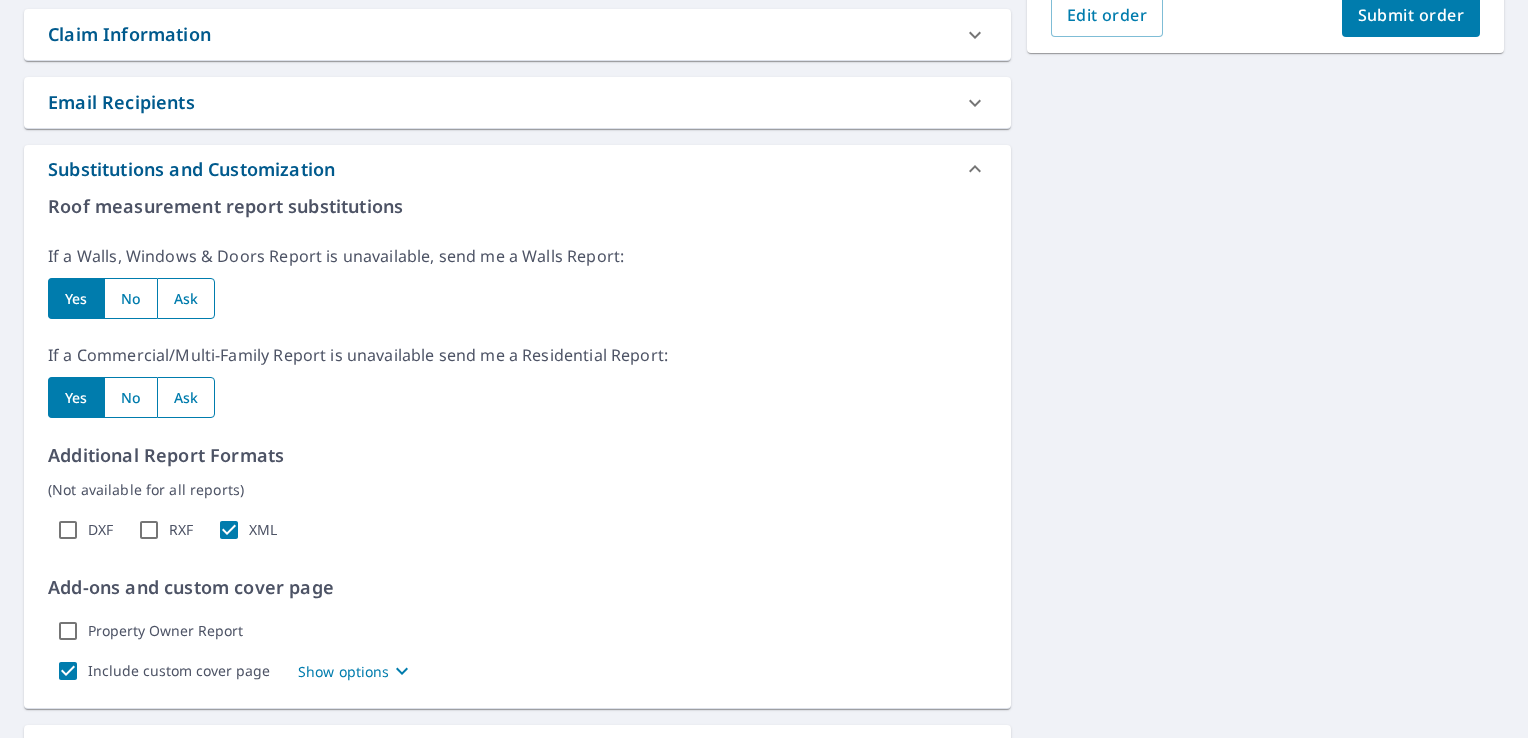 click 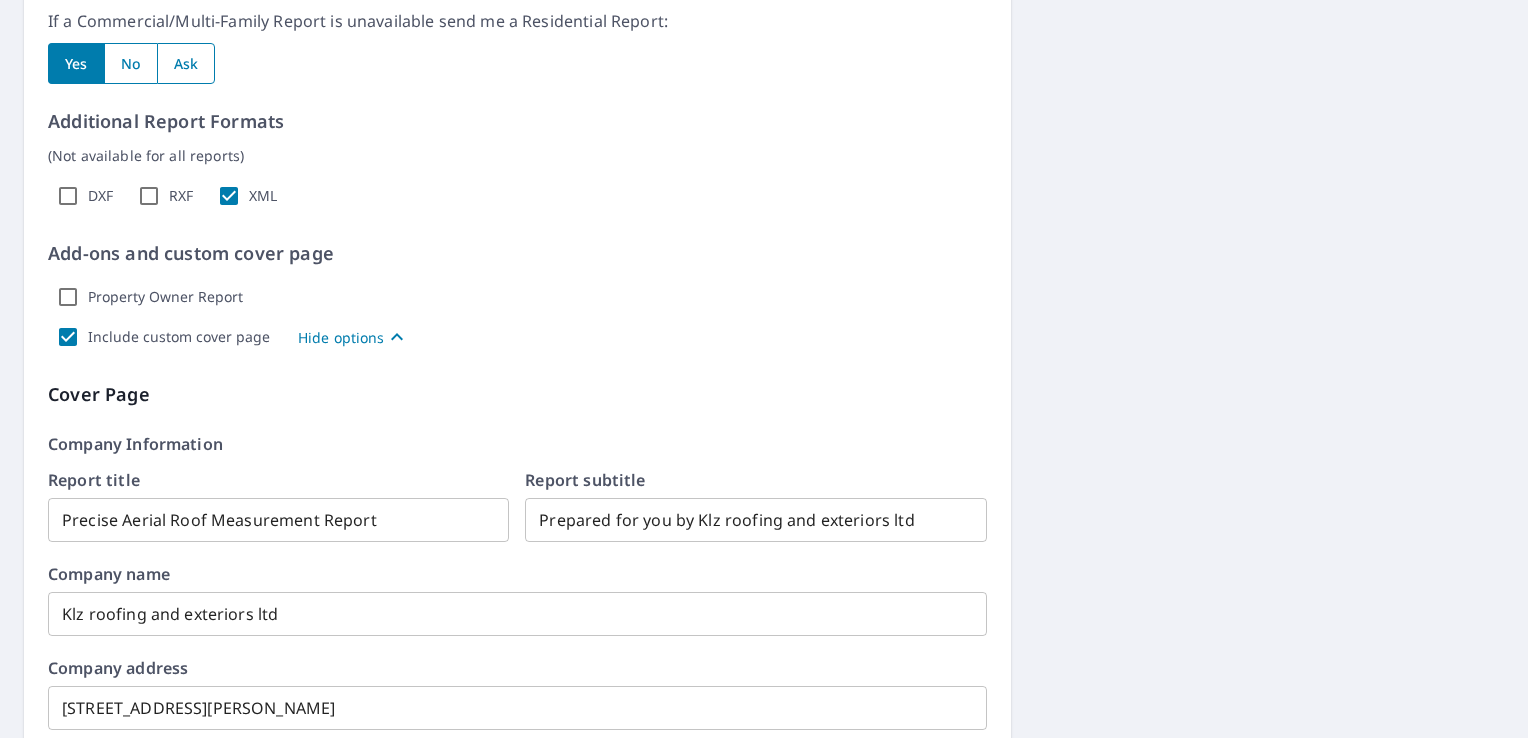 scroll, scrollTop: 1117, scrollLeft: 0, axis: vertical 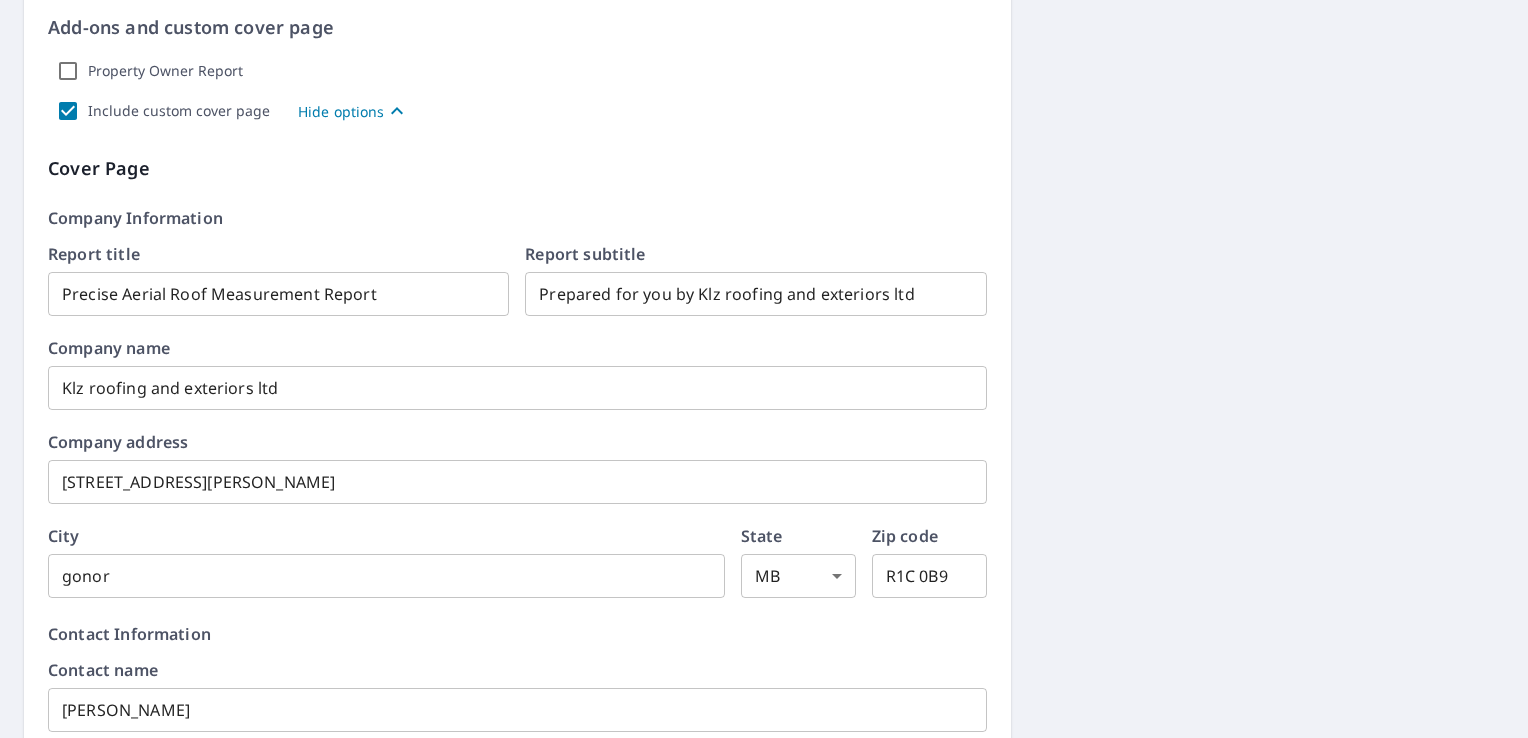 click on "gonor" at bounding box center (386, 576) 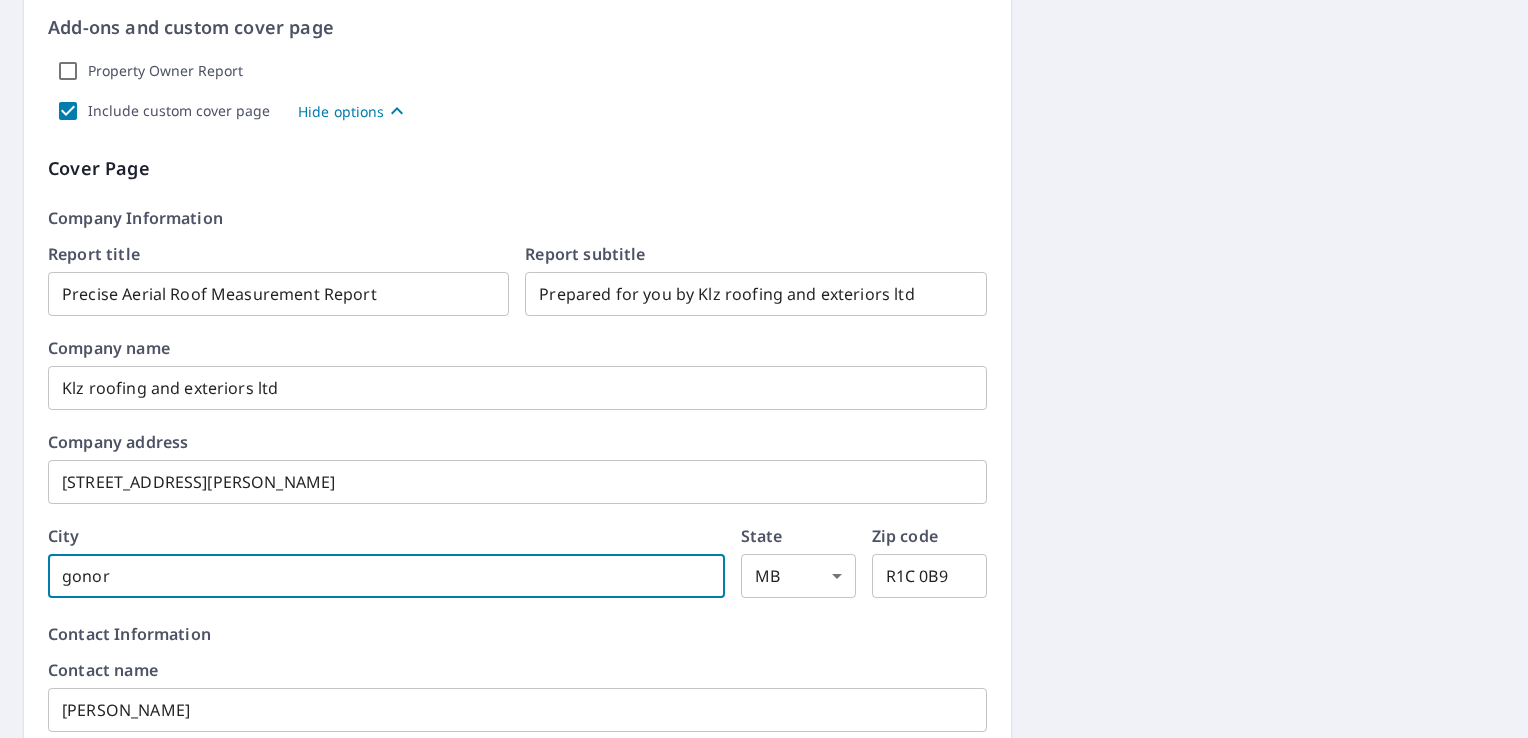 type on "Gonor" 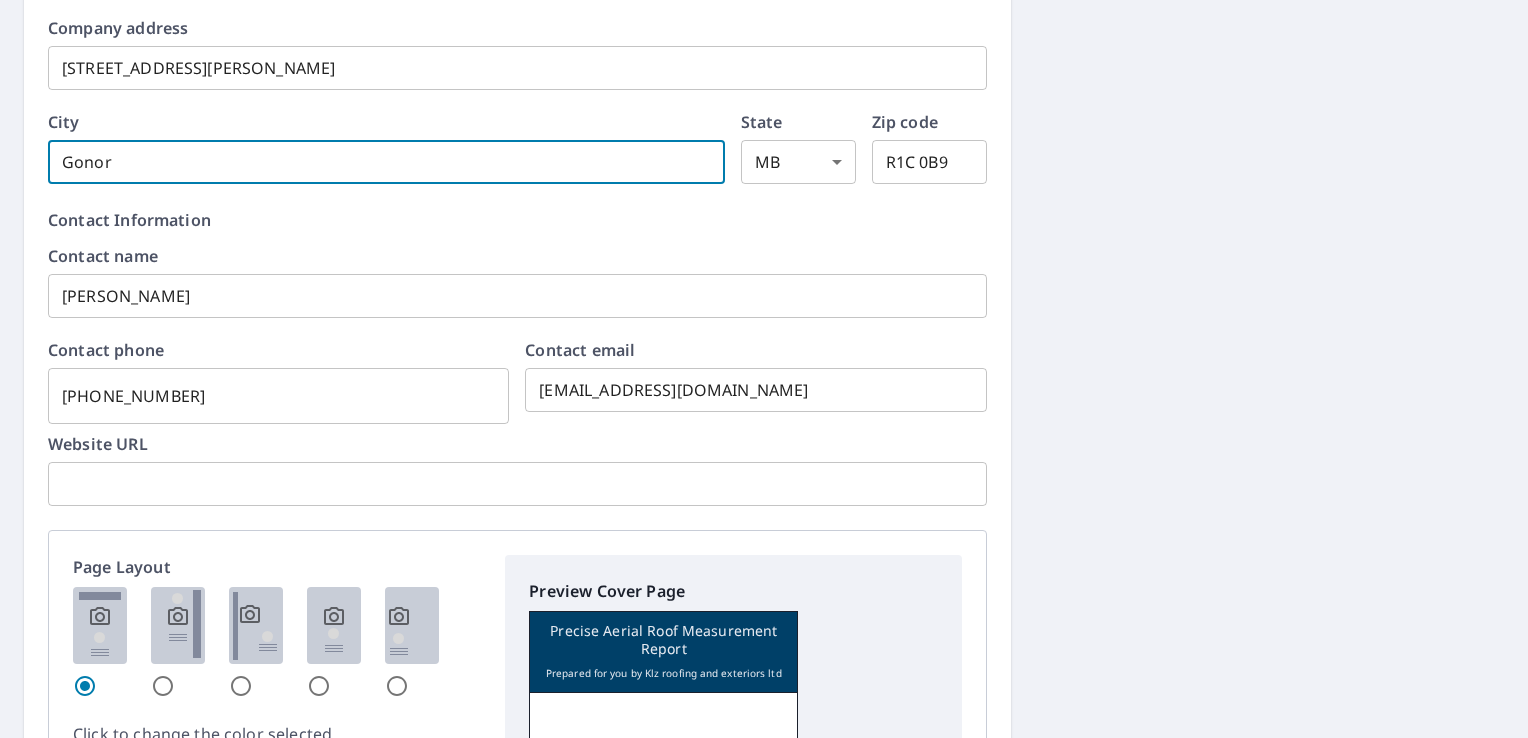 scroll, scrollTop: 1744, scrollLeft: 0, axis: vertical 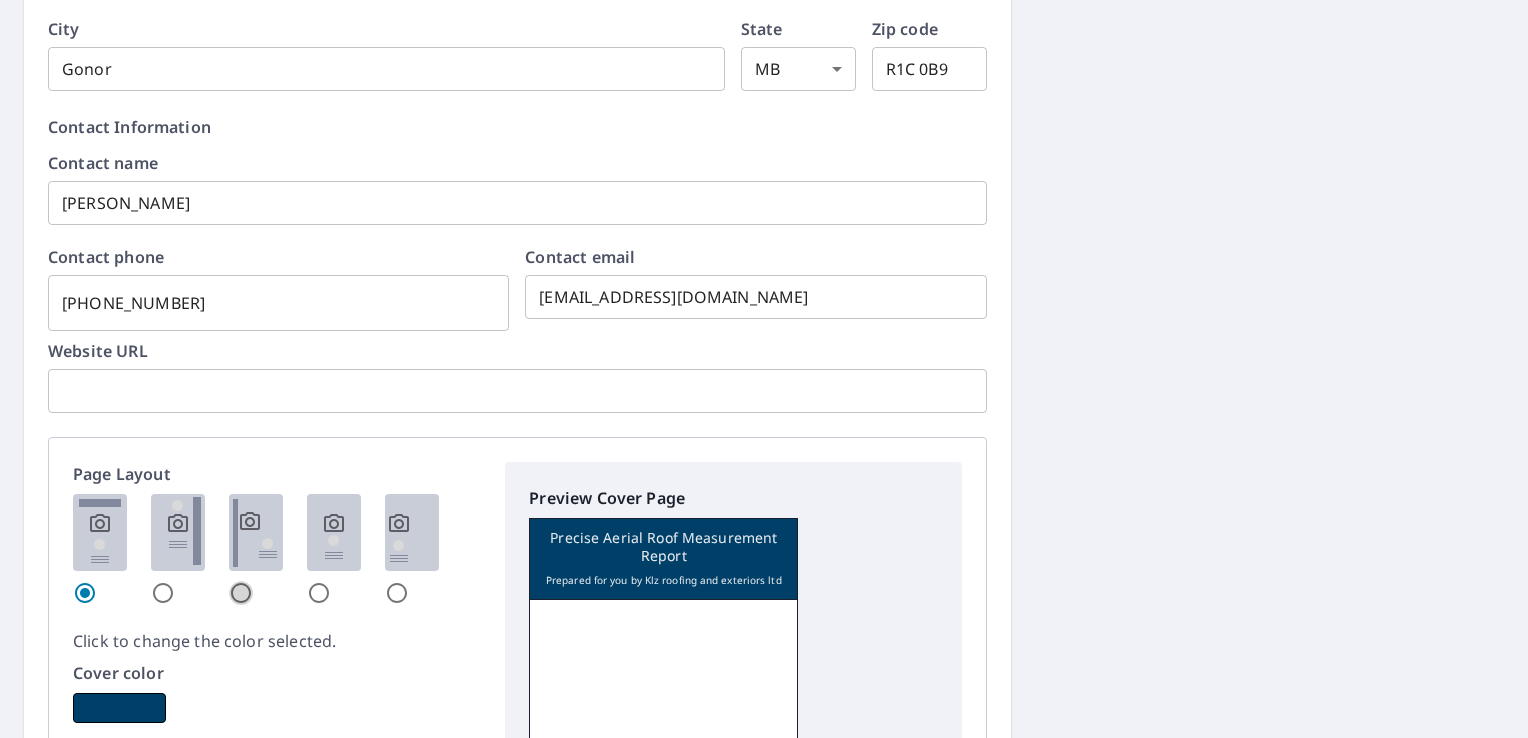 click at bounding box center [241, 593] 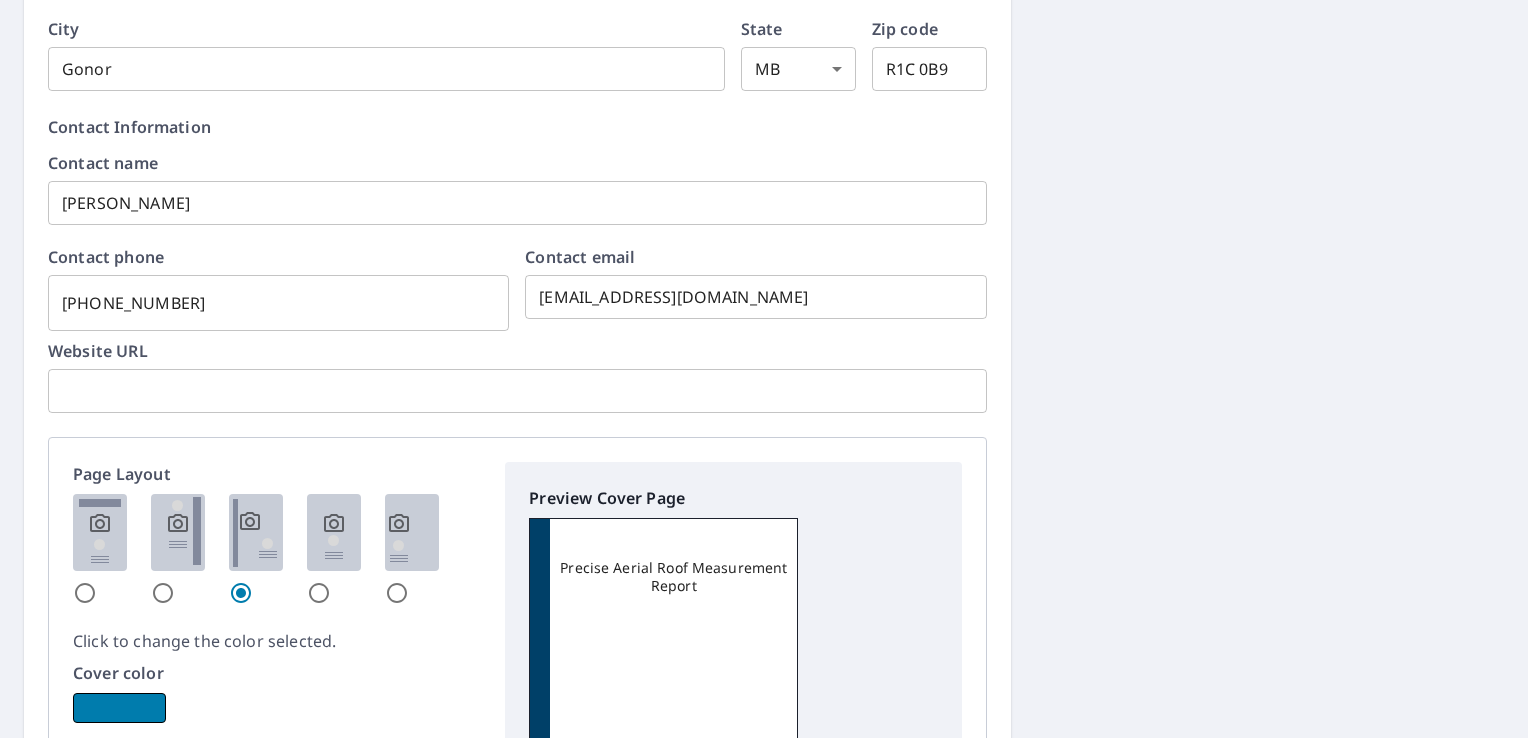 click at bounding box center [119, 708] 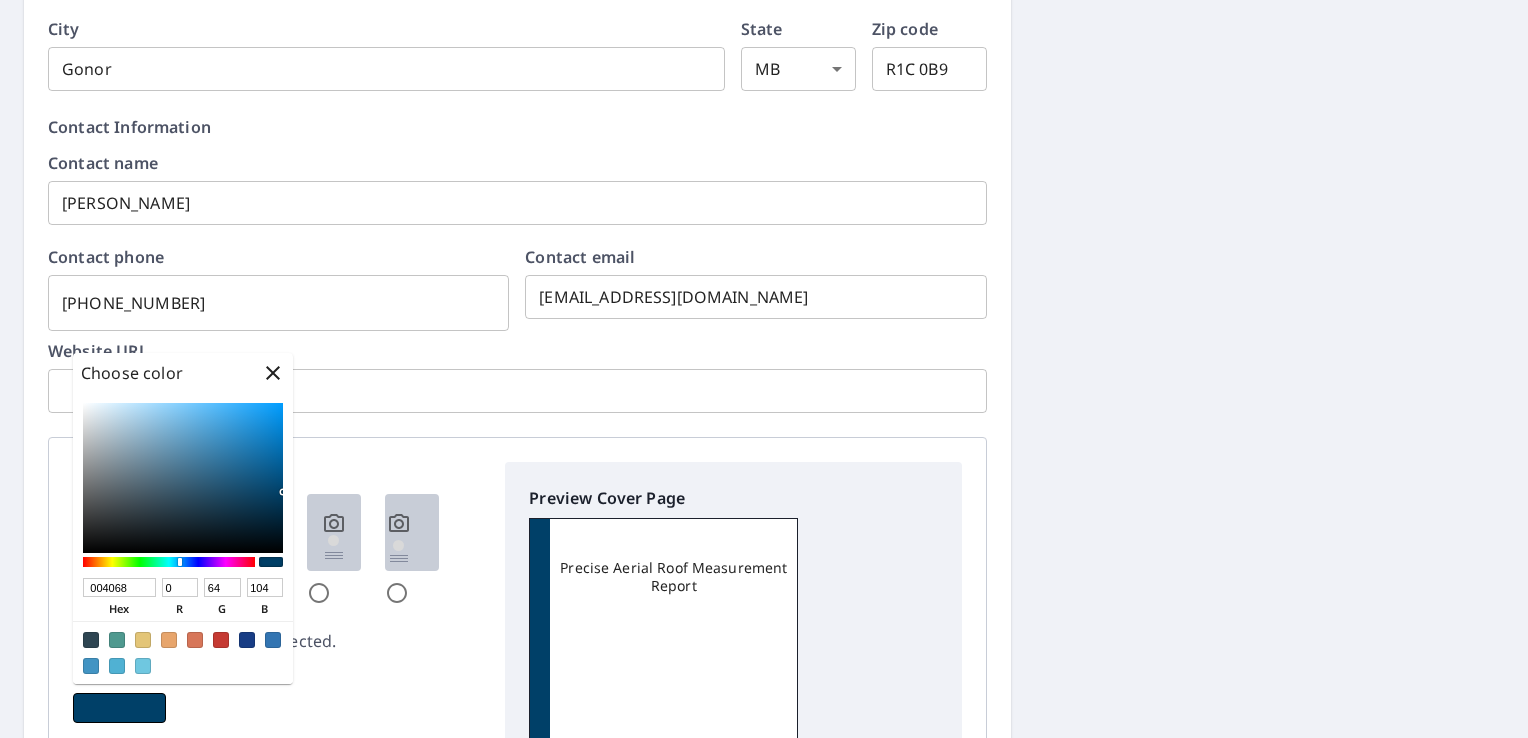 click on "Click to change the color selected." at bounding box center [277, 641] 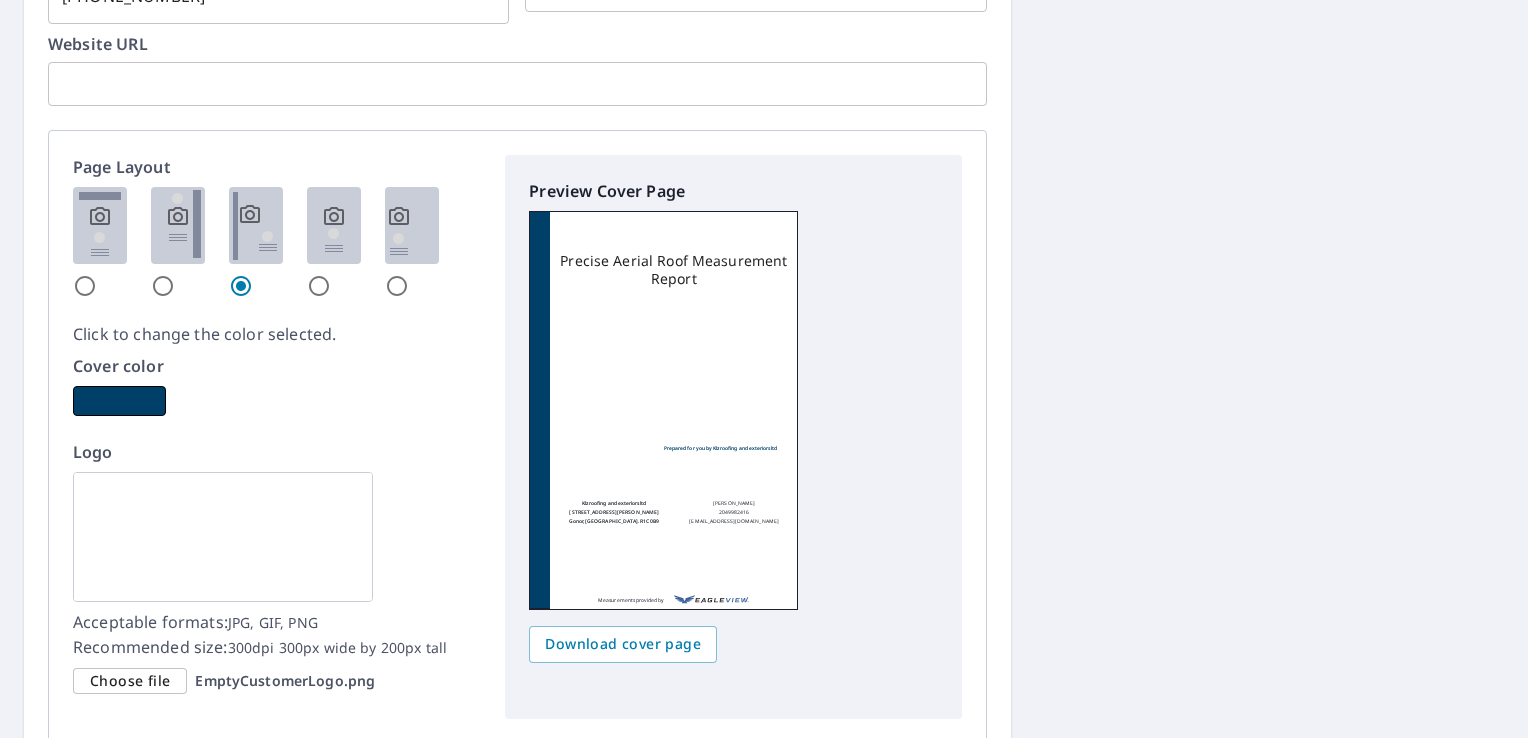 scroll, scrollTop: 2171, scrollLeft: 0, axis: vertical 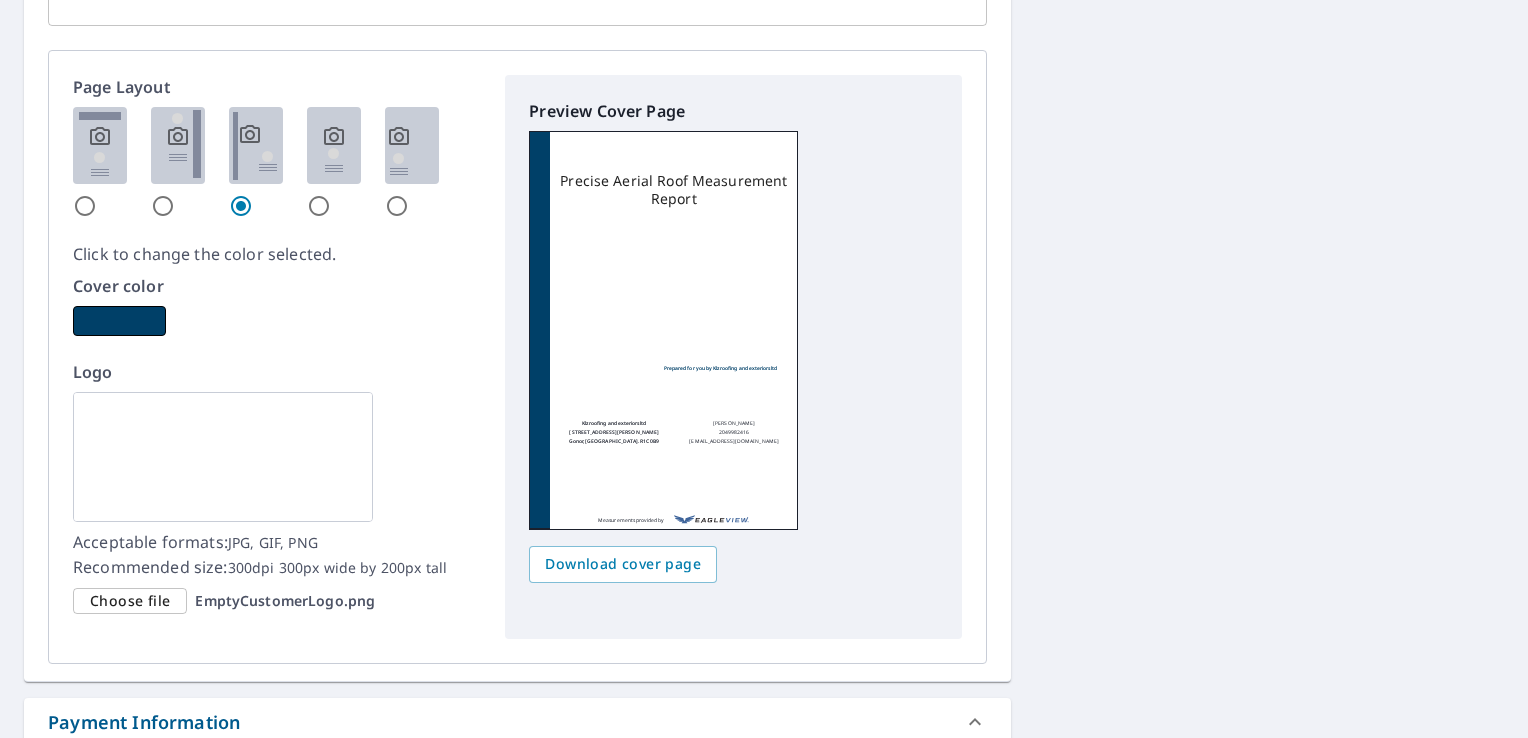 click on "Choose file" at bounding box center (130, 601) 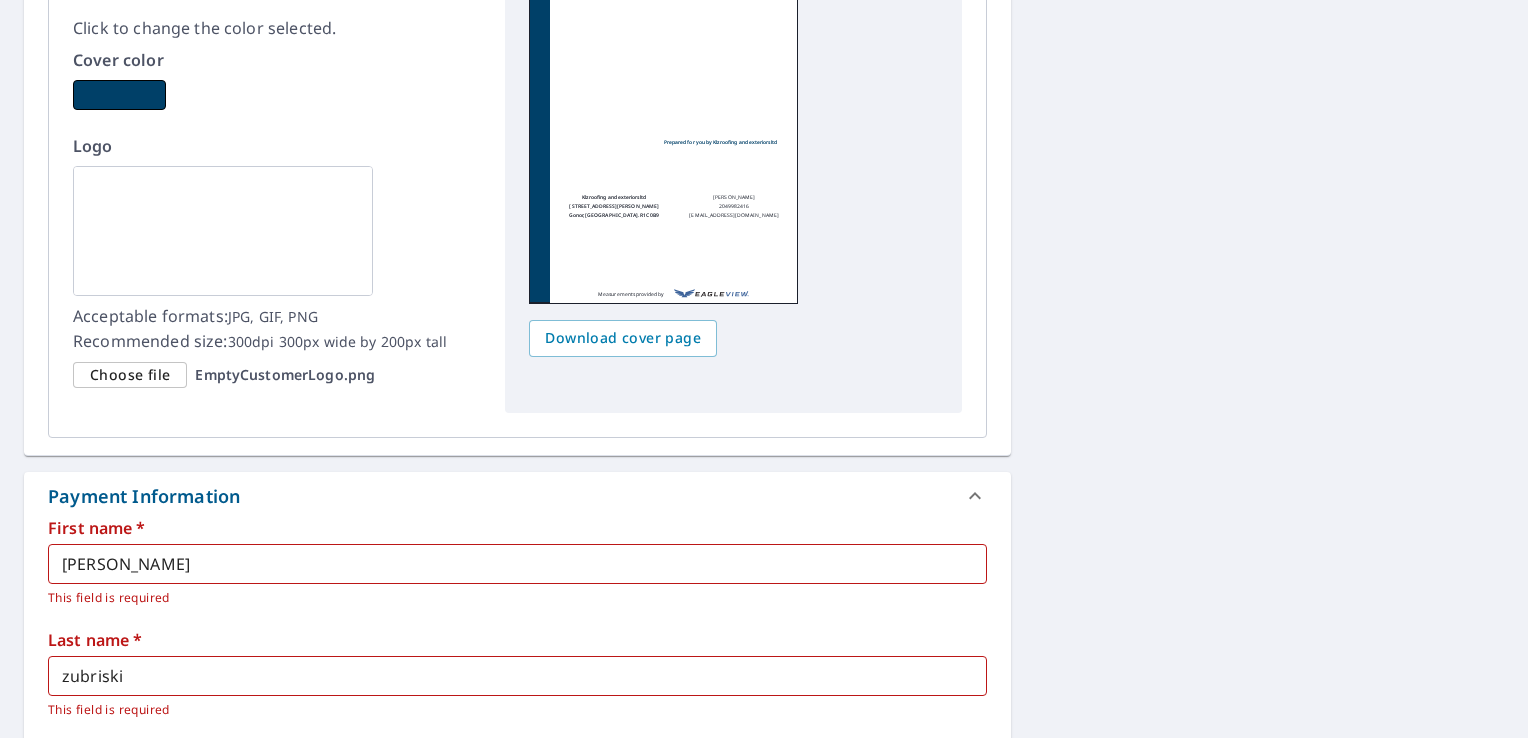 scroll, scrollTop: 2411, scrollLeft: 0, axis: vertical 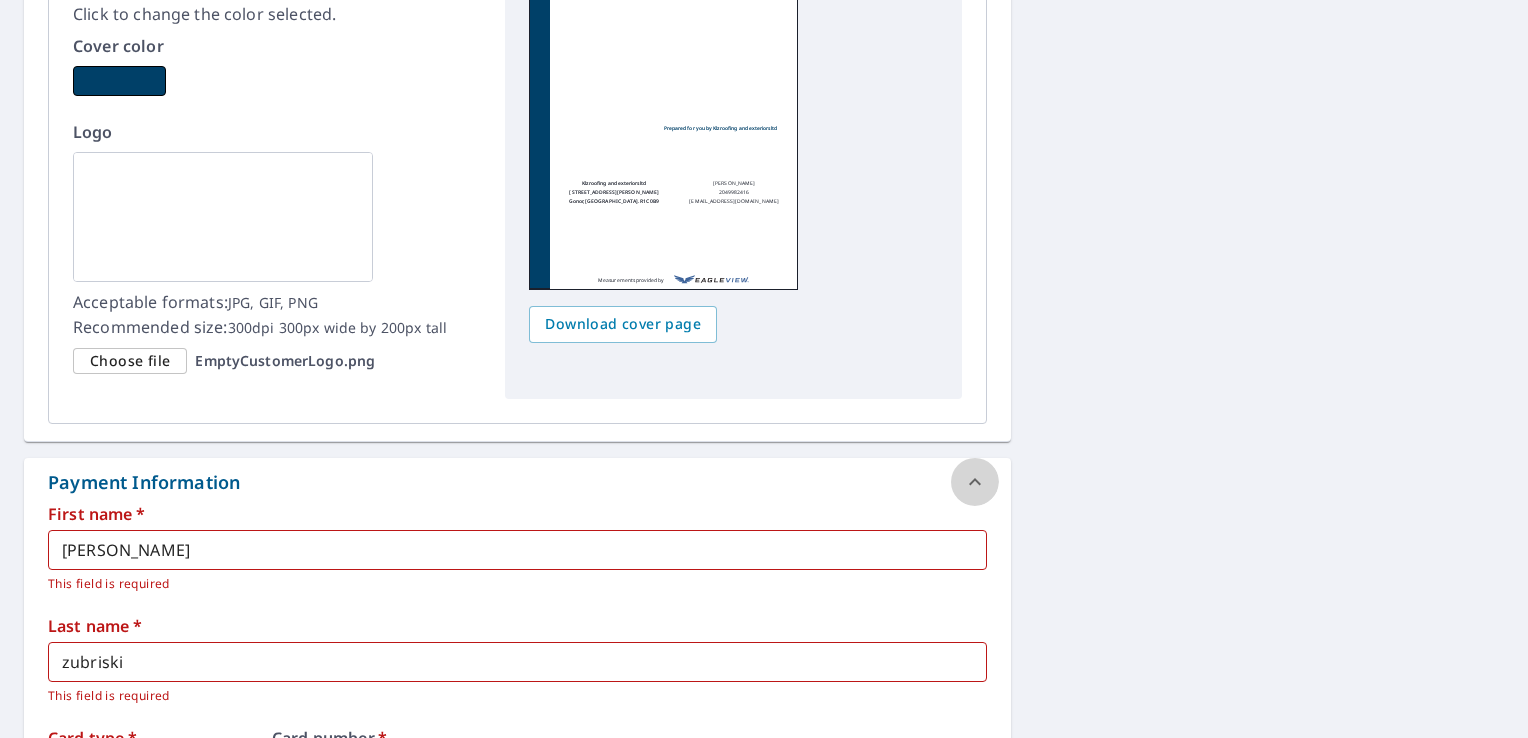 click 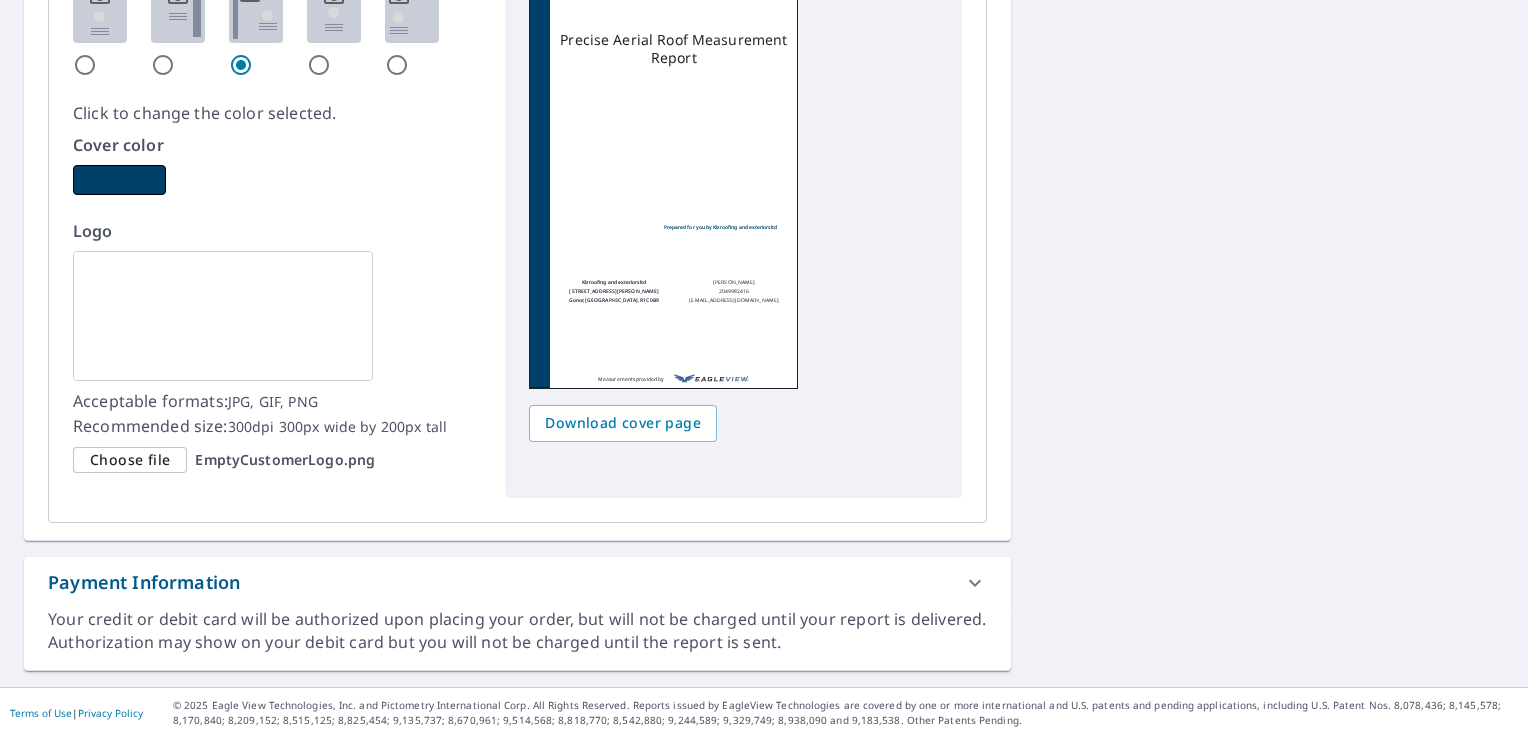 scroll, scrollTop: 2304, scrollLeft: 0, axis: vertical 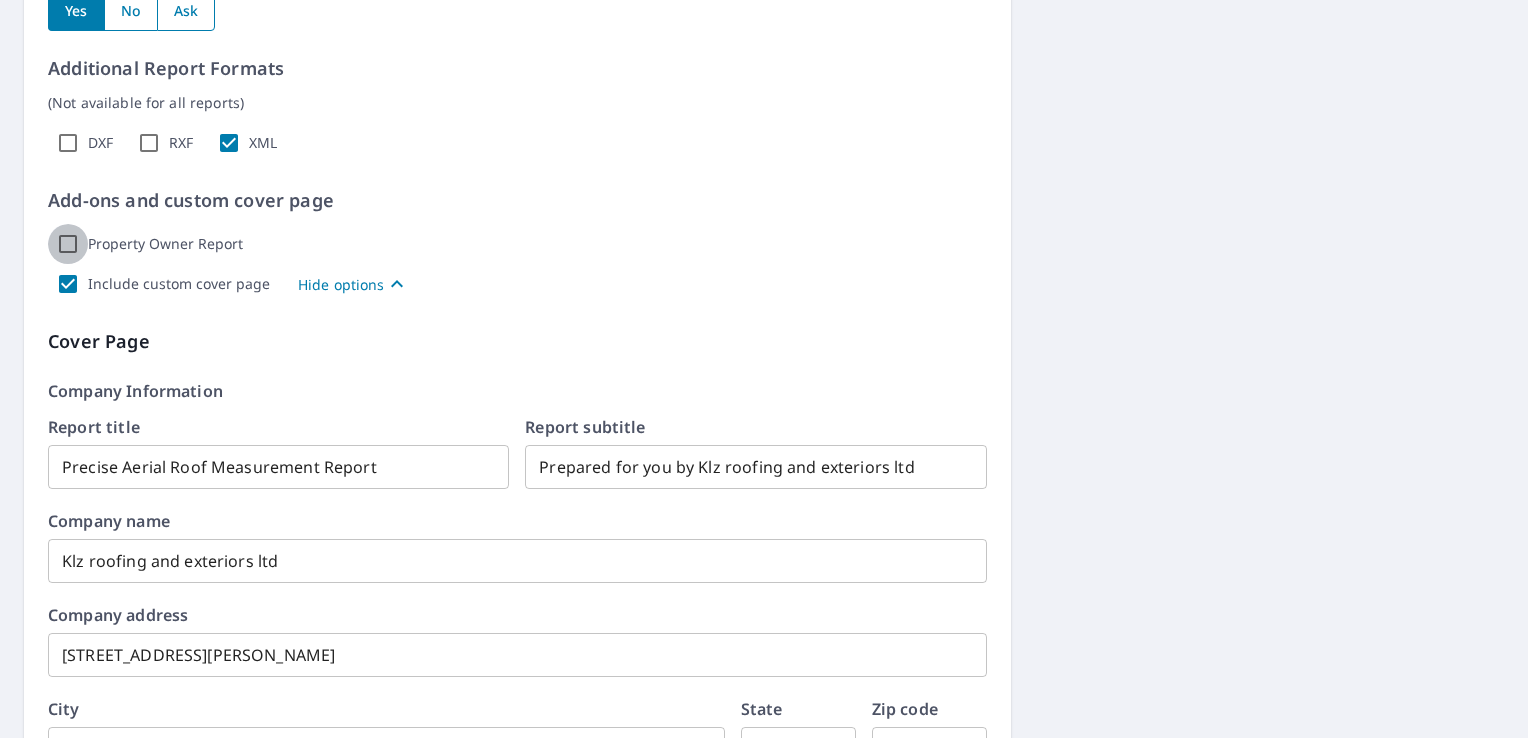 click on "Property Owner Report" at bounding box center (68, 244) 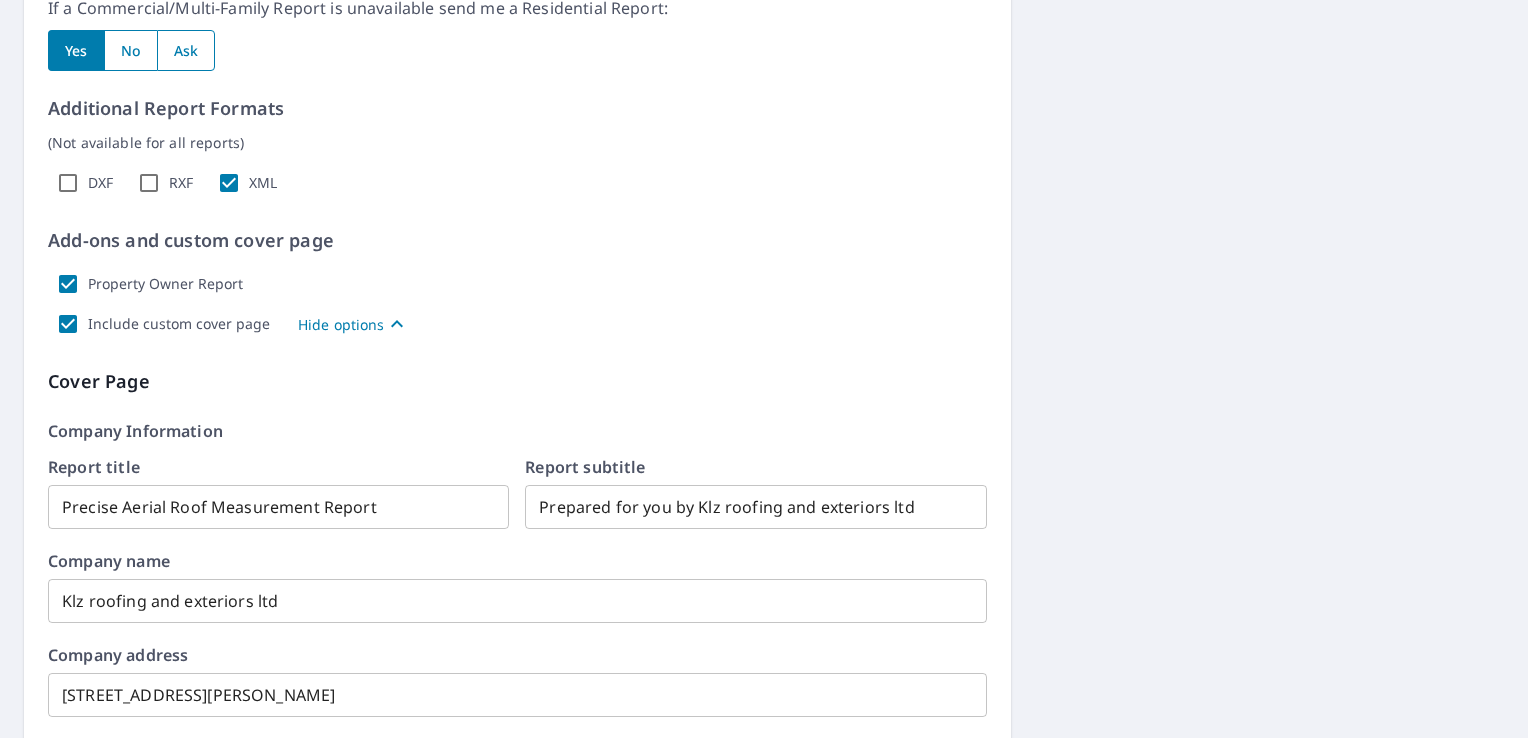 scroll, scrollTop: 904, scrollLeft: 0, axis: vertical 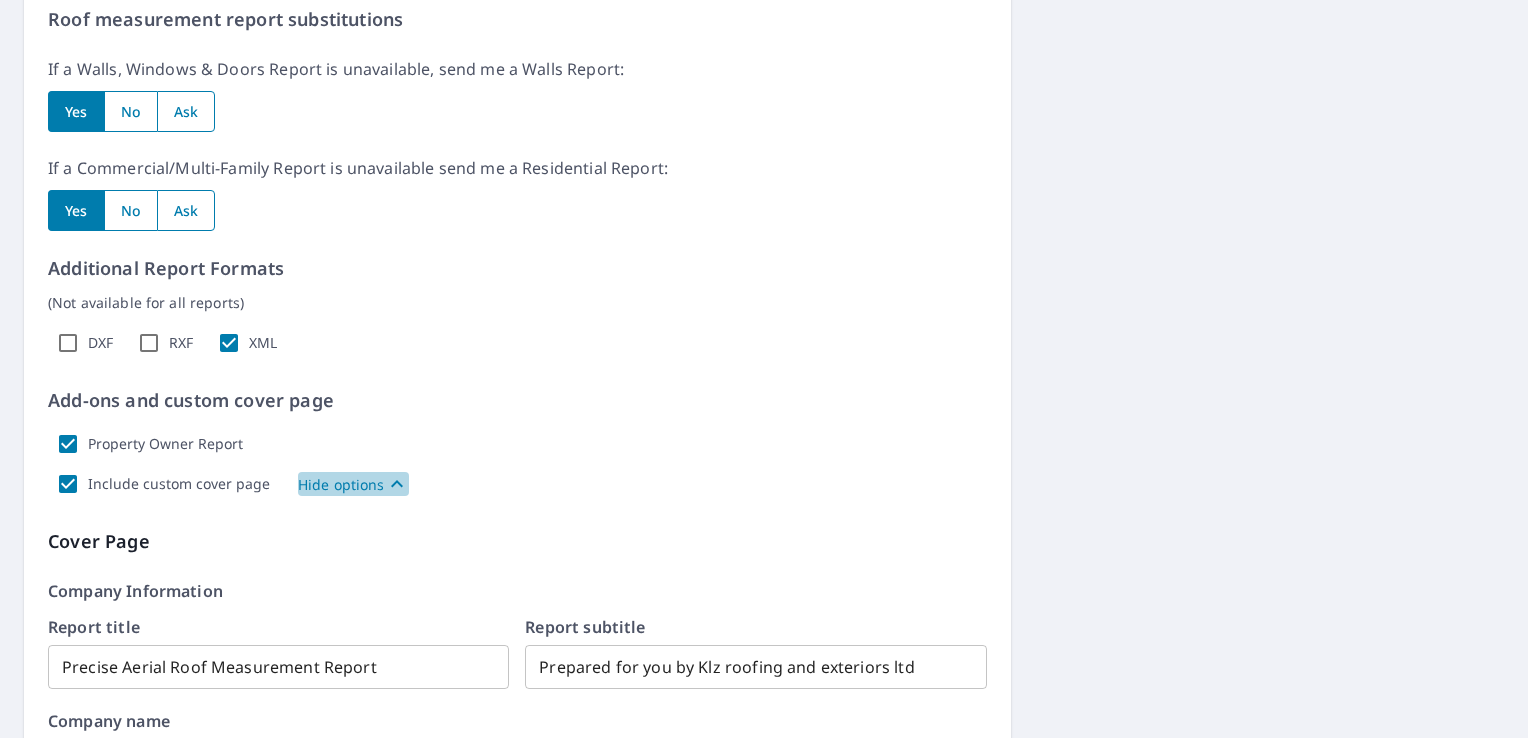 click 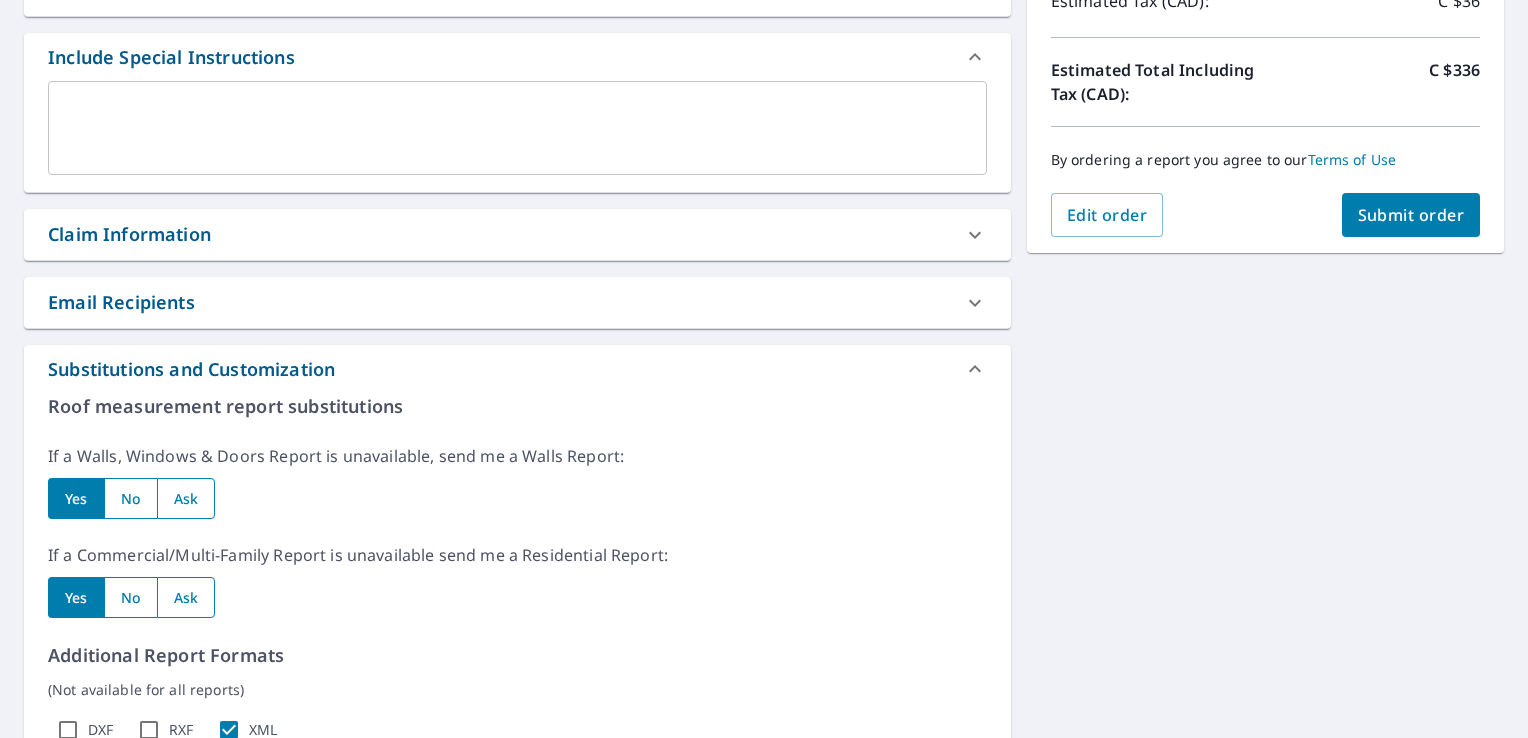 scroll, scrollTop: 508, scrollLeft: 0, axis: vertical 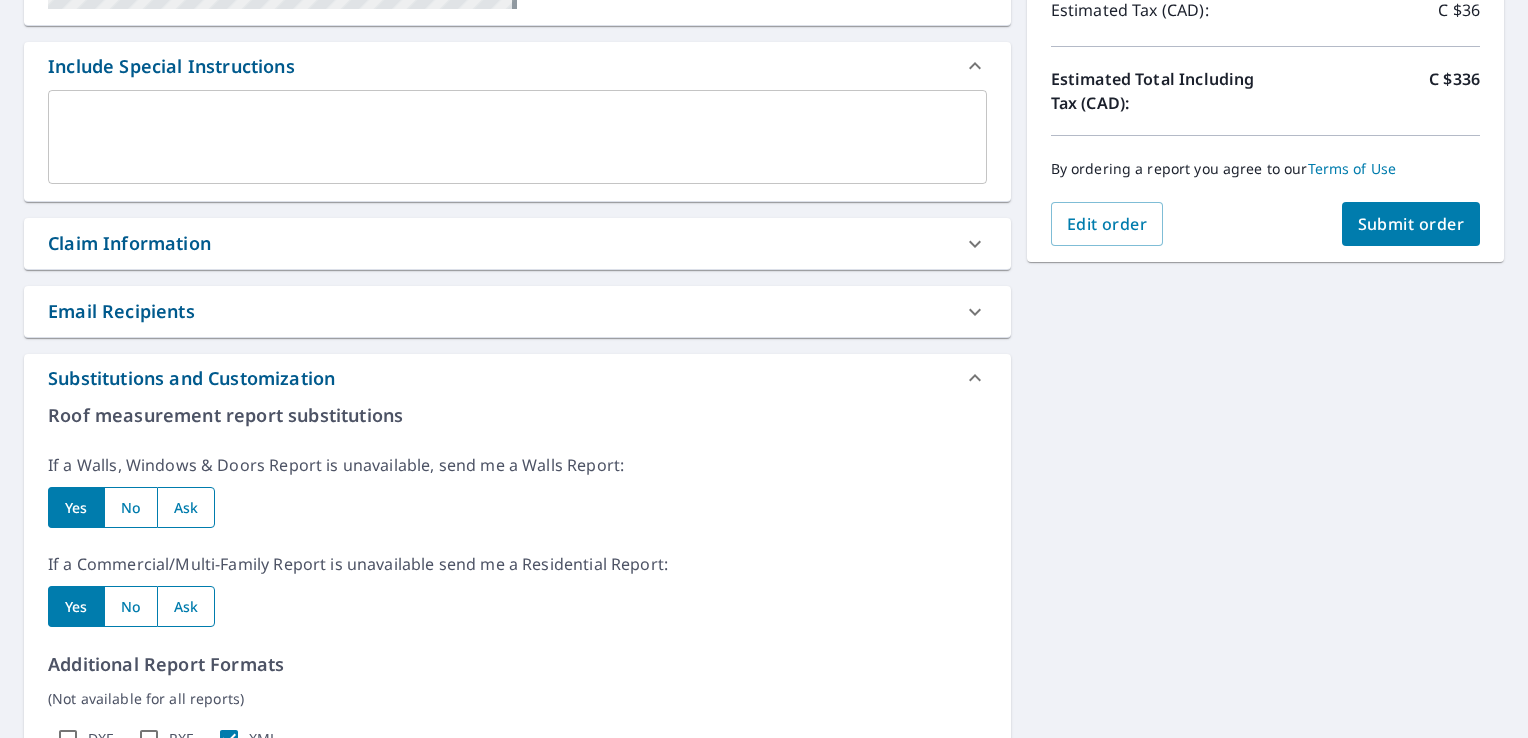 click 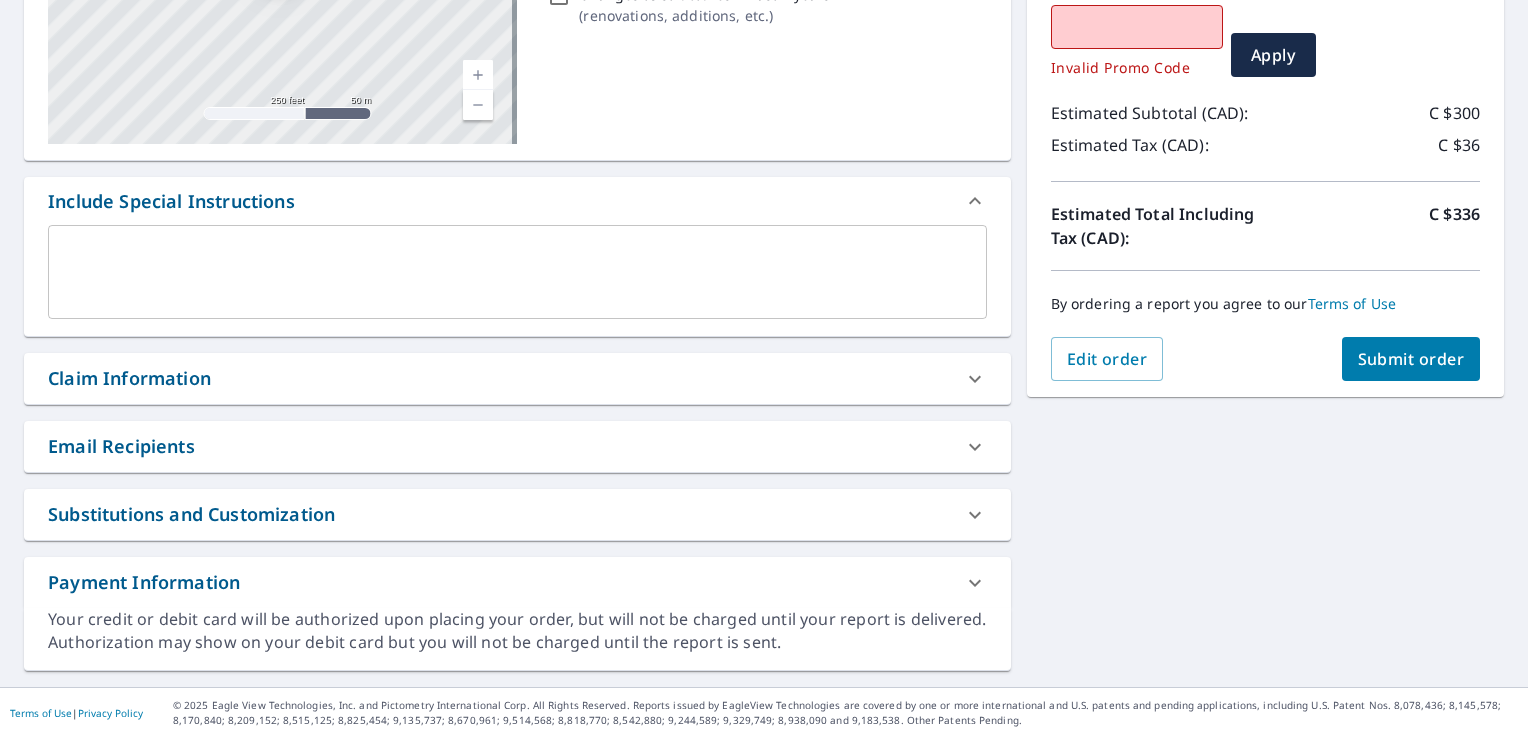 scroll, scrollTop: 371, scrollLeft: 0, axis: vertical 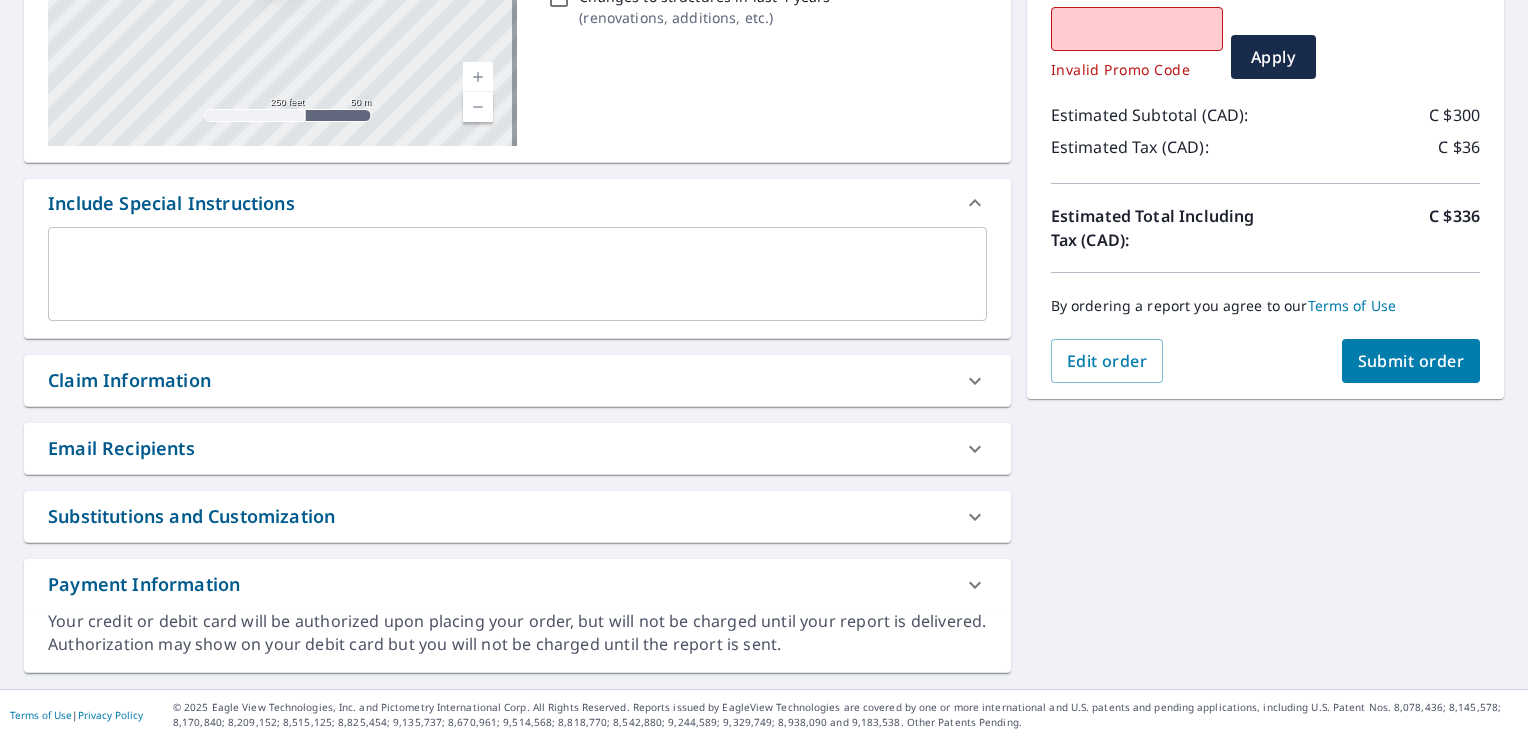 click 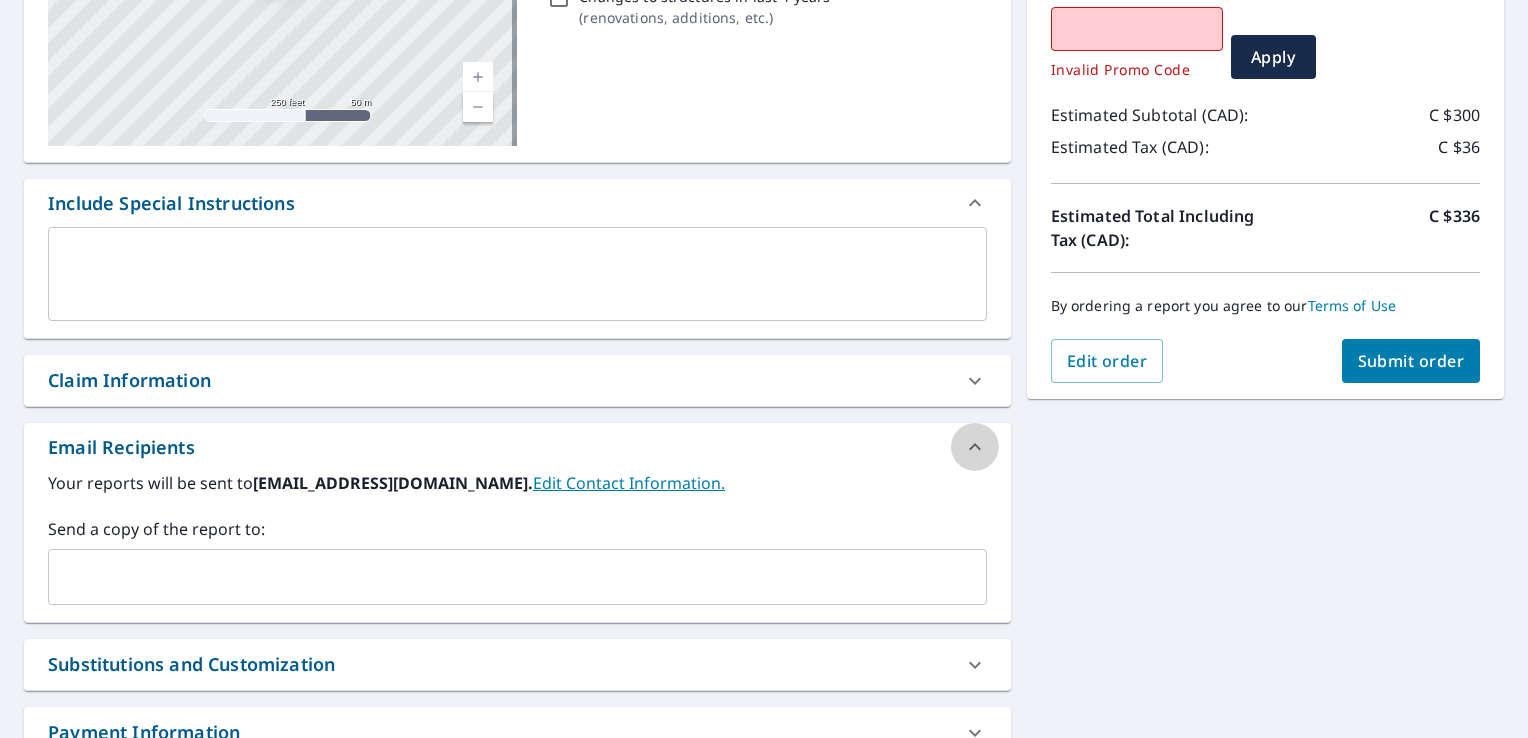 click 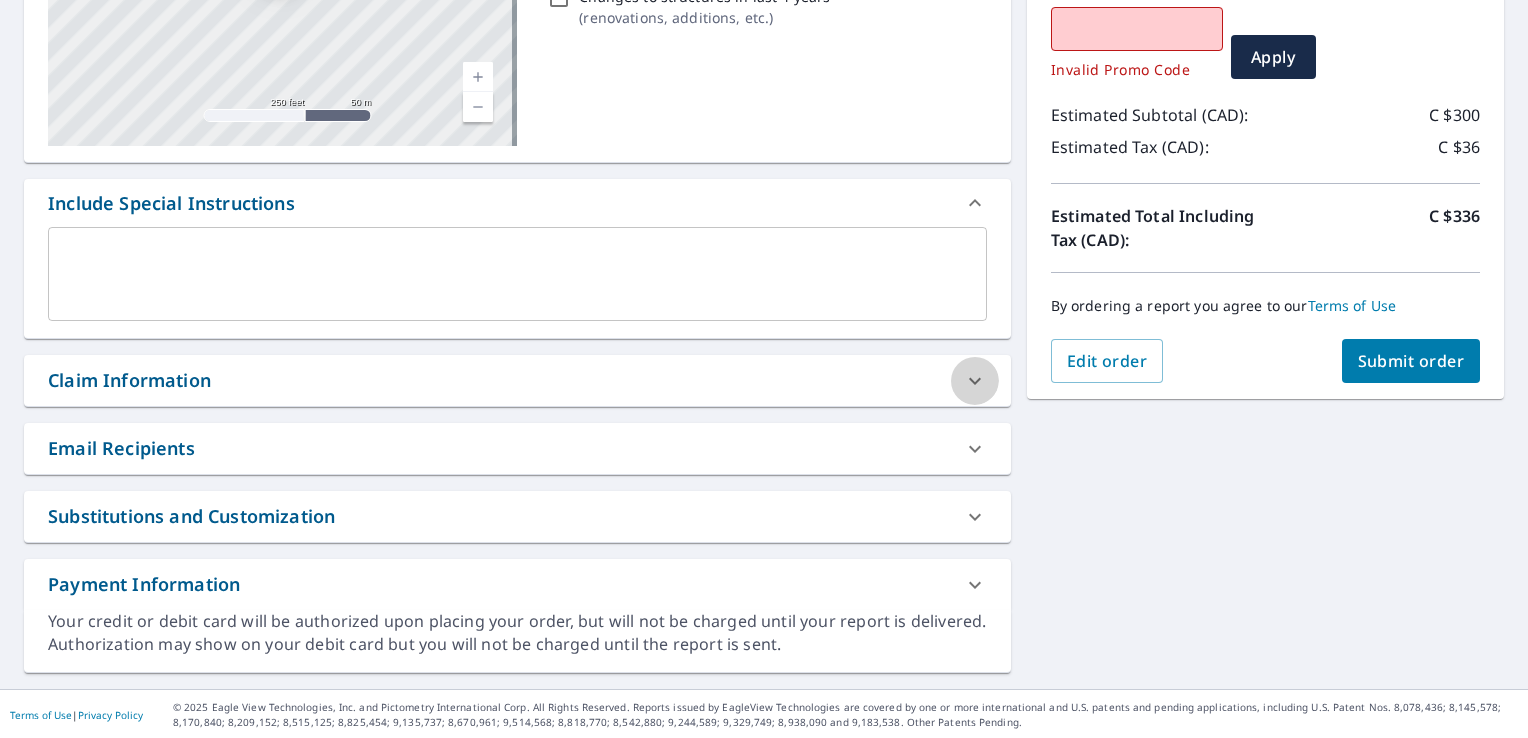 click 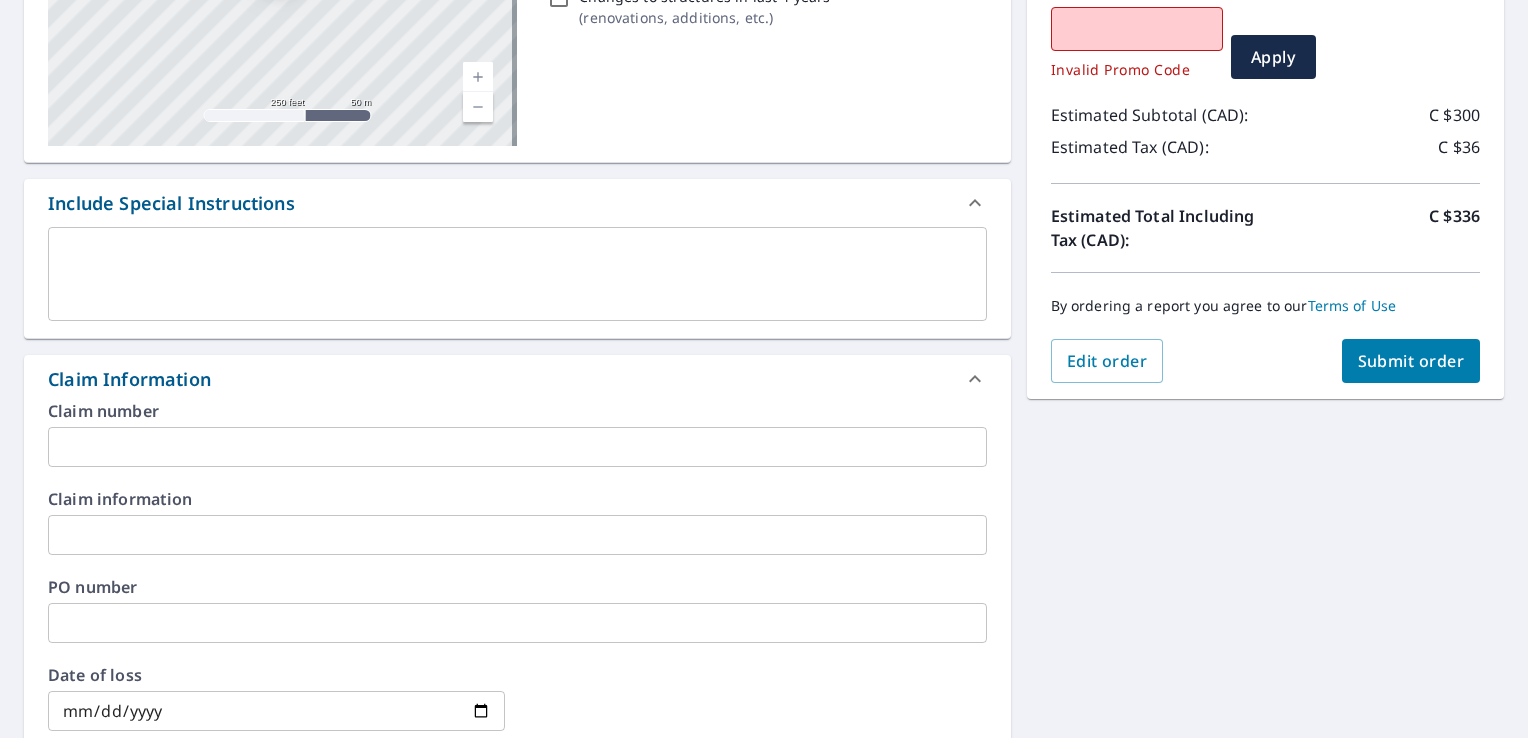 click 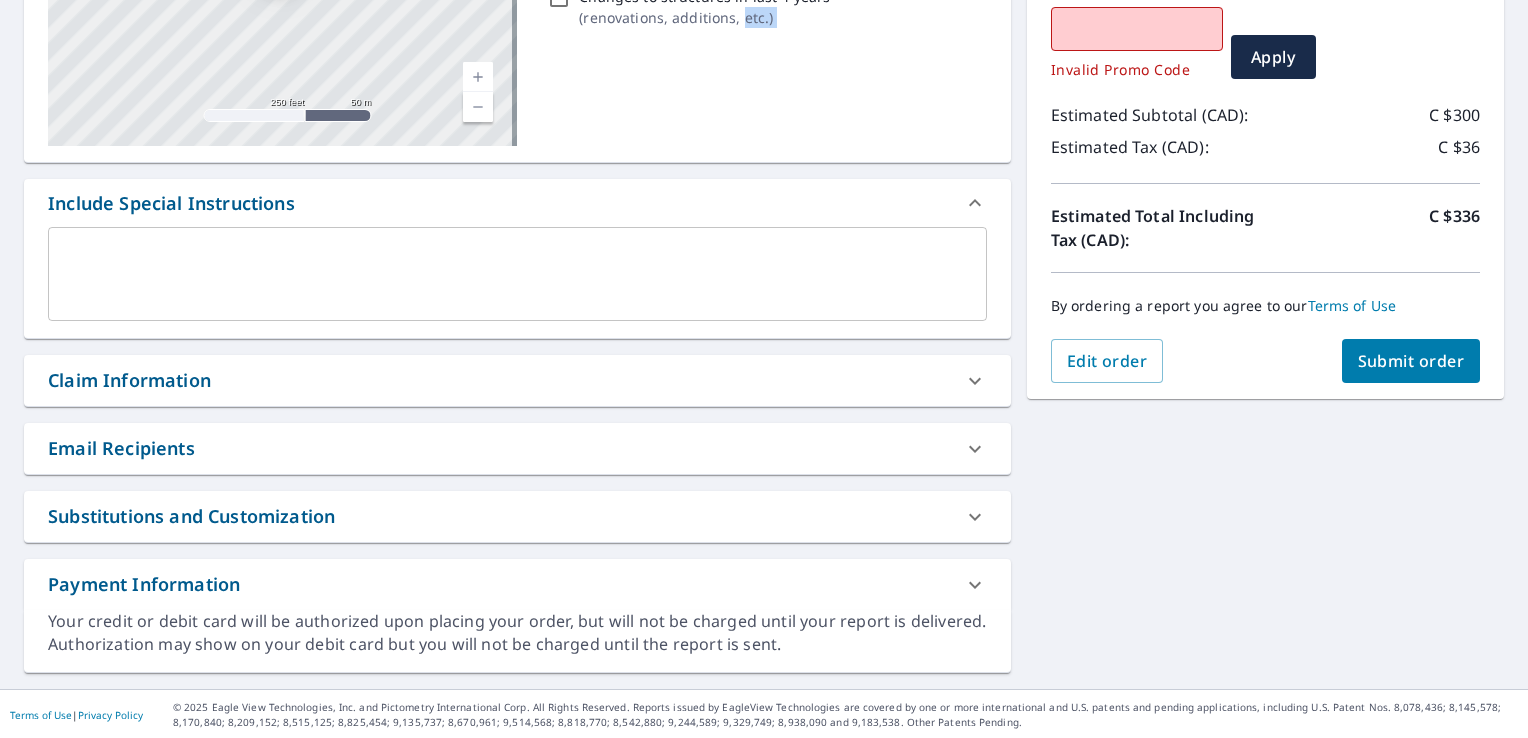 drag, startPoint x: 733, startPoint y: 76, endPoint x: 746, endPoint y: 156, distance: 81.04937 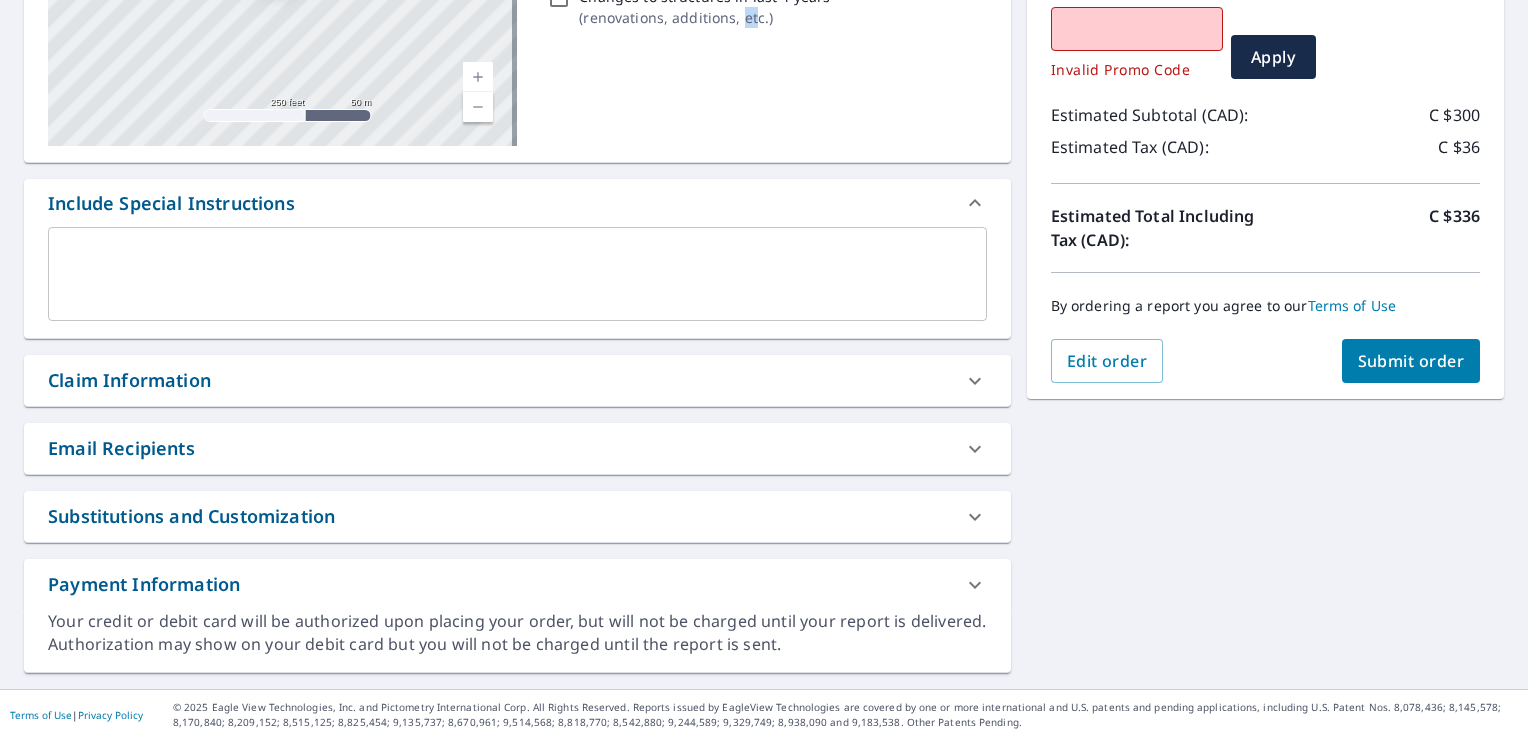 click on "79 EAGLE DR WINNIPEG MB R2R1V4 Aerial Road A standard road map Aerial A detailed look from above Labels Labels 250 feet 50 m © 2025 TomTom, © 2025 Maxar, © 2025 Microsoft Corporation,  © OpenStreetMap Terms PROPERTY TYPE Commercial BUILDING ID 79 EAGLE DR, WINNIPEG, MB, R2R1V4 Changes to structures in last 4 years ( renovations, additions, etc. )" at bounding box center (517, -4) 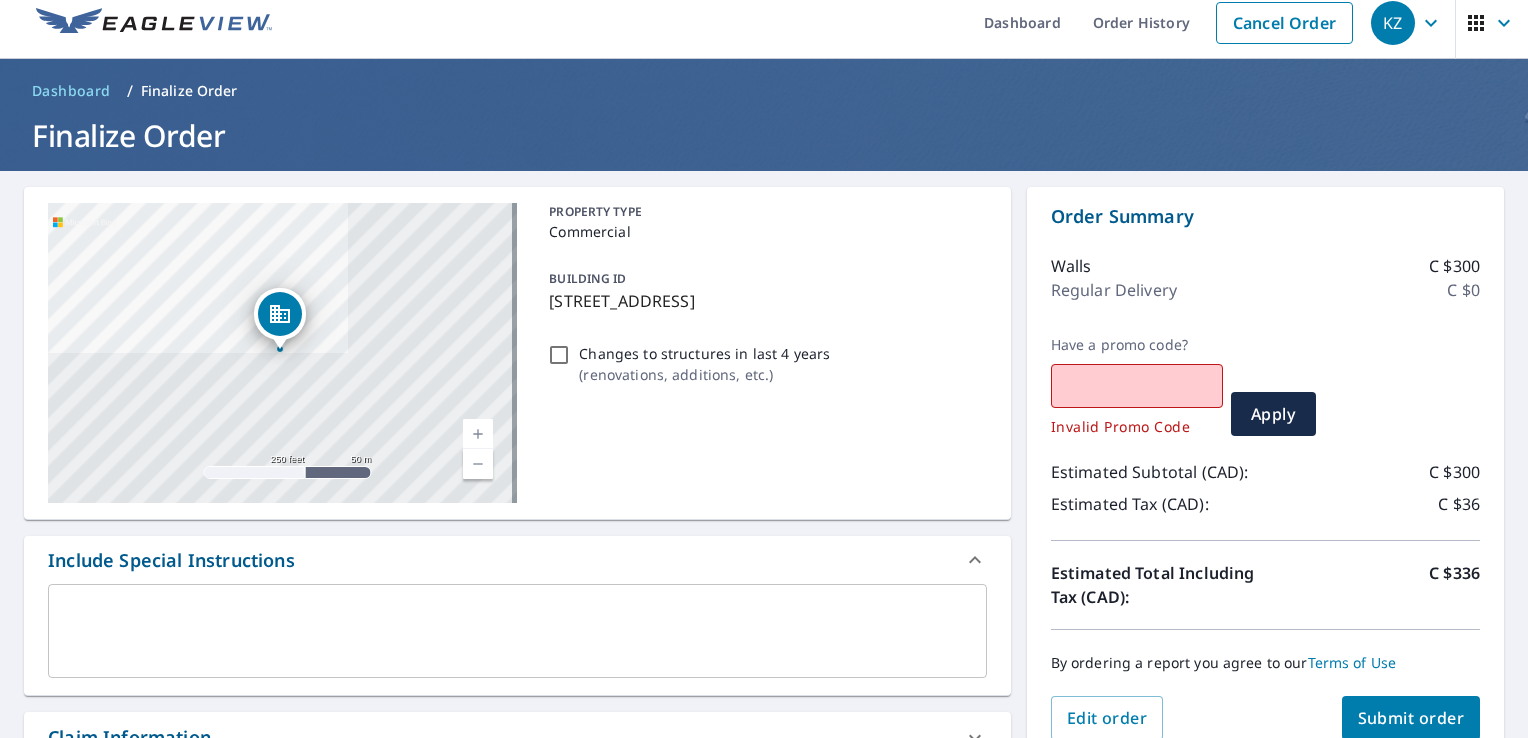 scroll, scrollTop: 11, scrollLeft: 0, axis: vertical 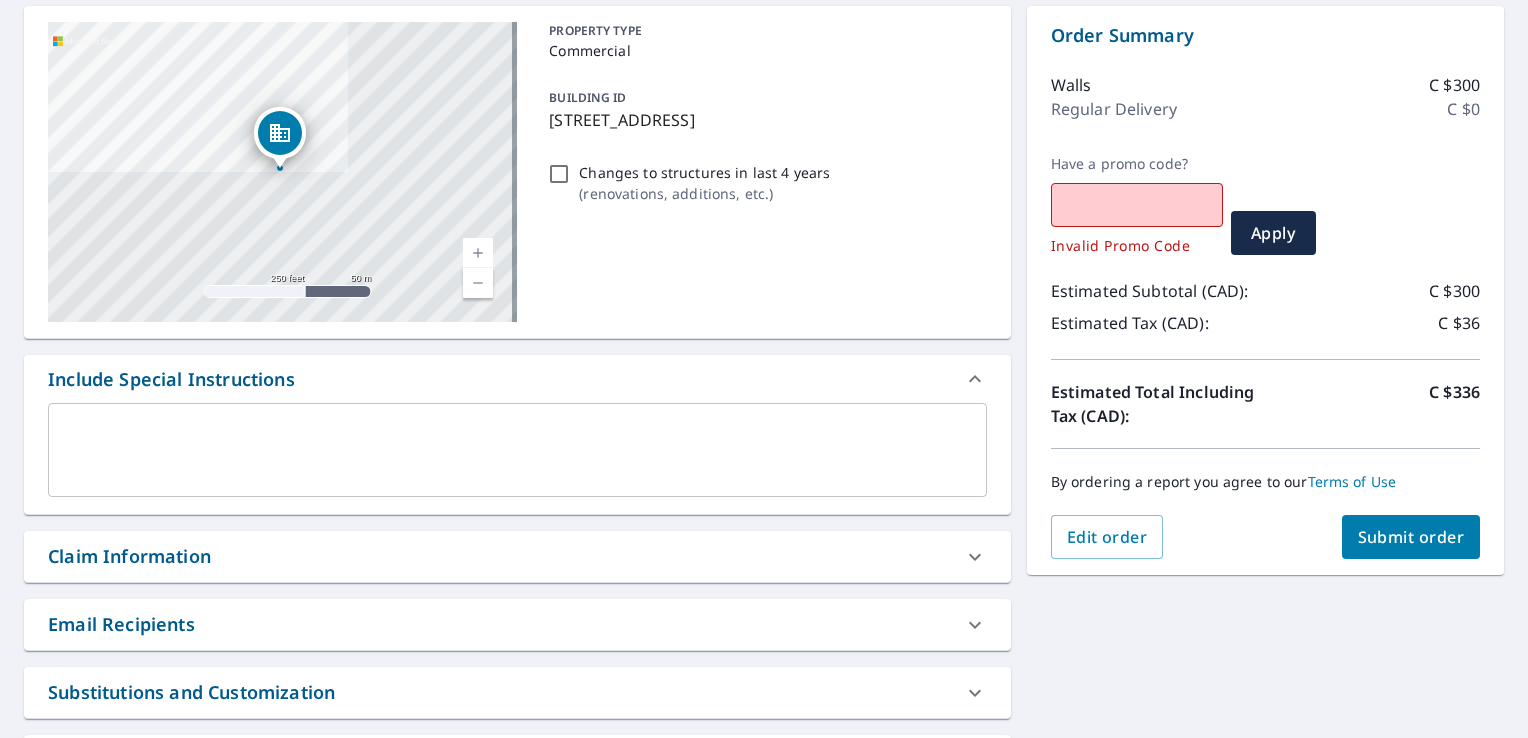 click on "Submit order" at bounding box center [1411, 537] 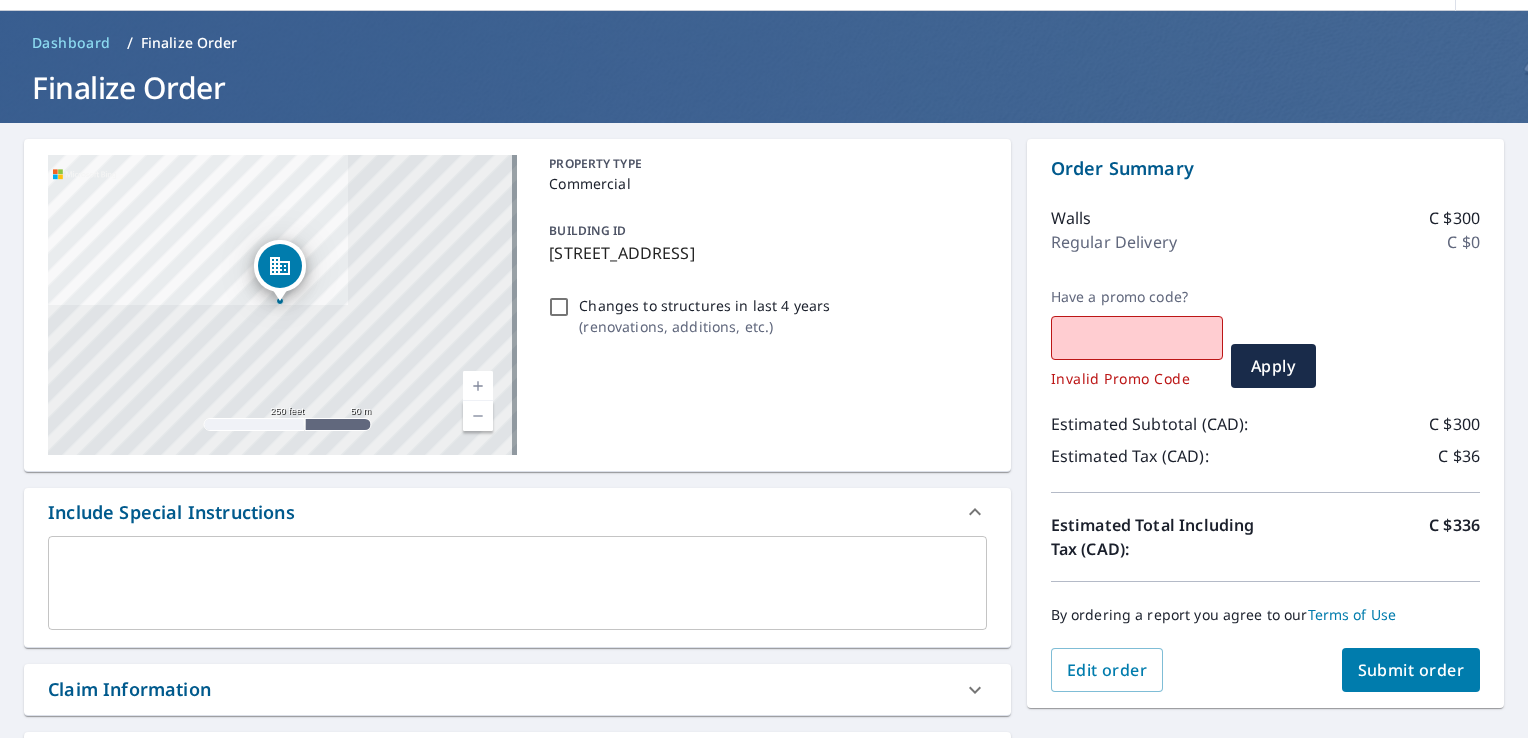 scroll, scrollTop: 0, scrollLeft: 0, axis: both 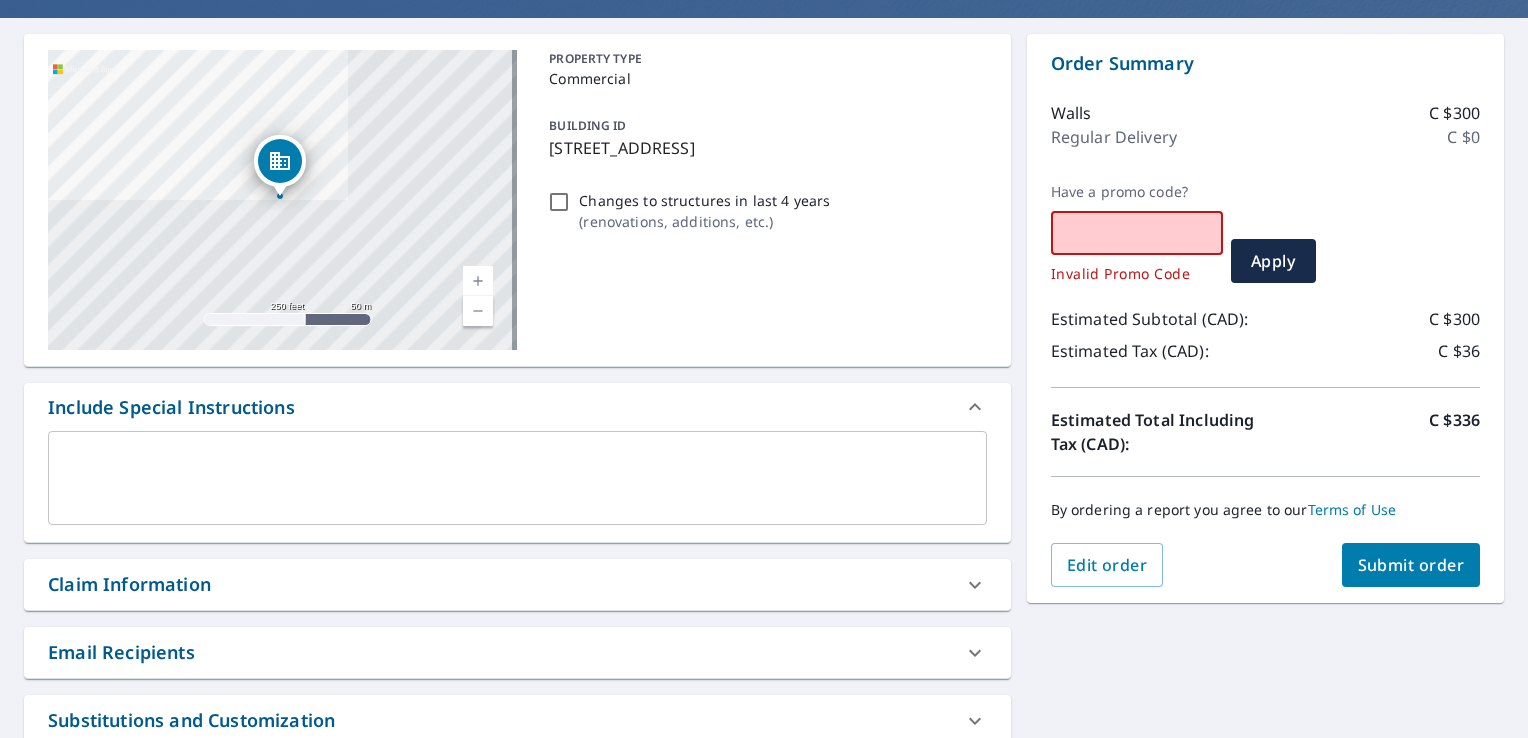 click at bounding box center [1137, 233] 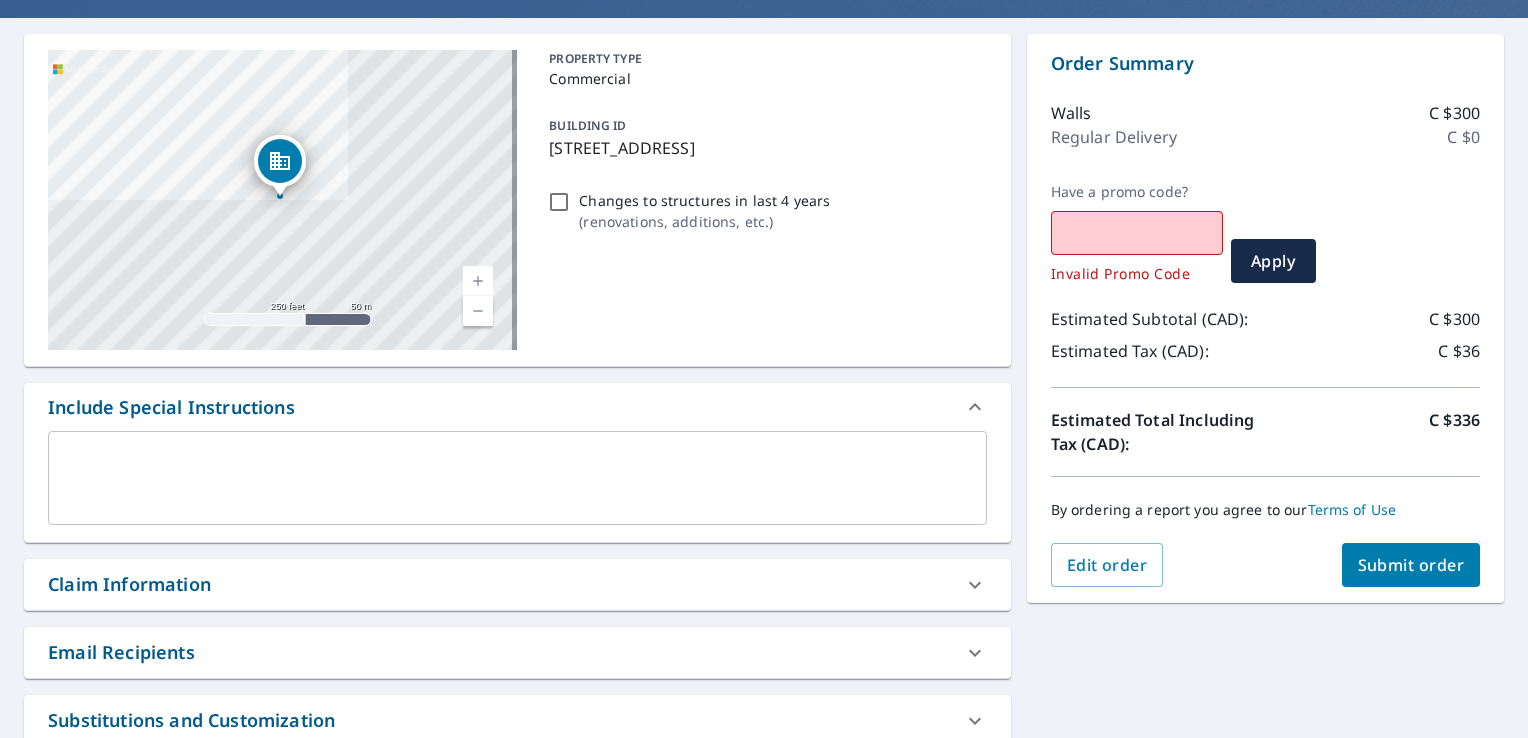 click on "Walls C $300" at bounding box center [1265, 113] 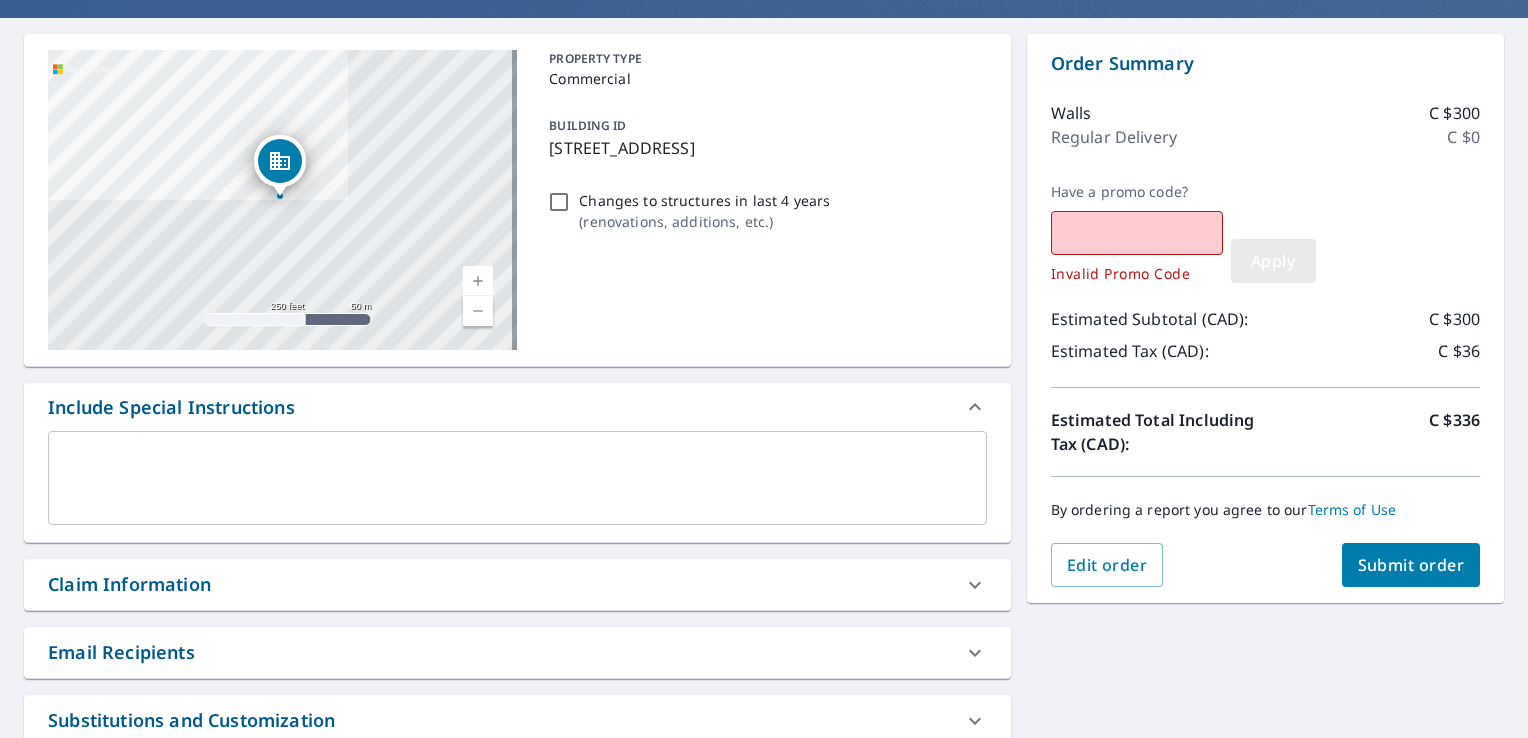 click on "Apply" at bounding box center [1273, 261] 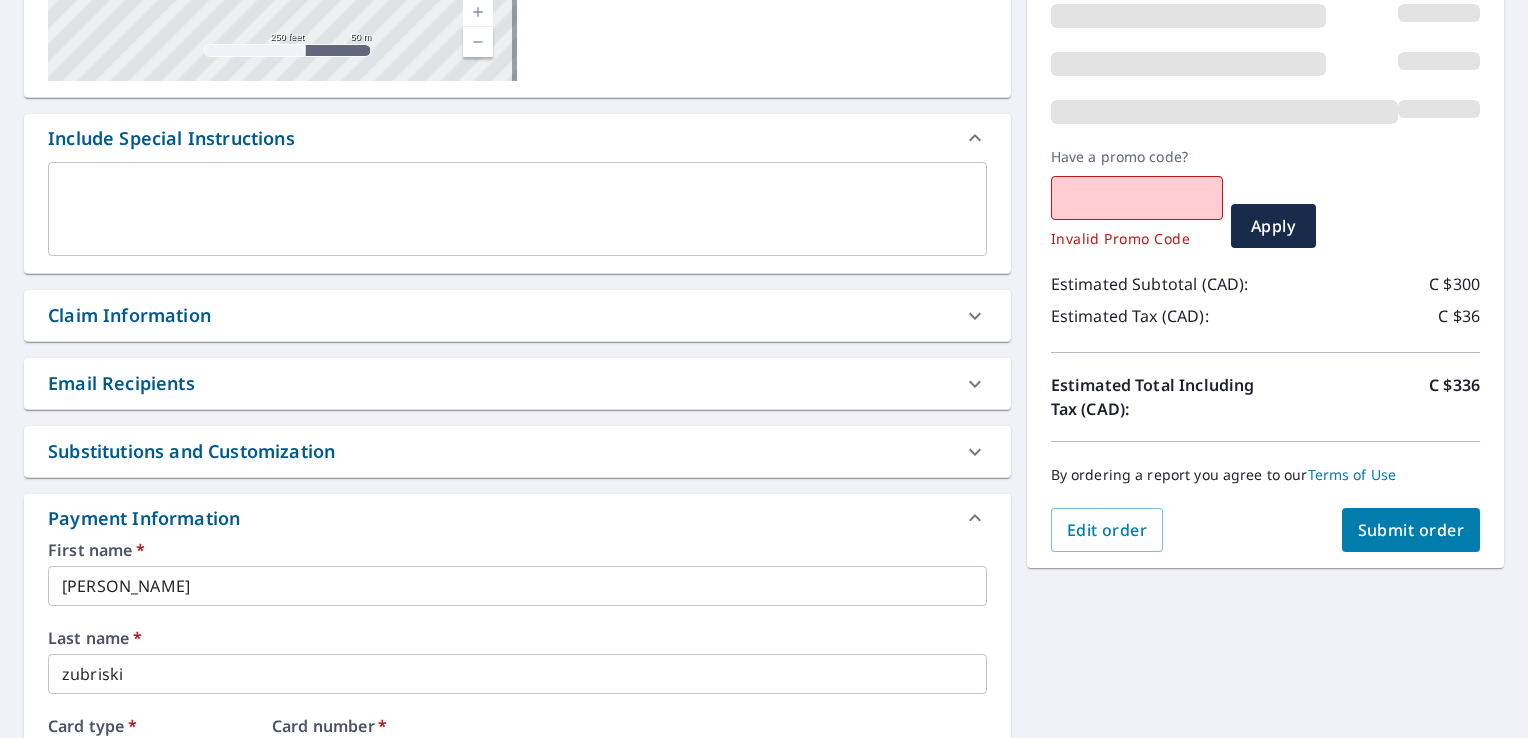 scroll, scrollTop: 435, scrollLeft: 0, axis: vertical 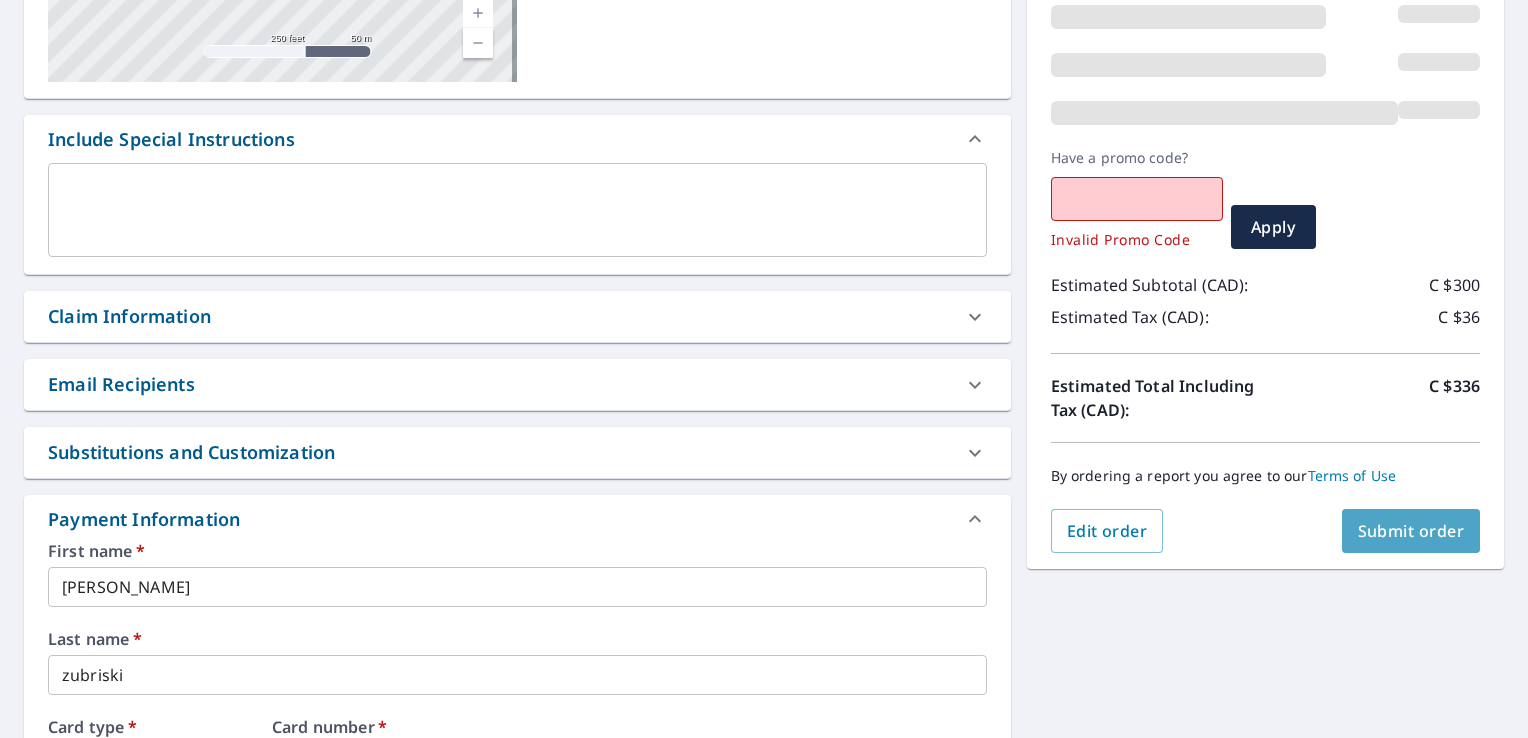 click on "Submit order" at bounding box center (1411, 531) 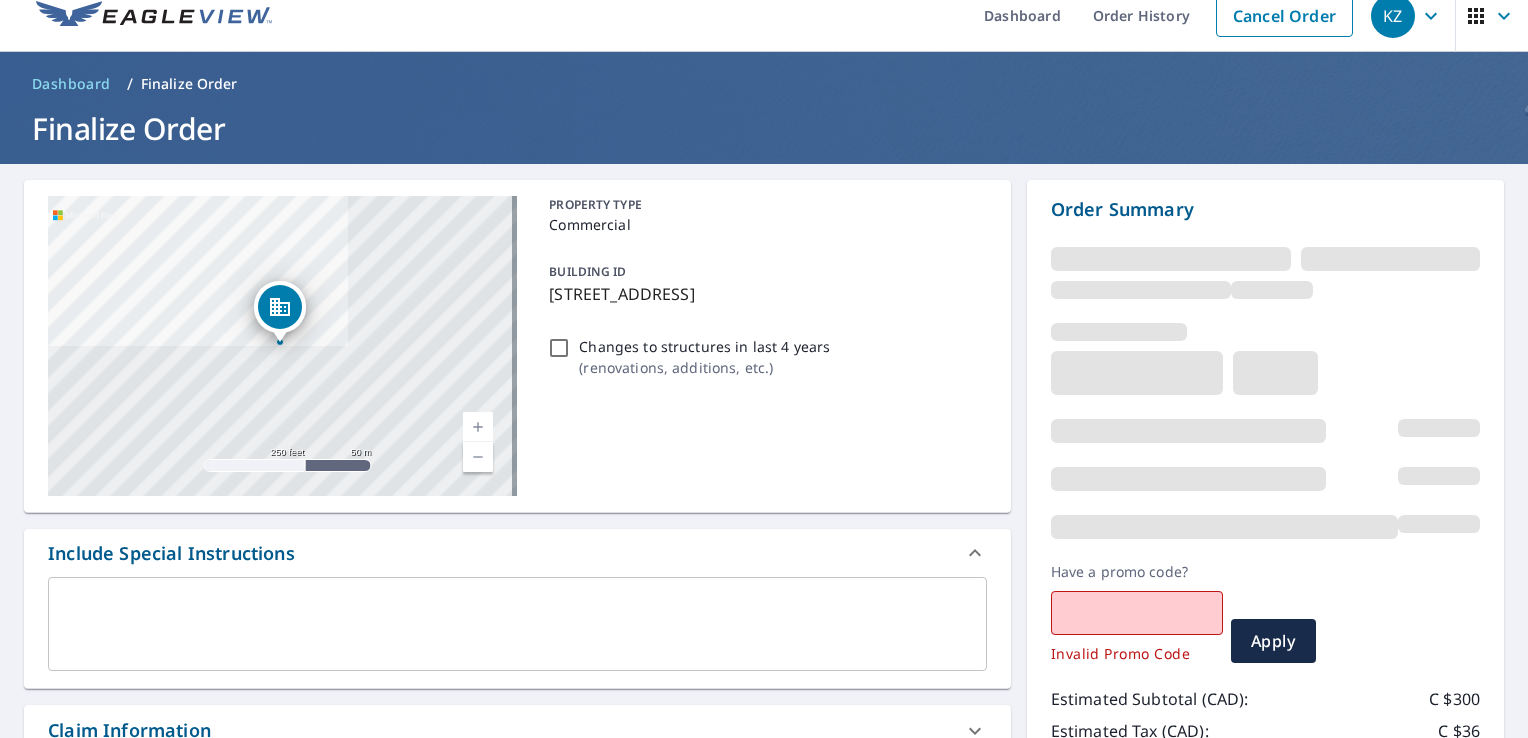 scroll, scrollTop: 0, scrollLeft: 0, axis: both 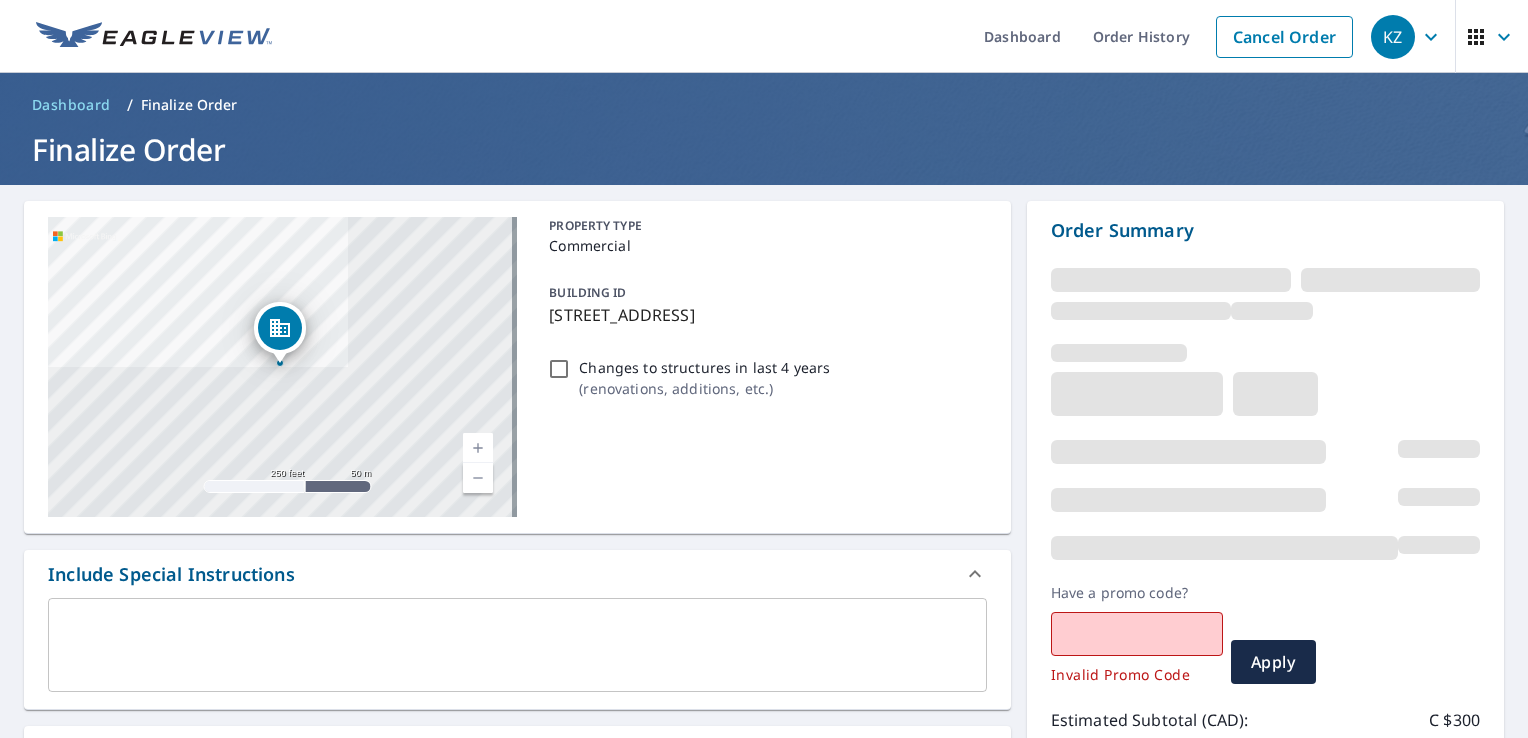 click on "79 EAGLE DR WINNIPEG MB R2R1V4 Aerial Road A standard road map Aerial A detailed look from above Labels Labels 250 feet 50 m © 2025 TomTom, © 2025 Maxar, © 2025 Microsoft Corporation,  © OpenStreetMap Terms PROPERTY TYPE Commercial BUILDING ID 79 EAGLE DR, WINNIPEG, MB, R2R1V4 Changes to structures in last 4 years ( renovations, additions, etc. ) Include Special Instructions x ​ Claim Information Claim number ​ Claim information ​ PO number ​ Date of loss ​ Cat ID ​ Email Recipients Your reports will be sent to  winnipegroofingcompany@gmail.com.  Edit Contact Information. Send a copy of the report to: ​ Substitutions and Customization Roof measurement report substitutions If a Walls, Windows & Doors Report is unavailable, send me a Walls Report: Yes No Ask If a Commercial/Multi-Family Report is unavailable send me a Residential Report: Yes No Ask Additional Report Formats (Not available for all reports) DXF RXF XML Add-ons and custom cover page Property Owner Report Include custom cover page" at bounding box center [764, 854] 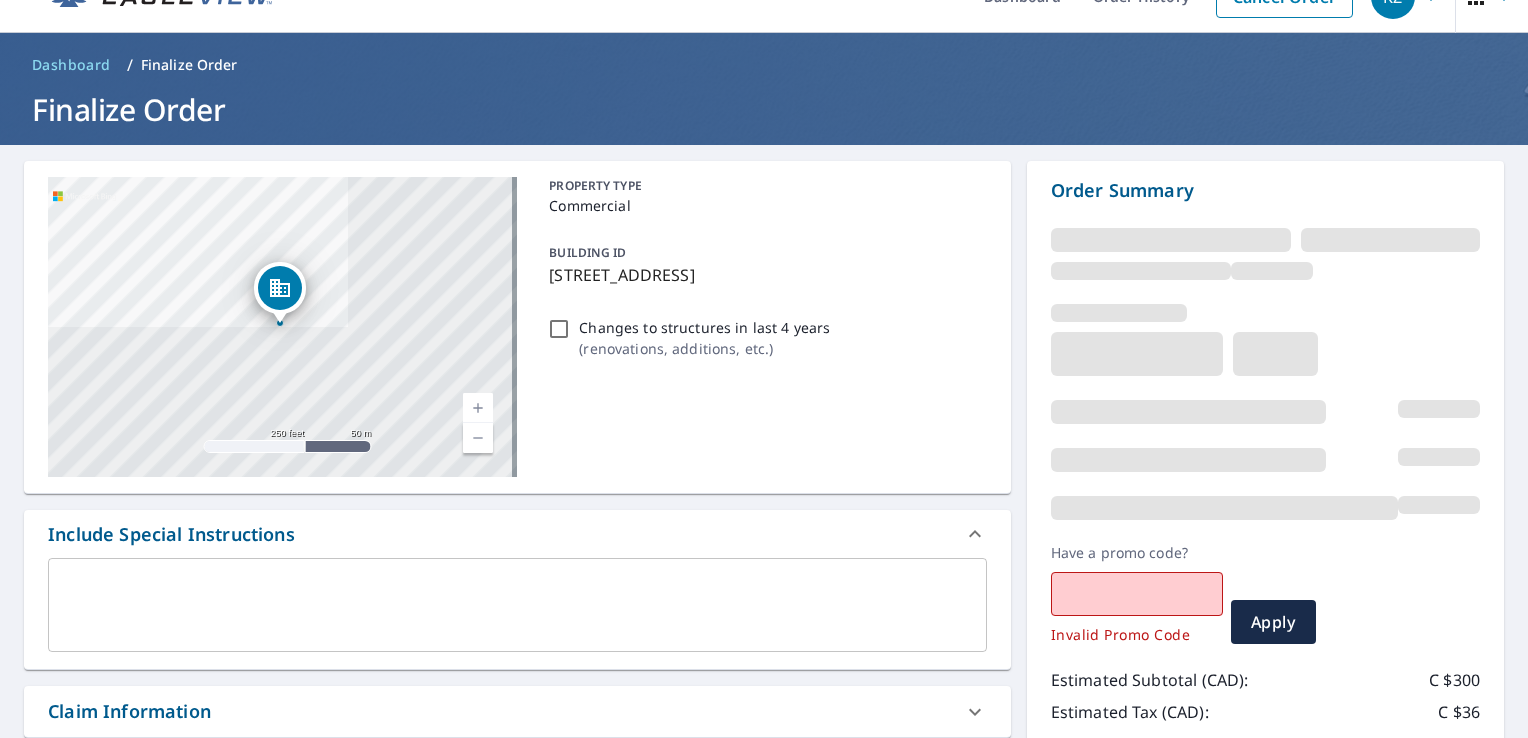 drag, startPoint x: 1527, startPoint y: 722, endPoint x: 1512, endPoint y: 720, distance: 15.132746 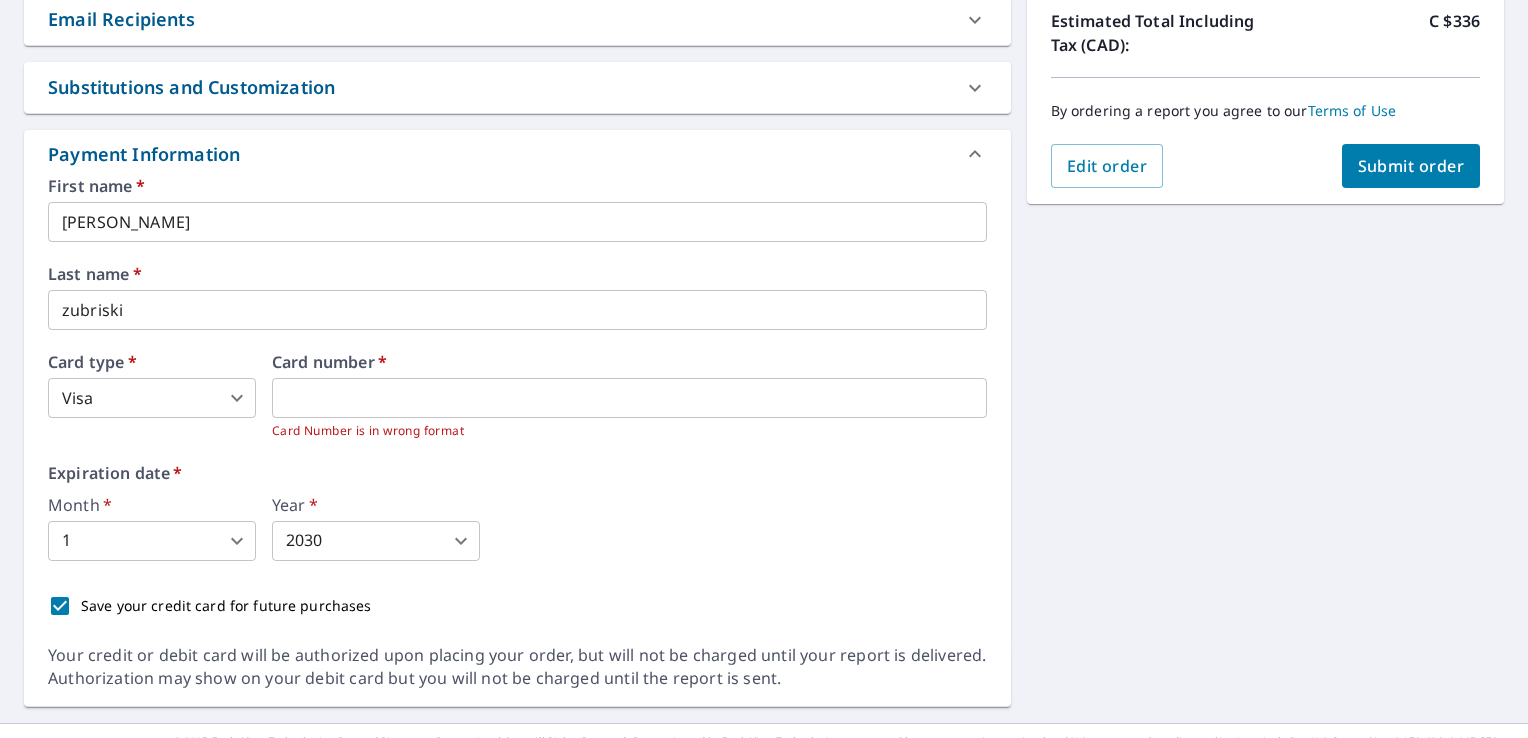 scroll, scrollTop: 833, scrollLeft: 0, axis: vertical 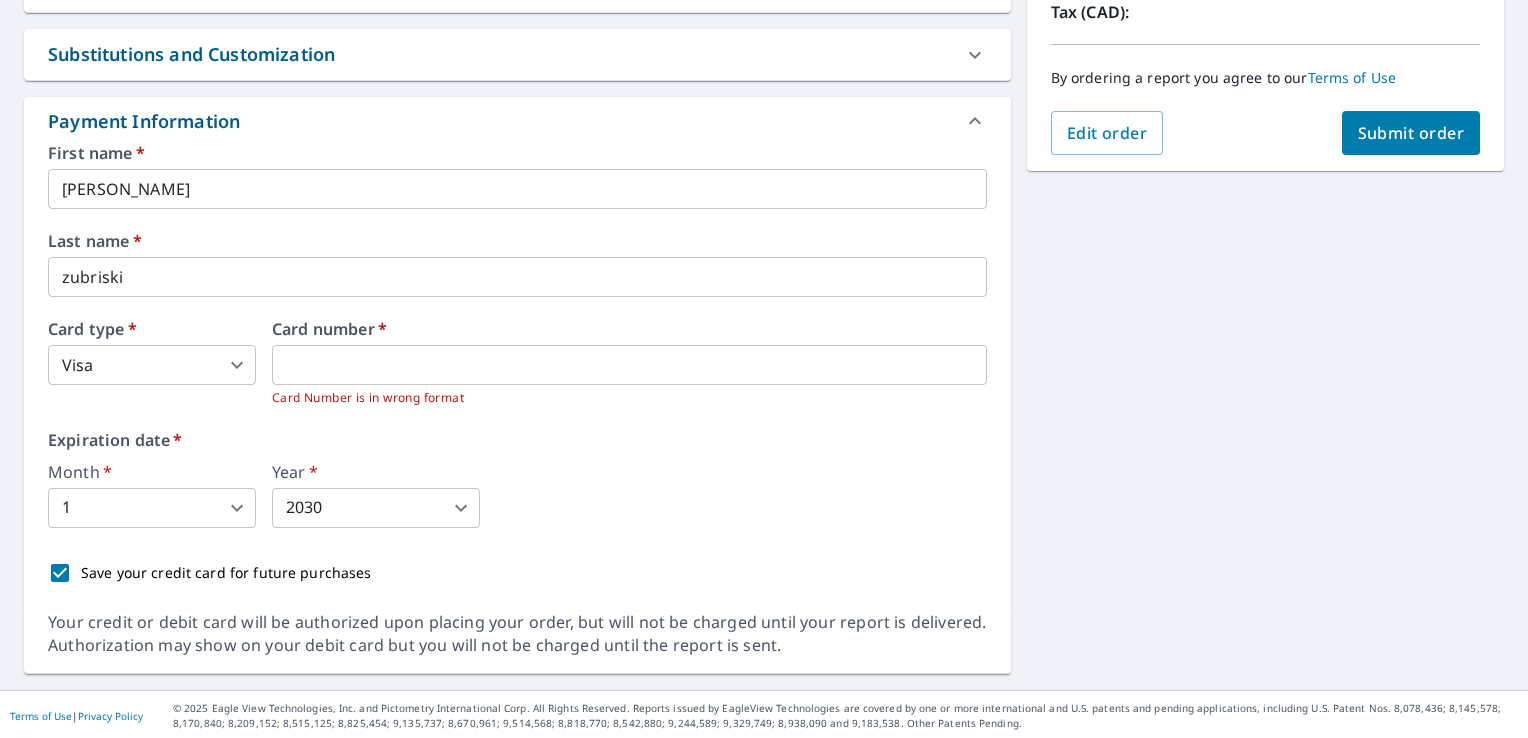 click on "First name   * kirk ​ Last name   * zubriski ​ Card type   * Visa 2 ​ Card number   * Card Number is in wrong format Expiration date   * Month   * 1 1 ​ Year   * 2030 2030 ​ Save your credit card for future purchases" at bounding box center [517, 369] 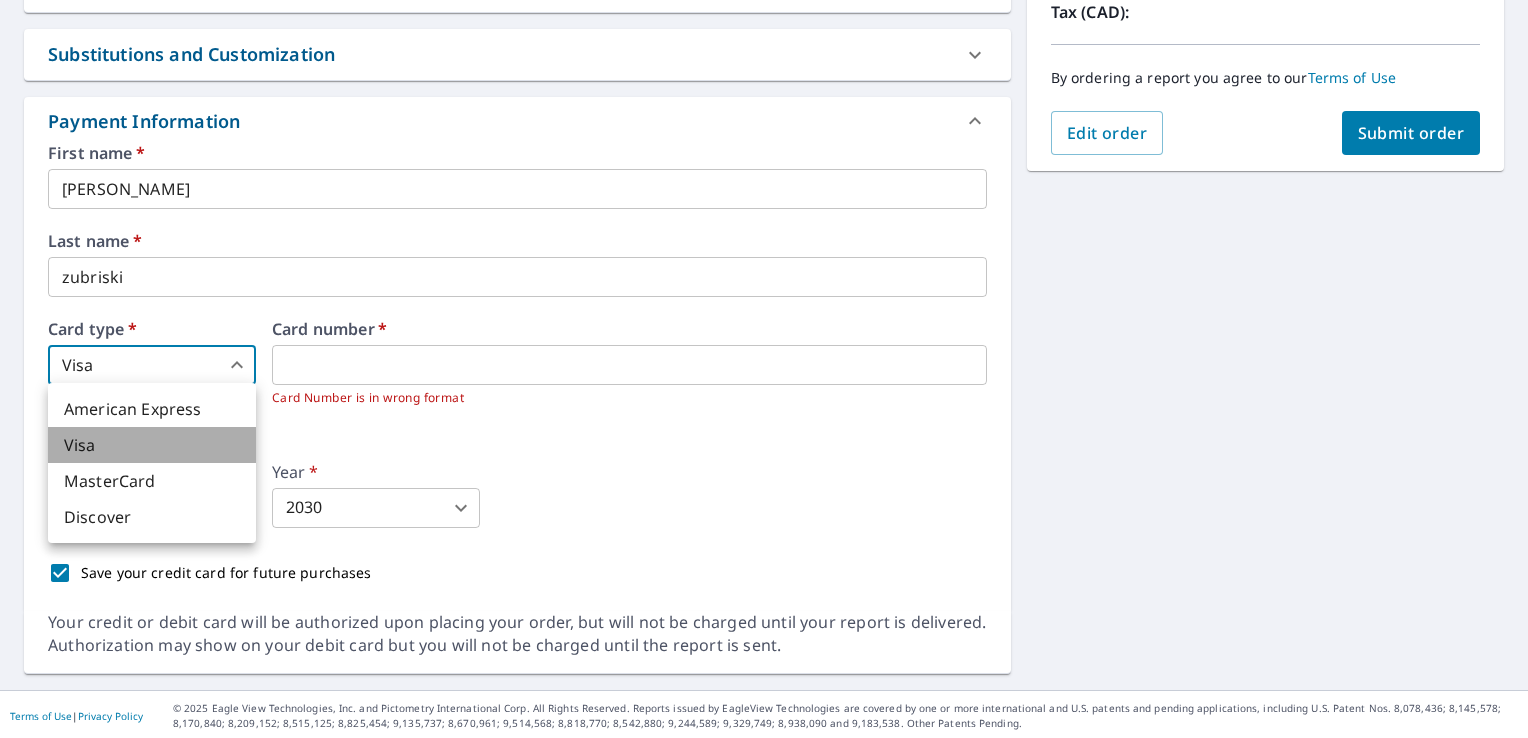 click on "Visa" at bounding box center [152, 445] 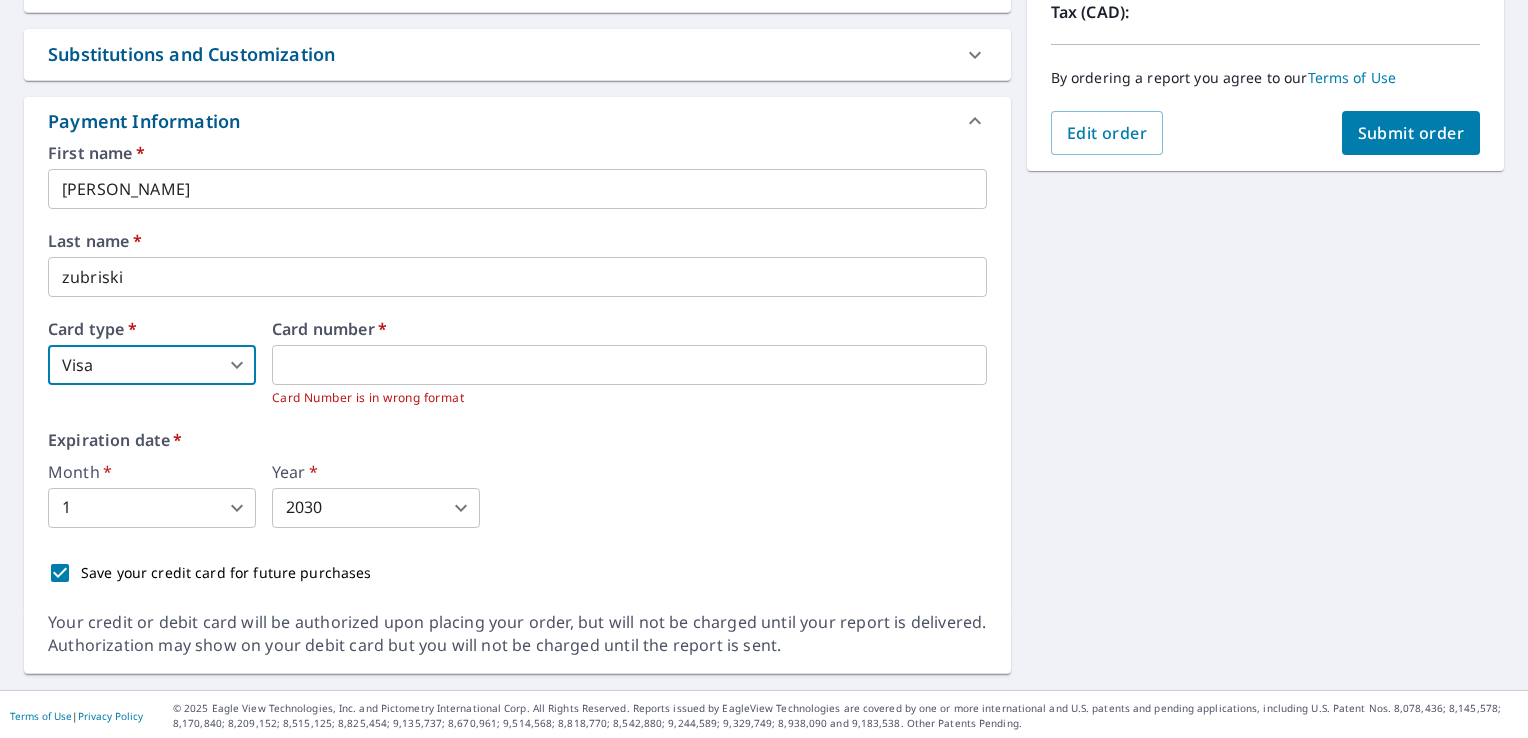 click on "Expiration date   *" at bounding box center (517, 440) 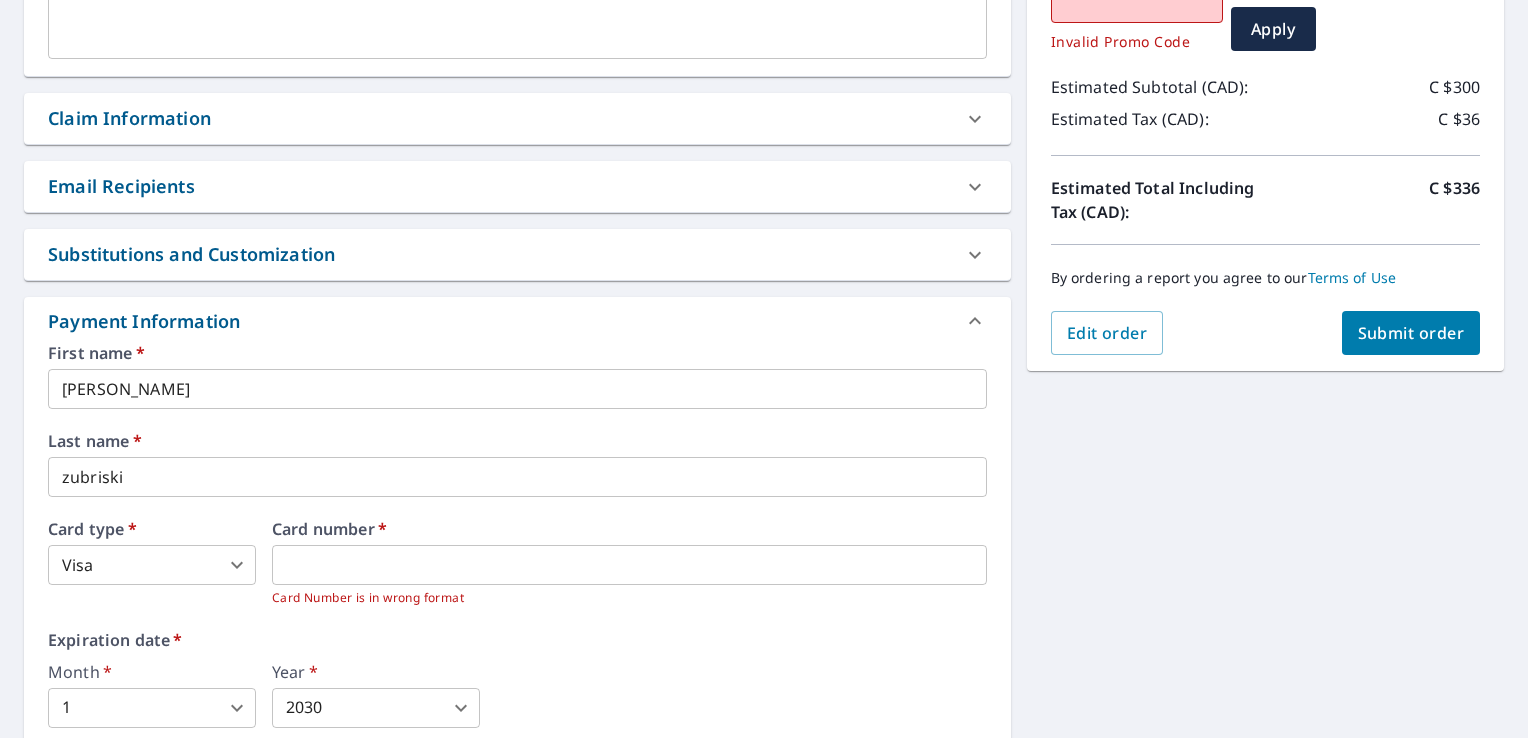 scroll, scrollTop: 607, scrollLeft: 0, axis: vertical 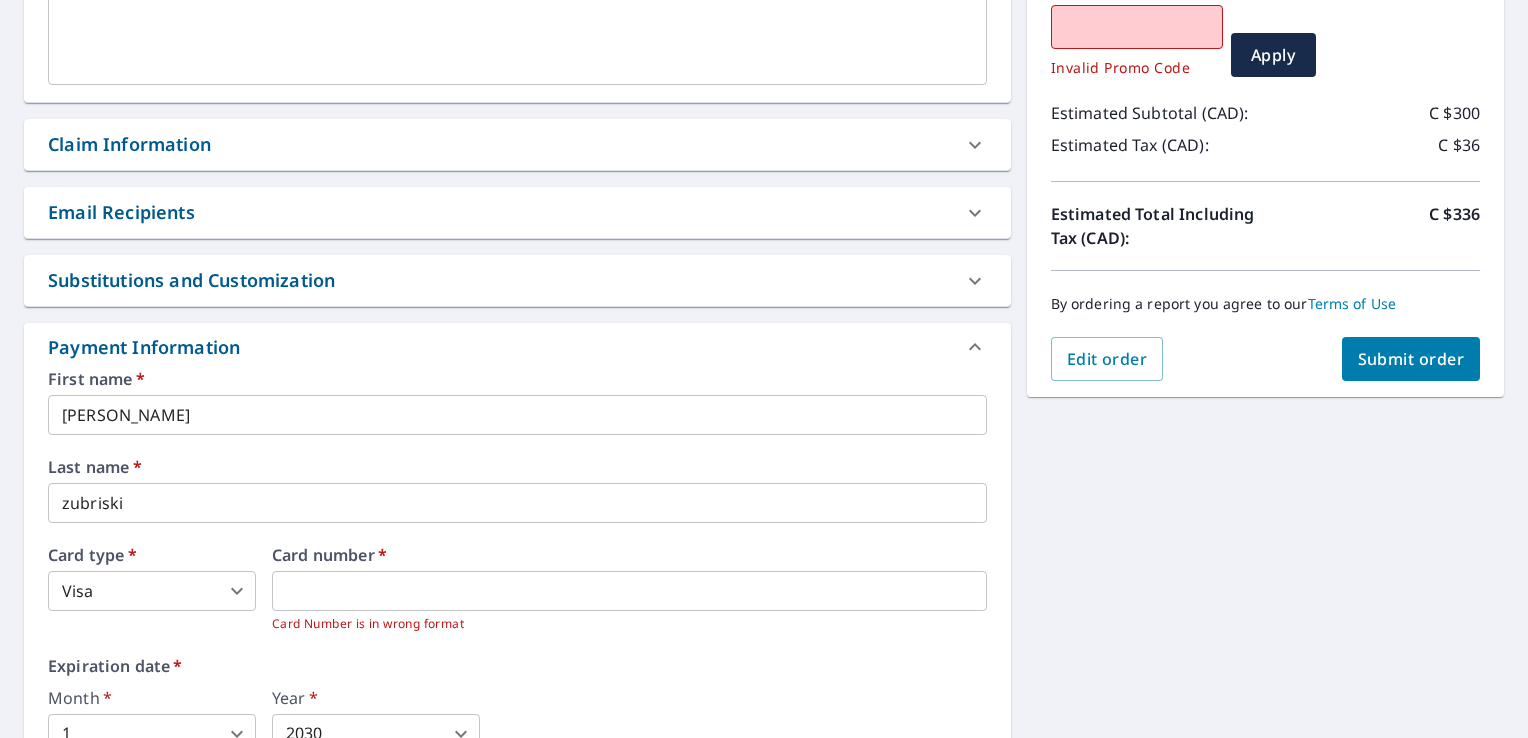 click on "KZ KZ
Dashboard Order History Cancel Order KZ Dashboard / Finalize Order Finalize Order 79 EAGLE DR WINNIPEG MB R2R1V4 Aerial Road A standard road map Aerial A detailed look from above Labels Labels 250 feet 50 m © 2025 TomTom, © 2025 Maxar, © 2025 Microsoft Corporation,  © OpenStreetMap Terms PROPERTY TYPE Commercial BUILDING ID 79 EAGLE DR, WINNIPEG, MB, R2R1V4 Changes to structures in last 4 years ( renovations, additions, etc. ) Include Special Instructions x ​ Claim Information Claim number ​ Claim information ​ PO number ​ Date of loss ​ Cat ID ​ Email Recipients Your reports will be sent to  winnipegroofingcompany@gmail.com.  Edit Contact Information. Send a copy of the report to: ​ Substitutions and Customization Roof measurement report substitutions If a Walls, Windows & Doors Report is unavailable, send me a Walls Report: Yes No Ask If a Commercial/Multi-Family Report is unavailable send me a Residential Report: Yes No Ask Additional Report Formats DXF RXF XML Show options *" at bounding box center [764, 369] 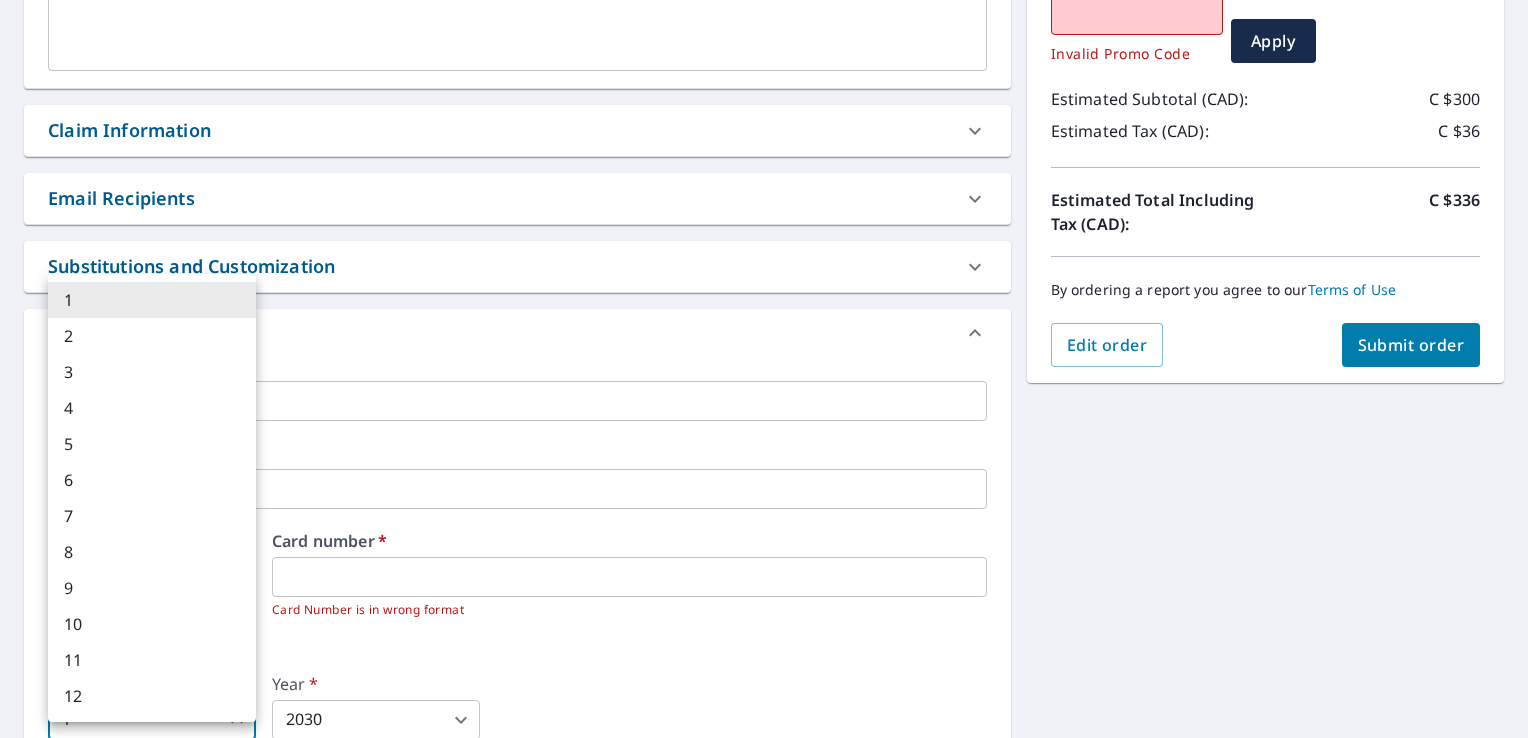 click at bounding box center [764, 369] 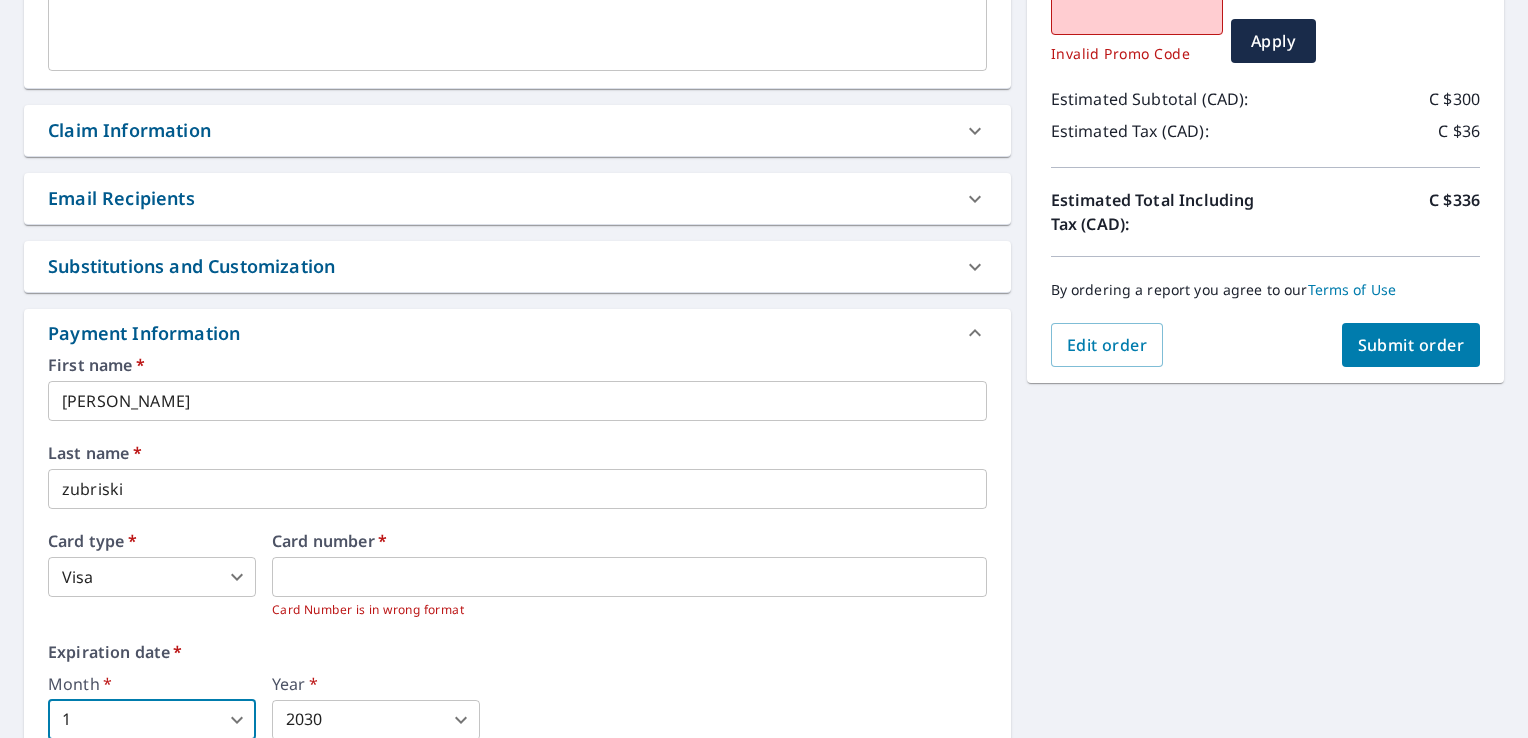 click on "Submit order" at bounding box center [1411, 345] 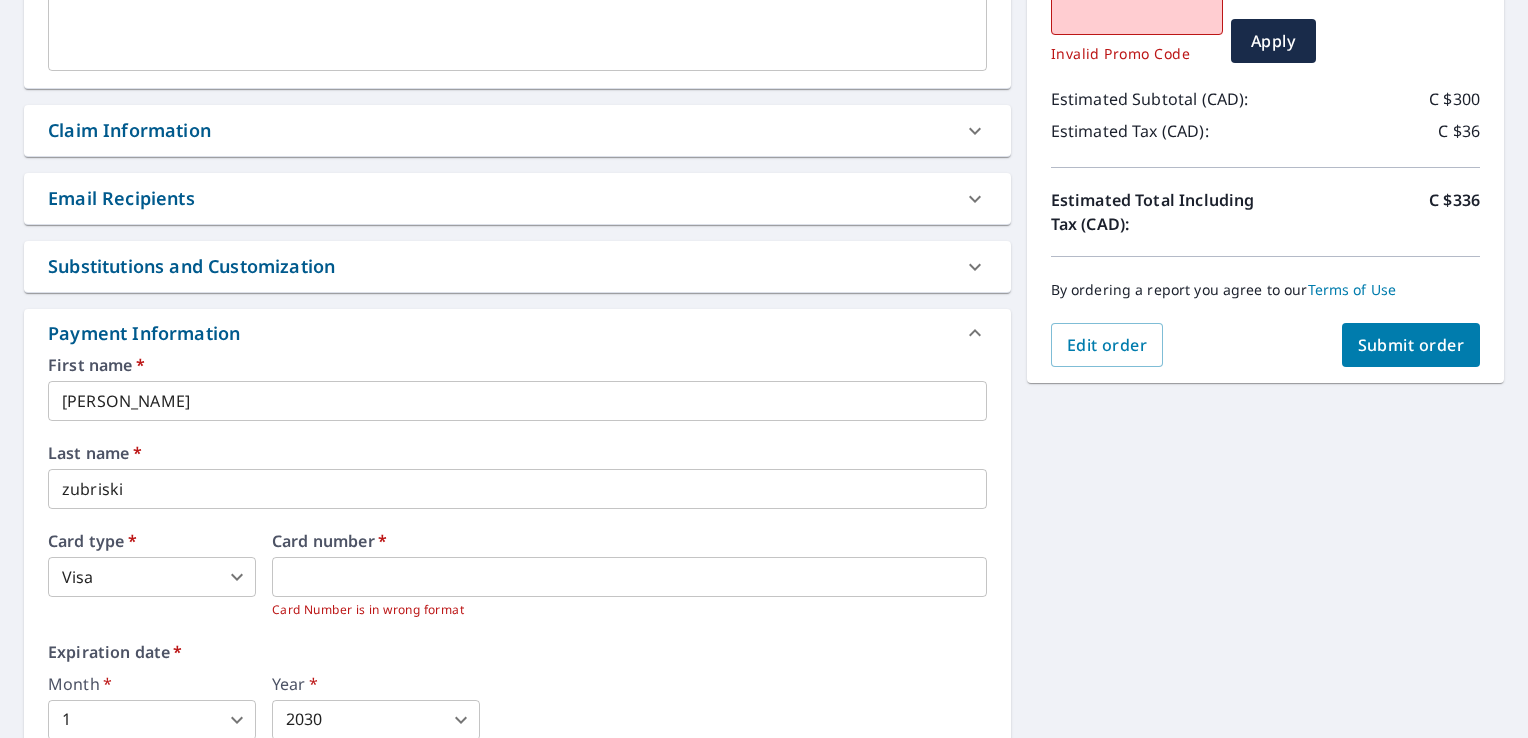 click on "Card Number is in wrong format" at bounding box center (629, 610) 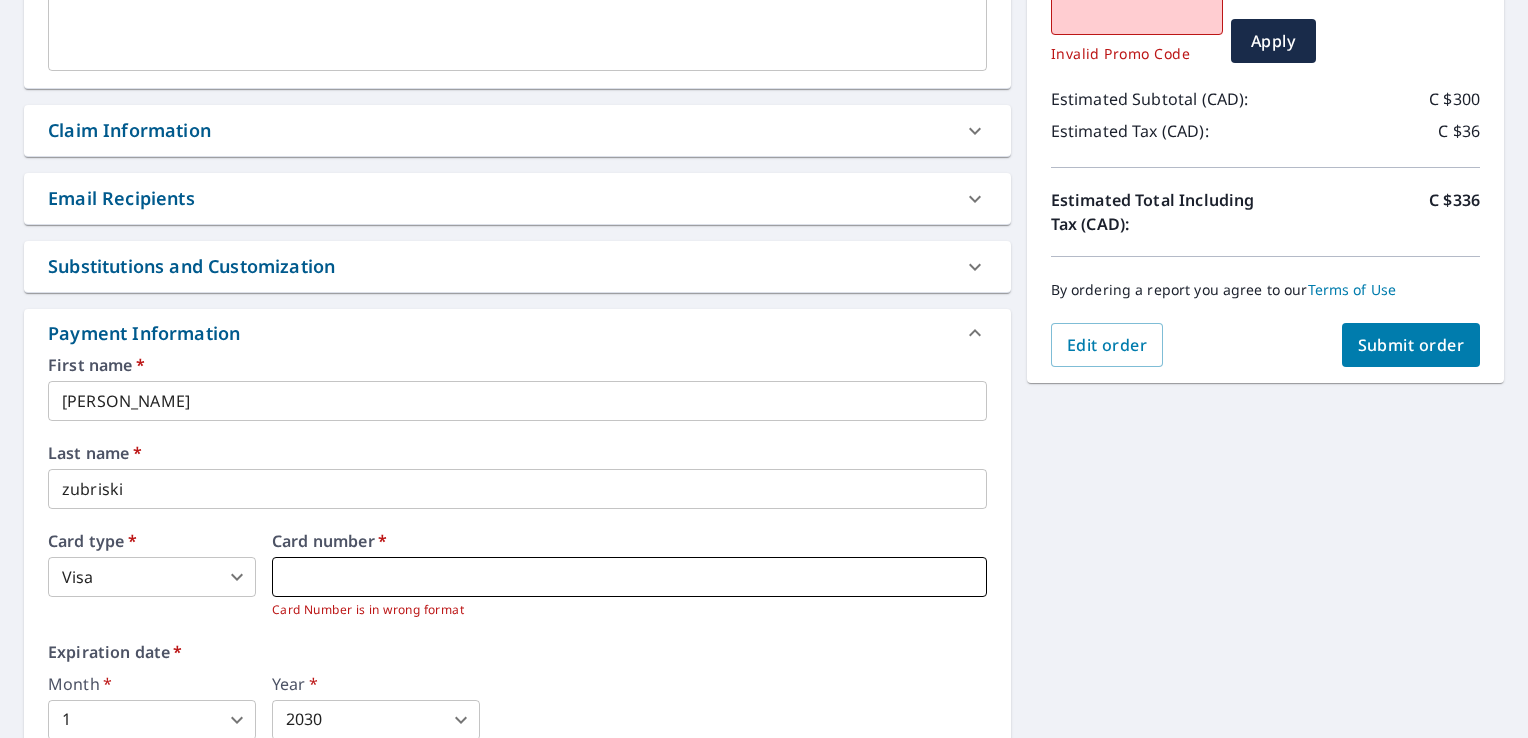 click at bounding box center (629, 577) 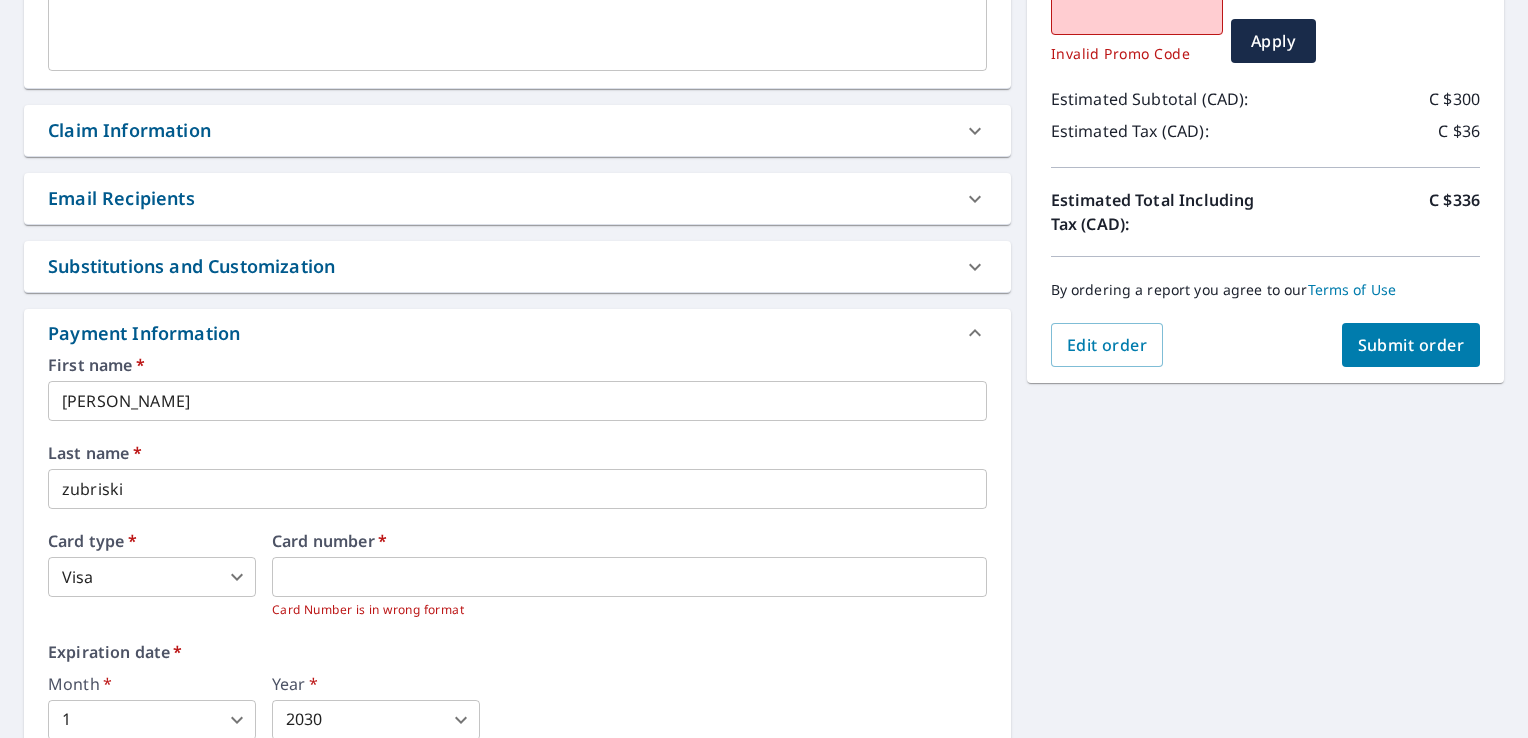 click on "Expiration date   * Month   * 1 1 ​ Year   * 2030 2030 ​" at bounding box center [517, 692] 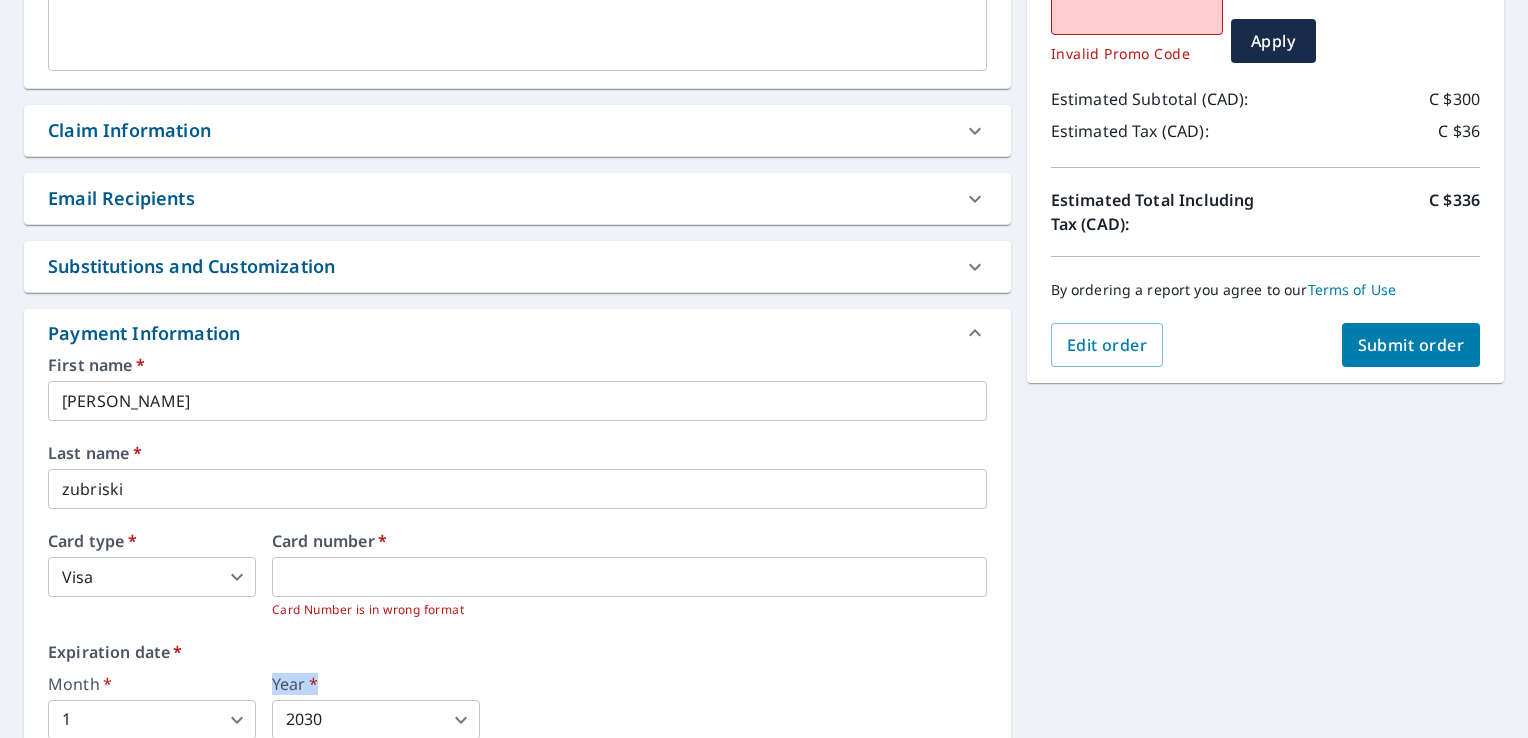 click on "Expiration date   * Month   * 1 1 ​ Year   * 2030 2030 ​" at bounding box center (517, 692) 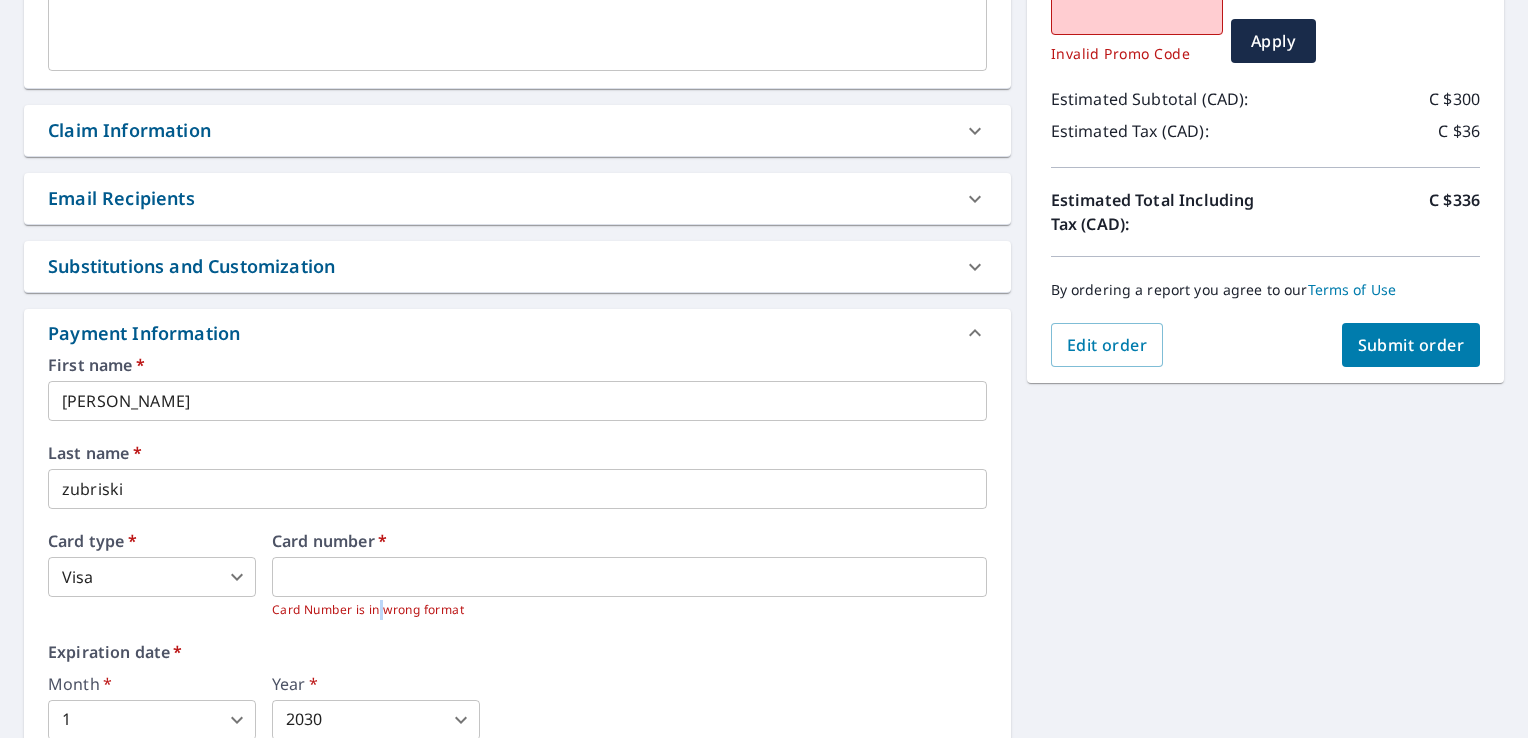 drag, startPoint x: 464, startPoint y: 671, endPoint x: 383, endPoint y: 616, distance: 97.90812 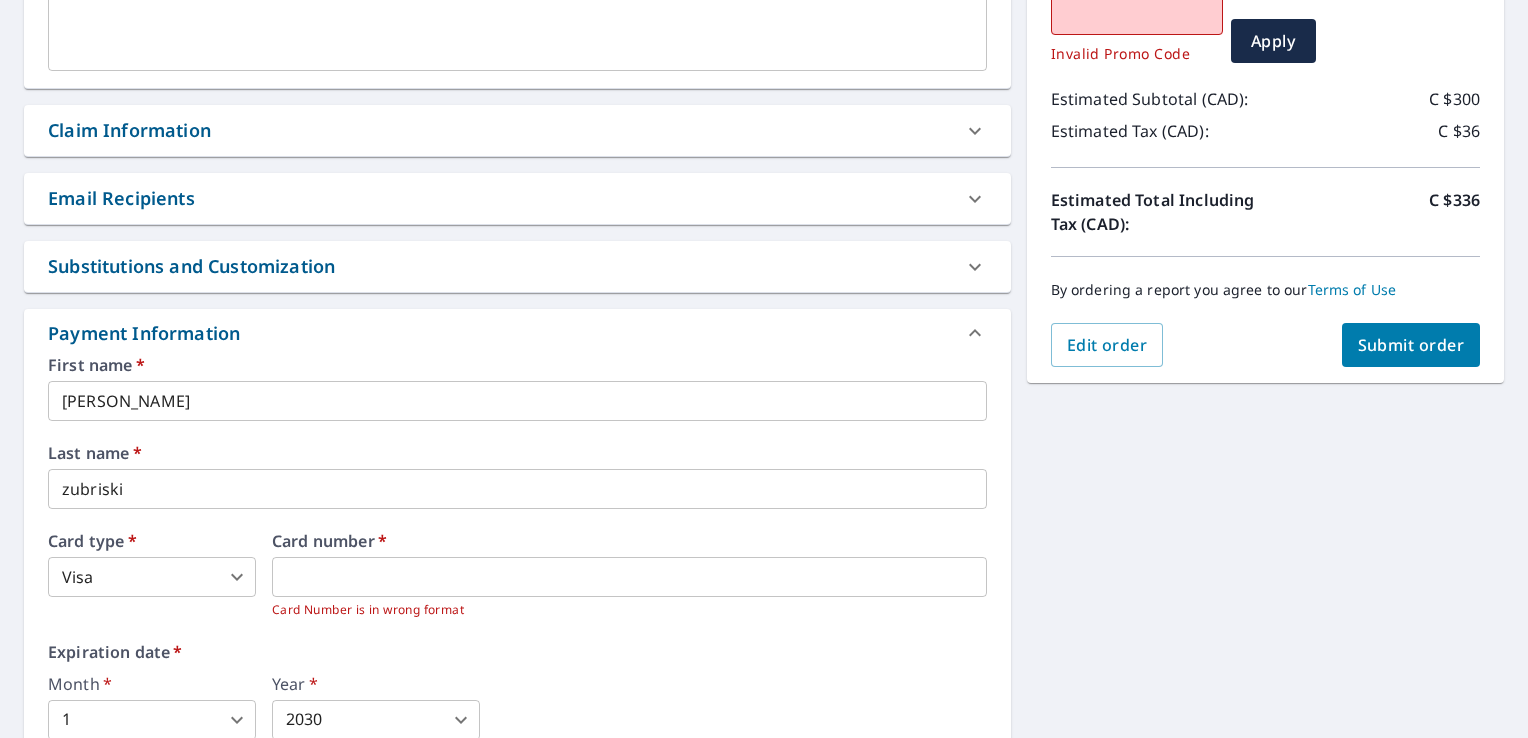 click on "Expiration date   *" at bounding box center (517, 652) 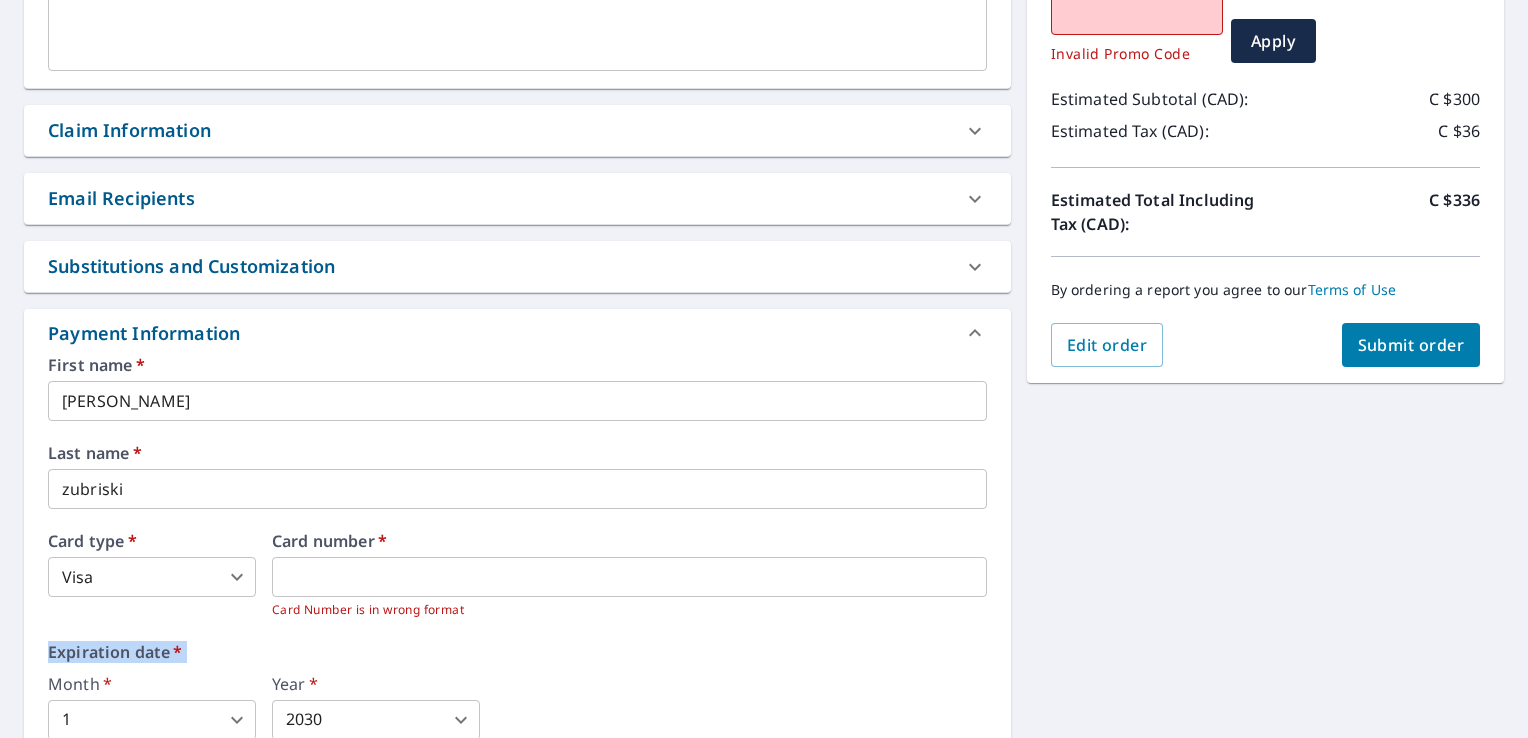 click on "Expiration date   *" at bounding box center (517, 652) 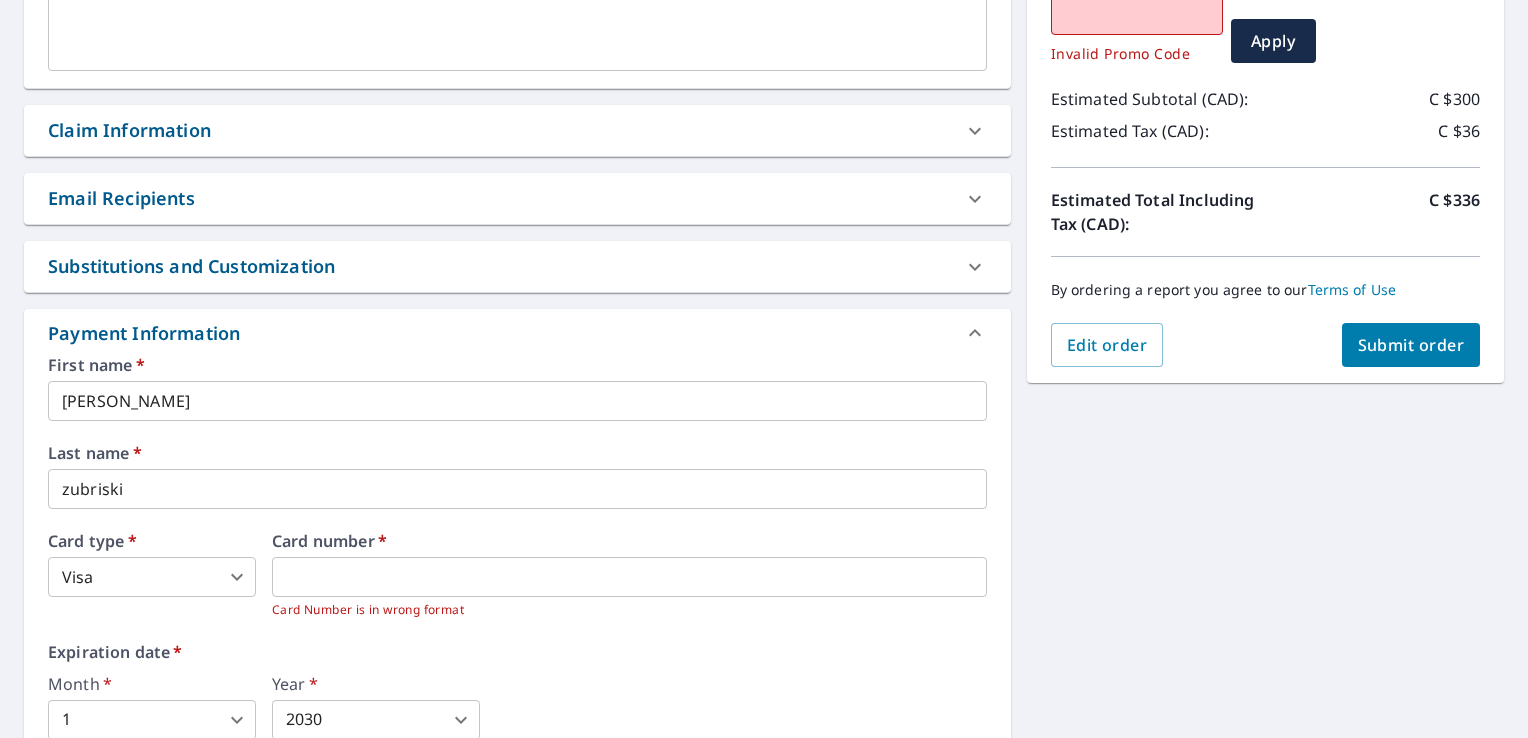drag, startPoint x: 238, startPoint y: 650, endPoint x: 151, endPoint y: 625, distance: 90.52071 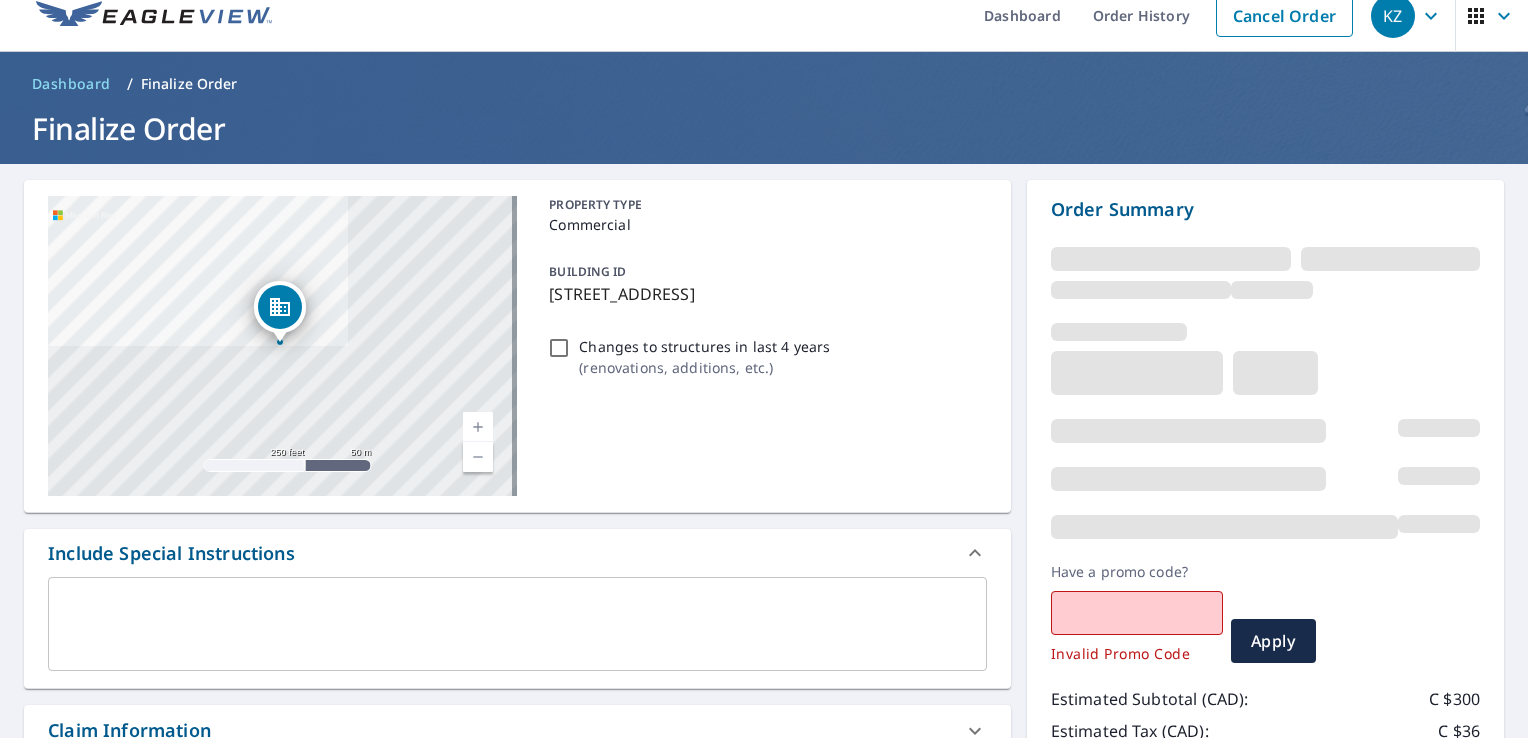 scroll, scrollTop: 0, scrollLeft: 0, axis: both 